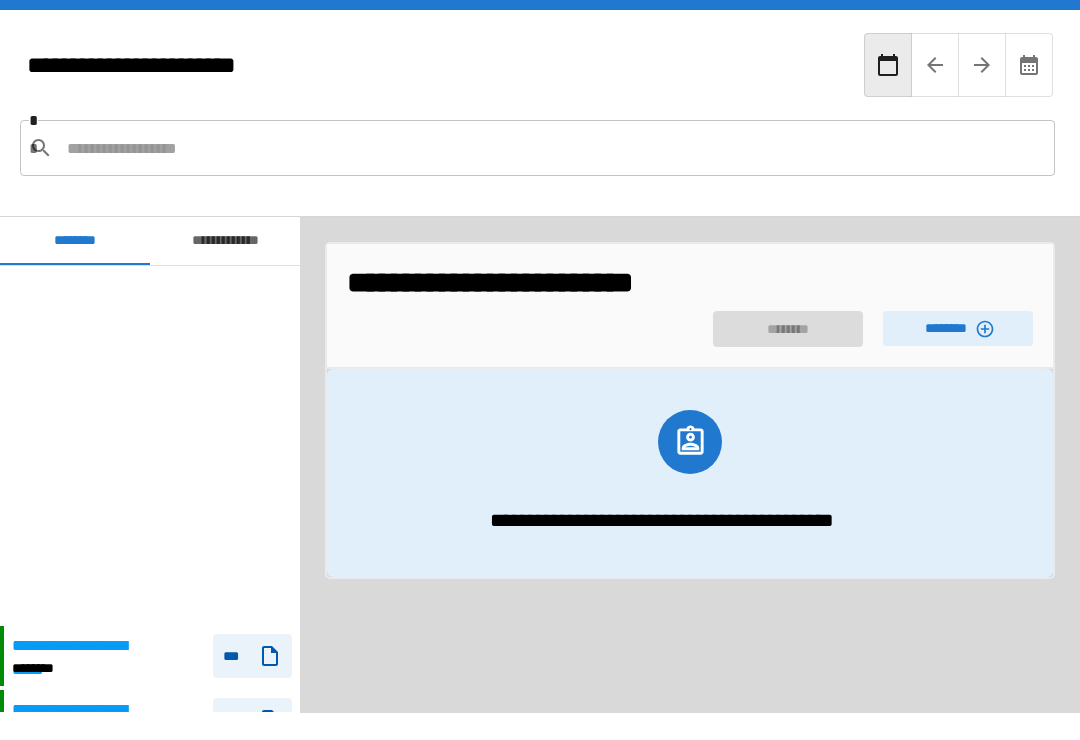 scroll, scrollTop: 31, scrollLeft: 0, axis: vertical 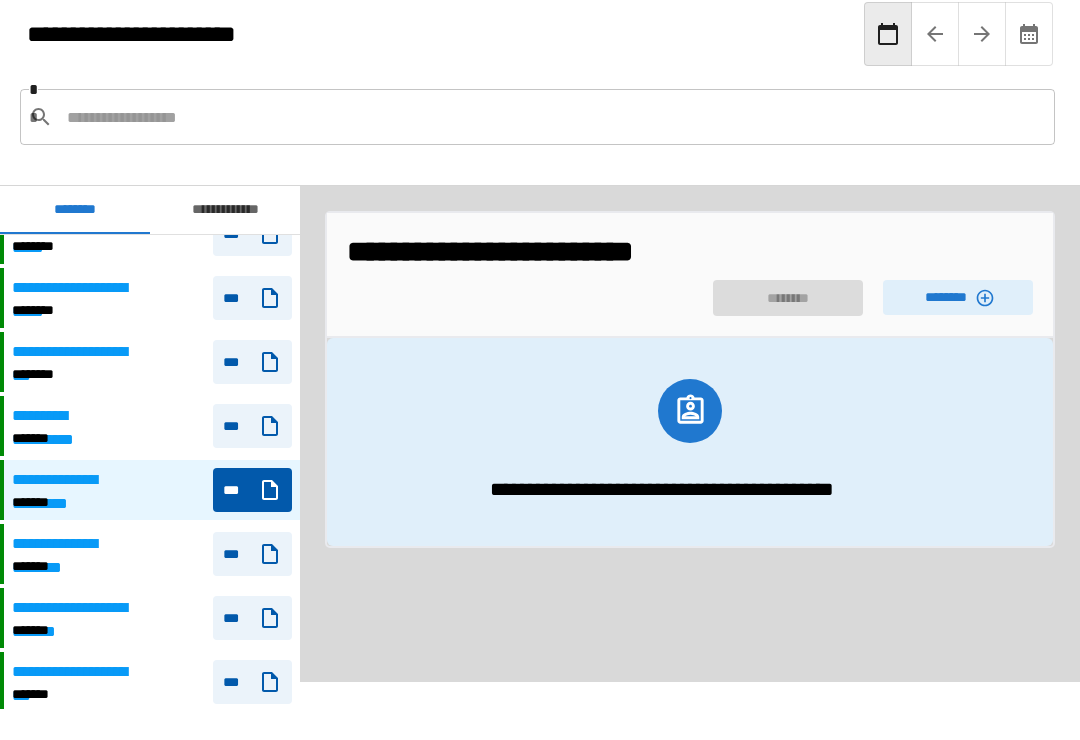 click on "********" at bounding box center (958, 297) 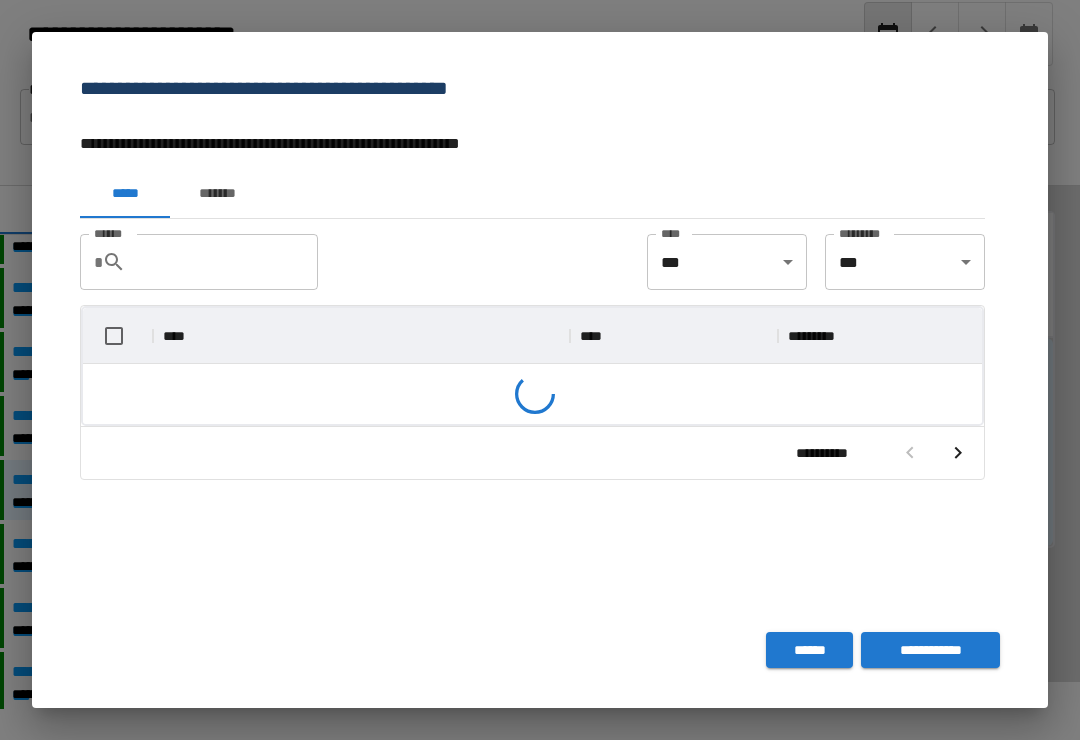 scroll, scrollTop: 356, scrollLeft: 899, axis: both 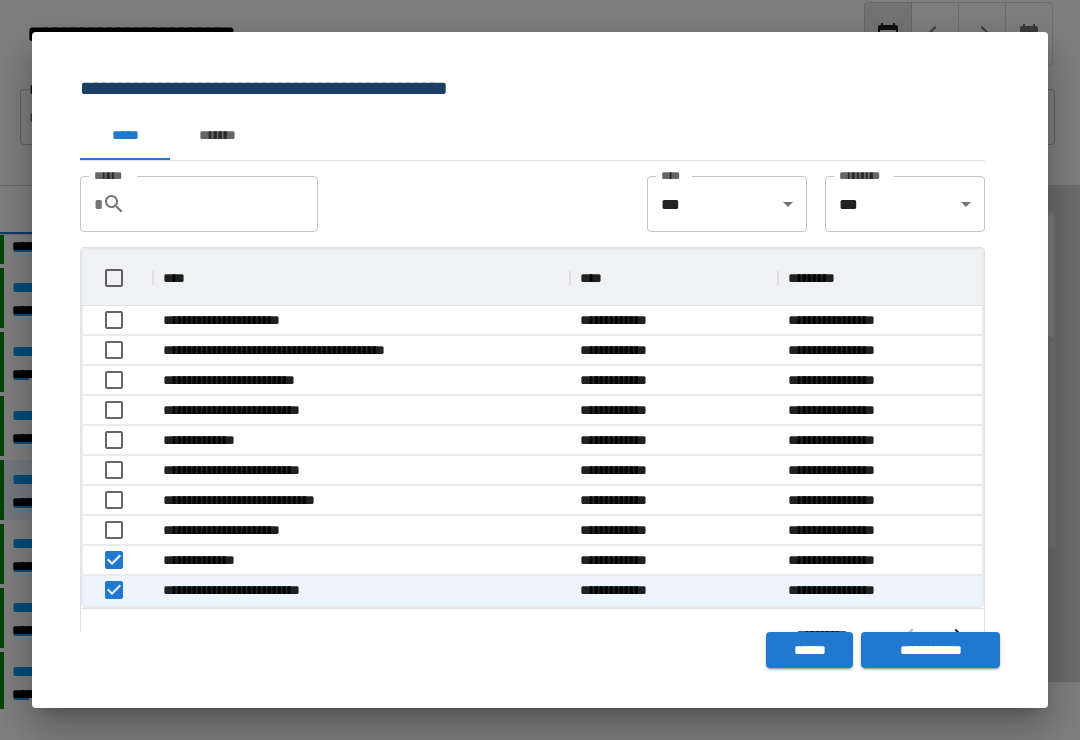 click on "**********" at bounding box center (930, 650) 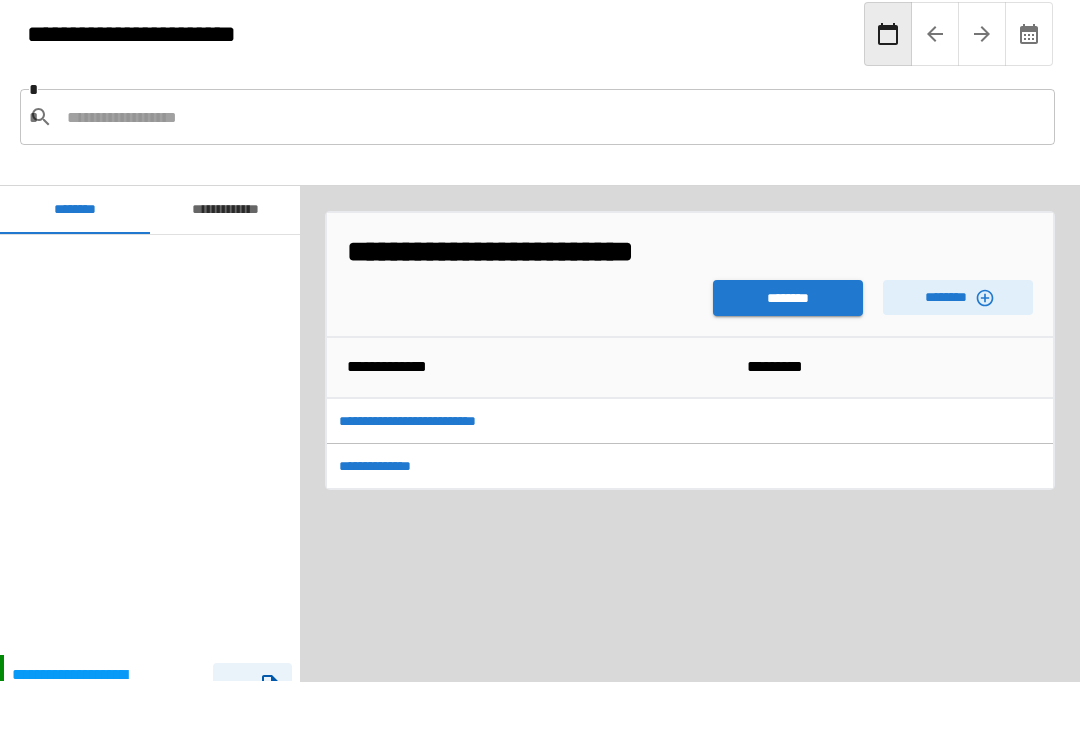 scroll, scrollTop: 451, scrollLeft: 0, axis: vertical 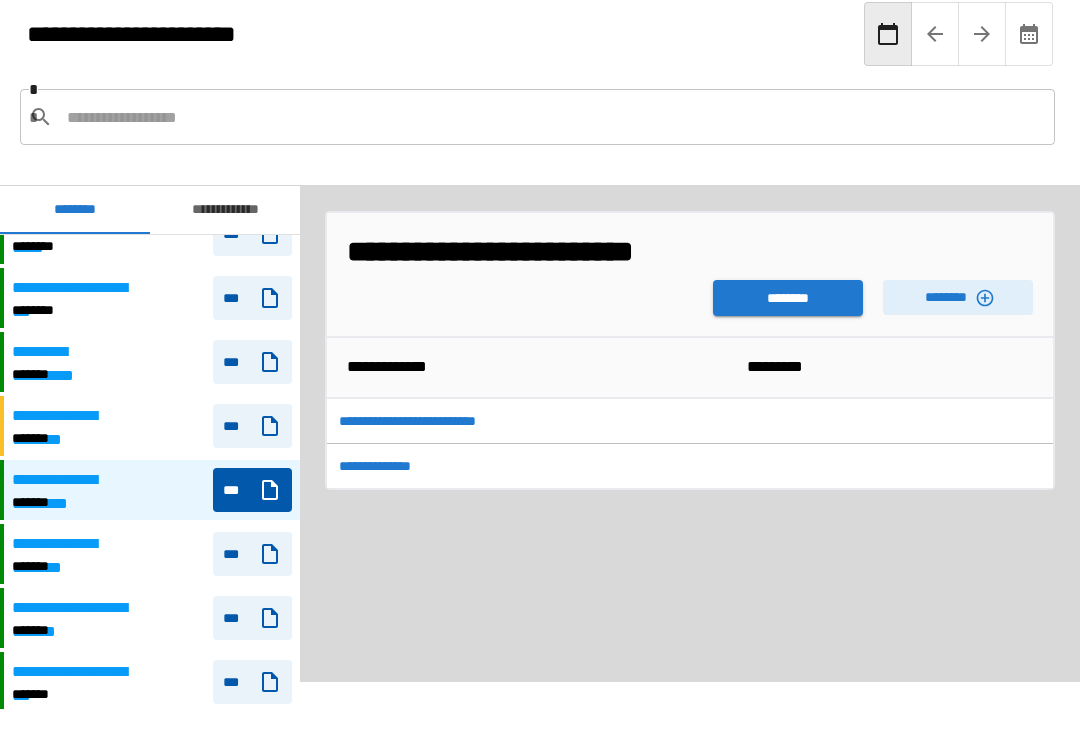 click on "********" at bounding box center [788, 298] 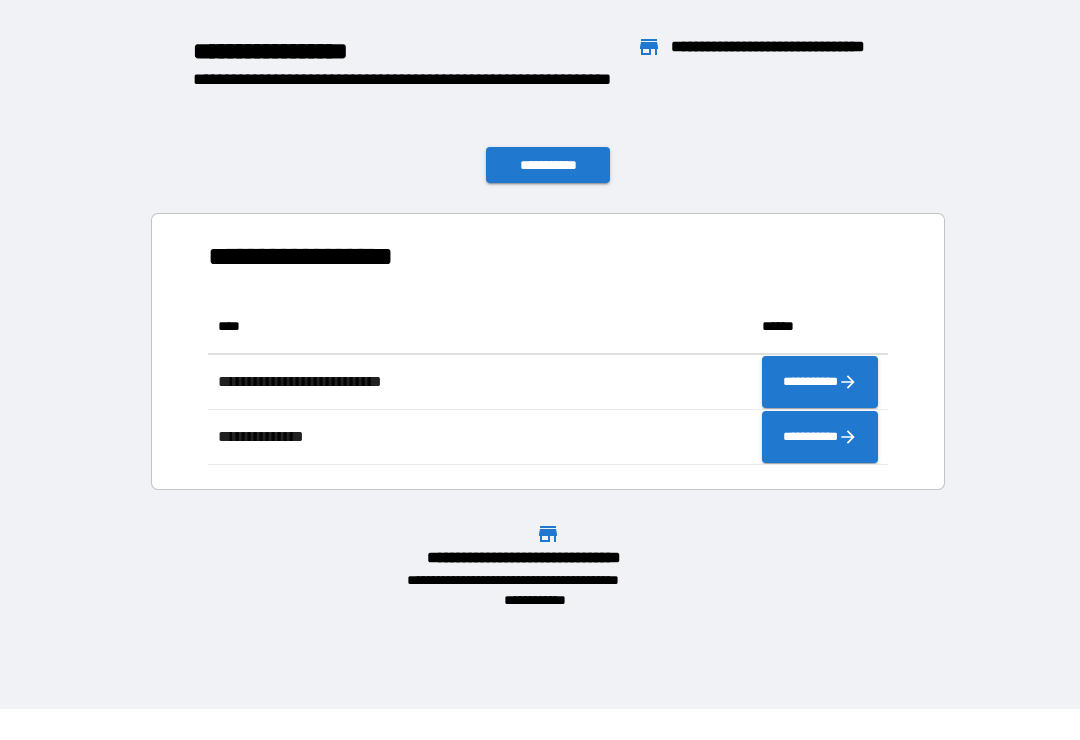 scroll, scrollTop: 1, scrollLeft: 1, axis: both 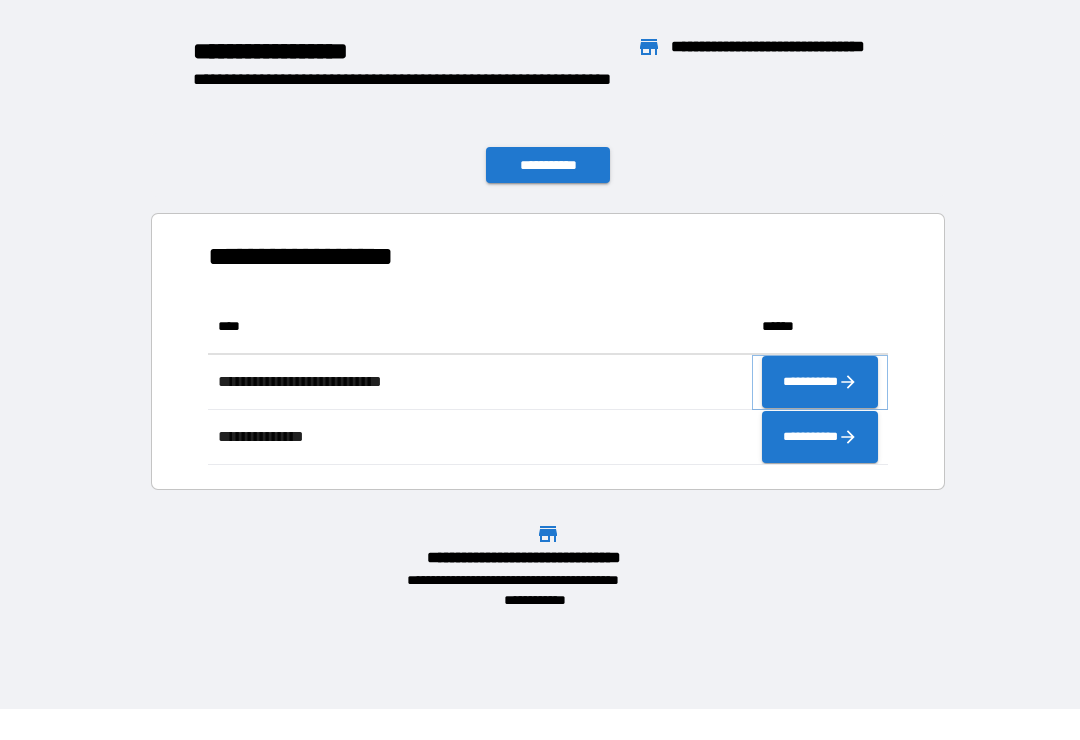 click on "**********" at bounding box center [820, 382] 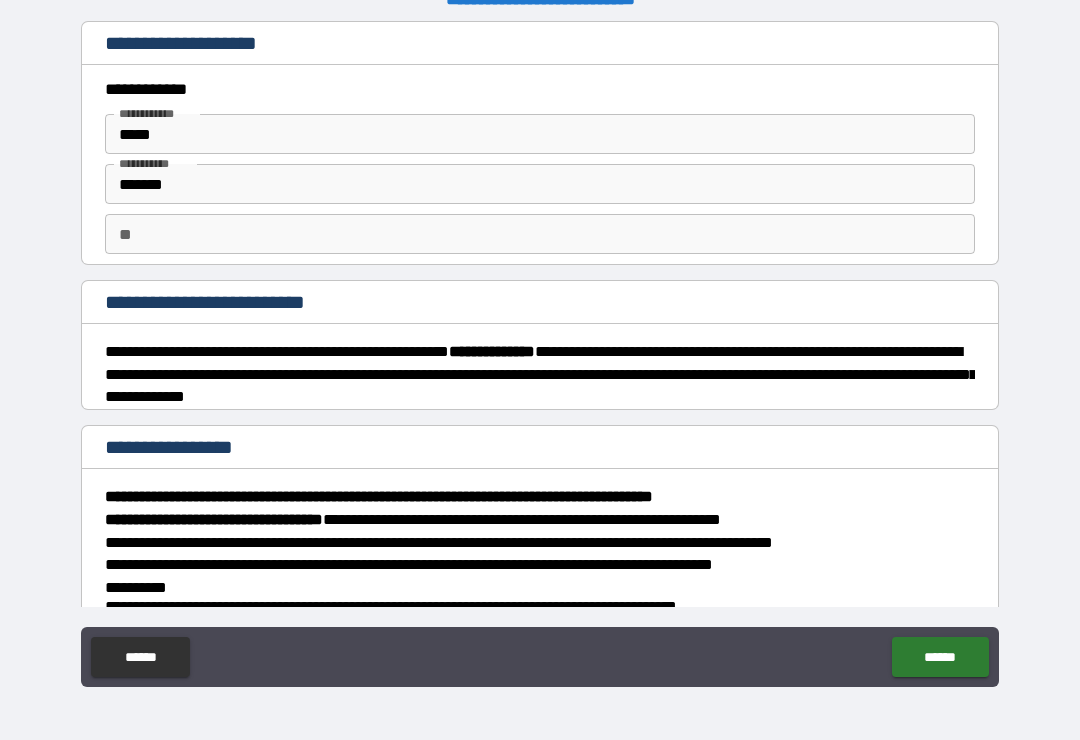 click on "******" at bounding box center [940, 657] 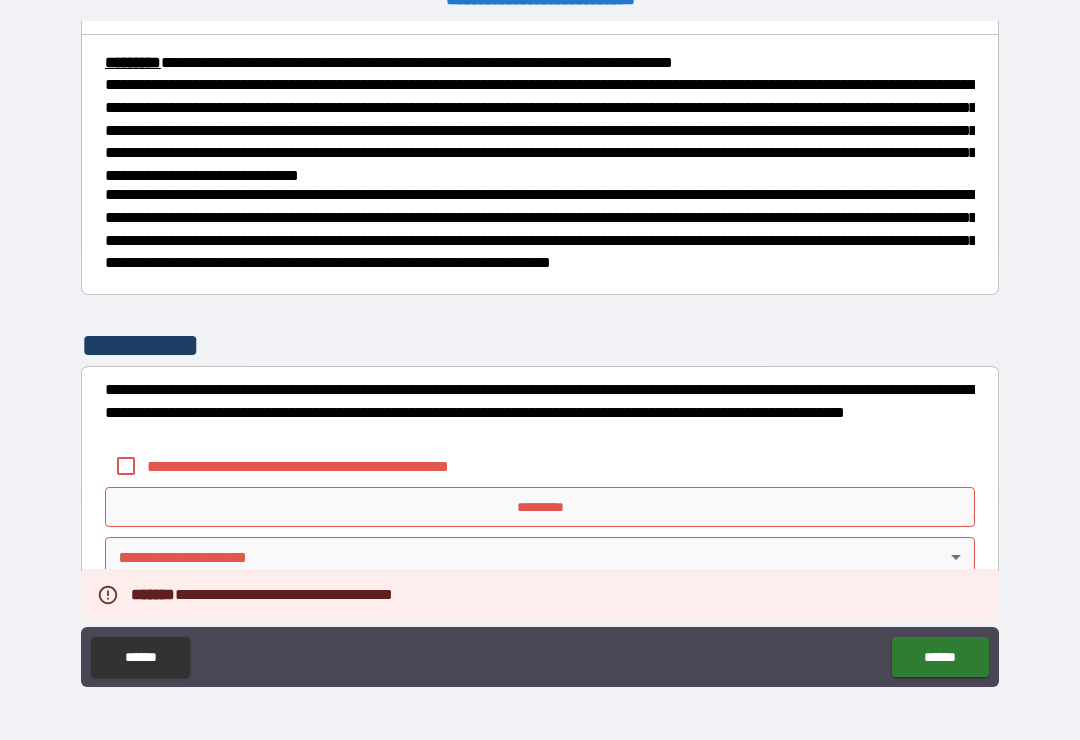 scroll, scrollTop: 730, scrollLeft: 0, axis: vertical 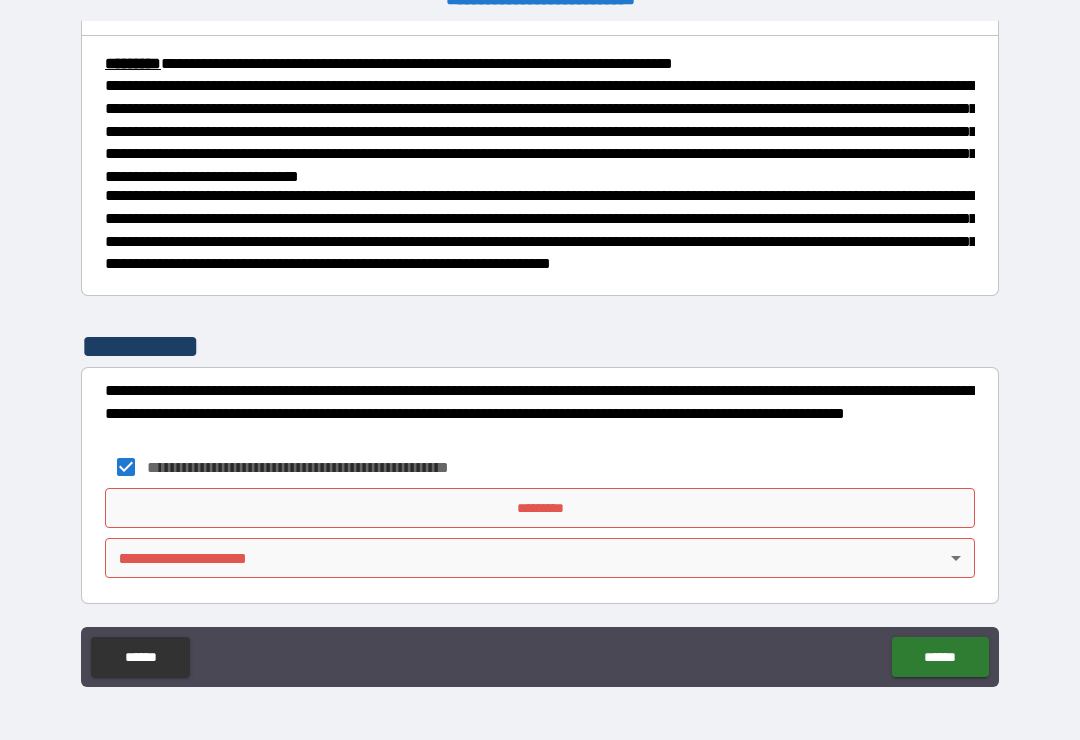 click on "**********" at bounding box center [540, 354] 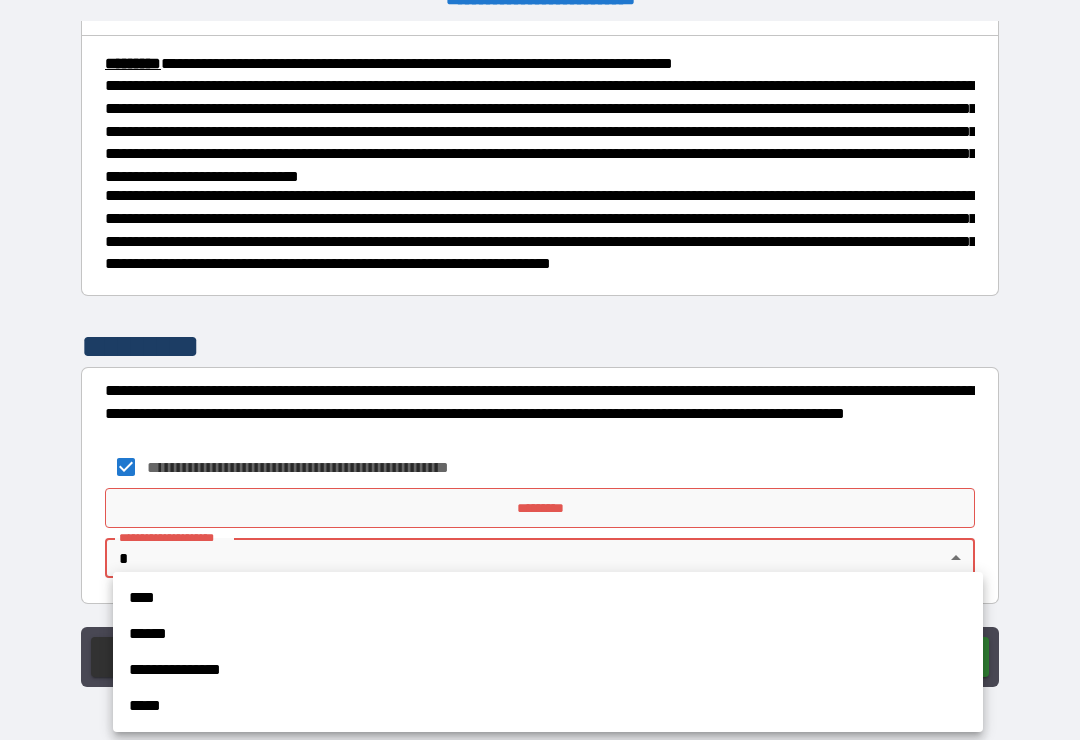 click on "****" at bounding box center (548, 598) 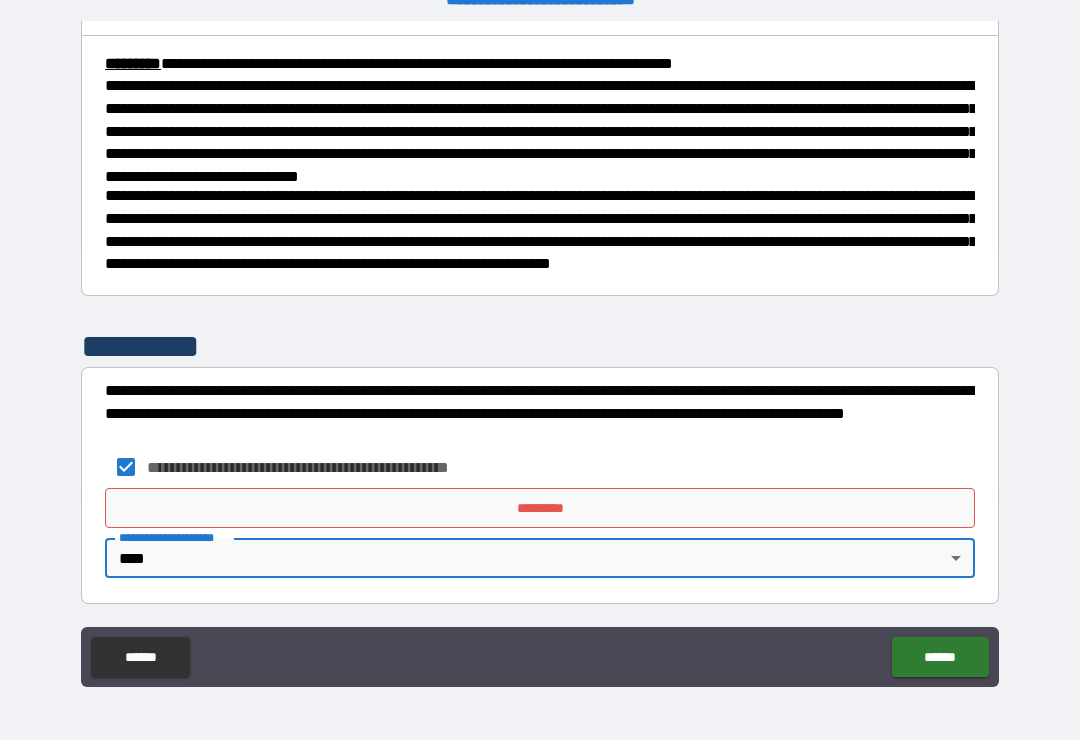 click on "******" at bounding box center [940, 657] 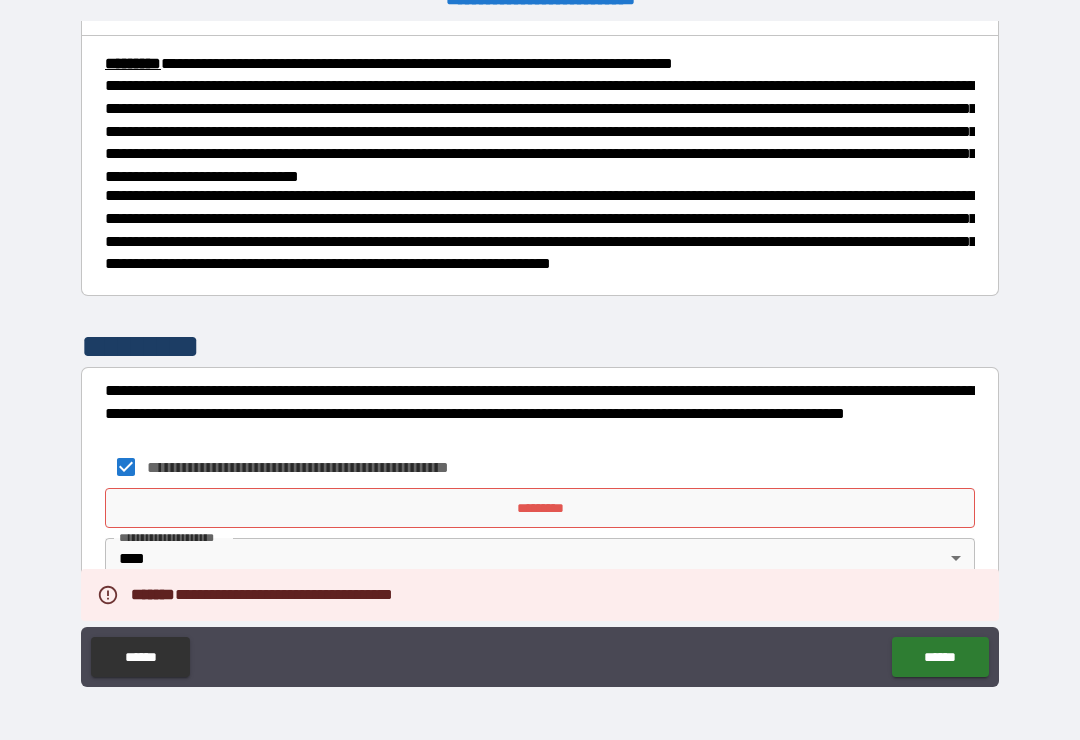 scroll, scrollTop: 730, scrollLeft: 0, axis: vertical 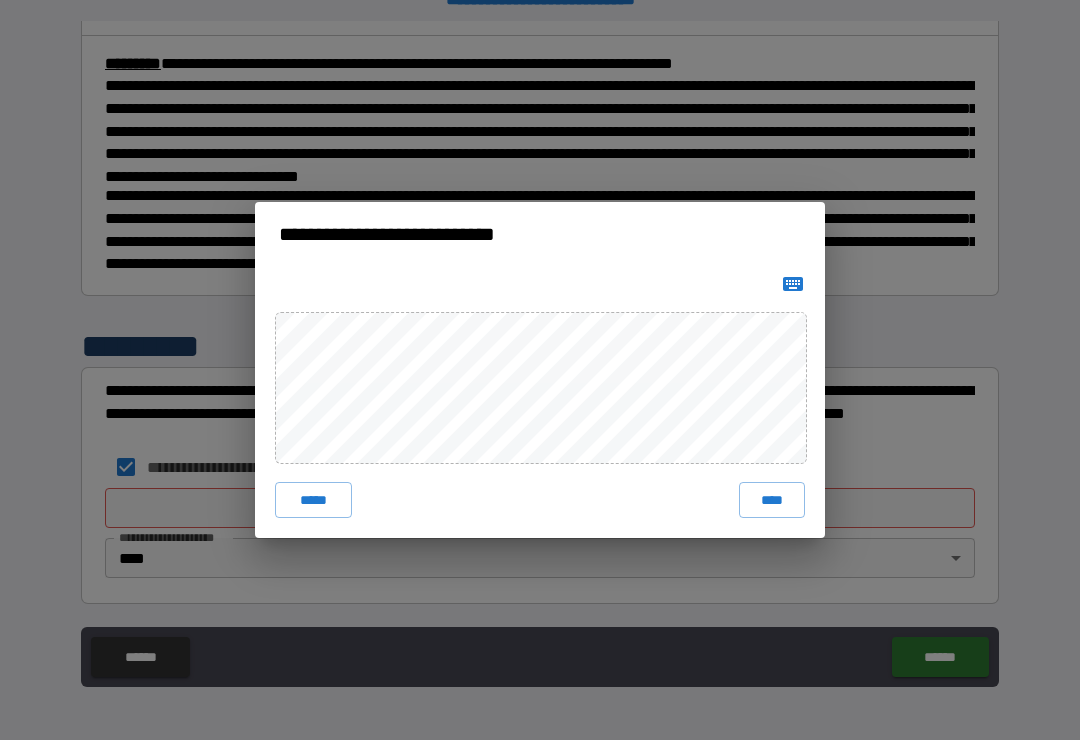 click on "****" at bounding box center [772, 500] 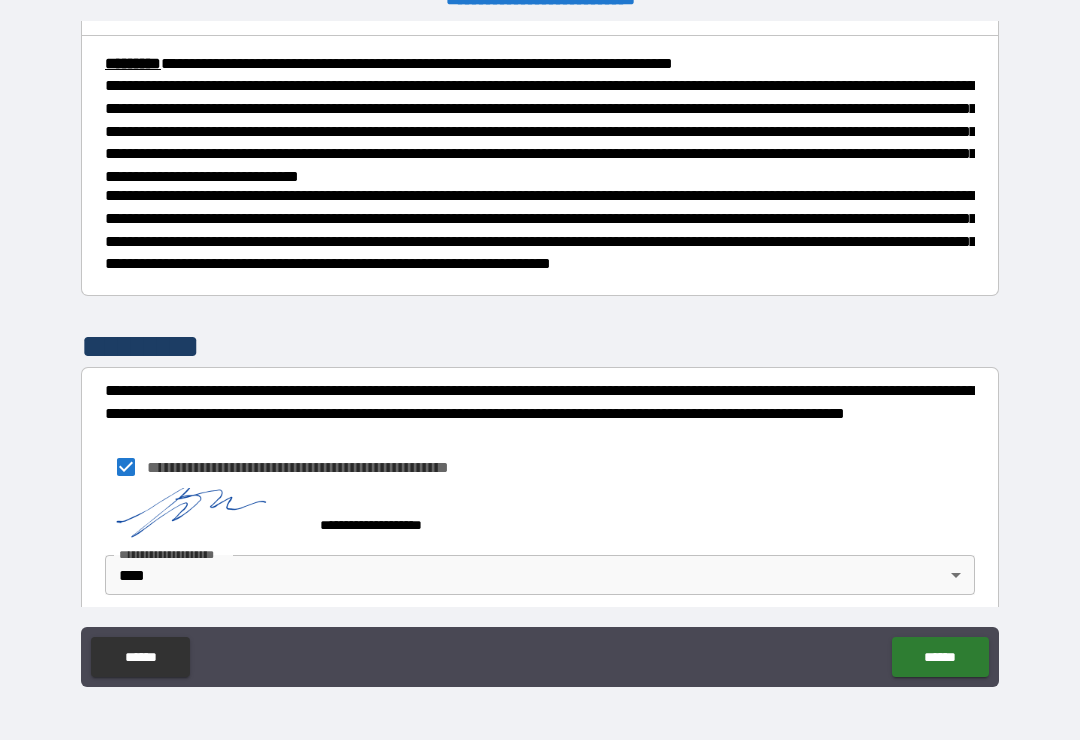 scroll, scrollTop: 720, scrollLeft: 0, axis: vertical 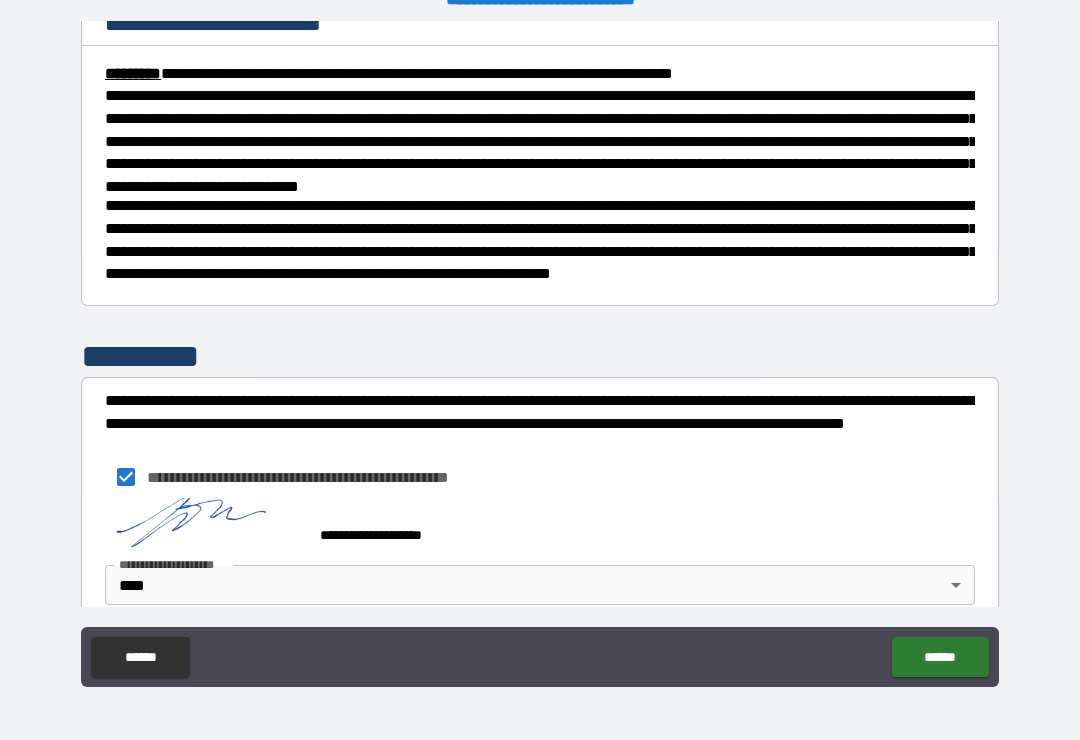 click on "******" at bounding box center [940, 657] 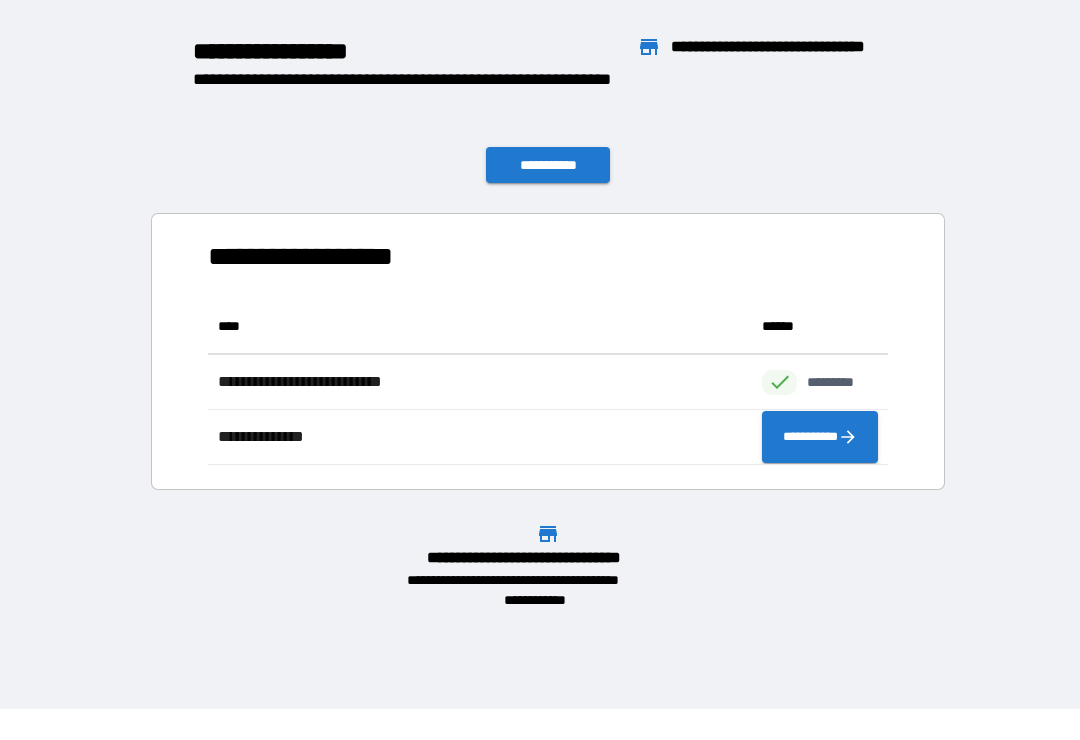 scroll, scrollTop: 1, scrollLeft: 1, axis: both 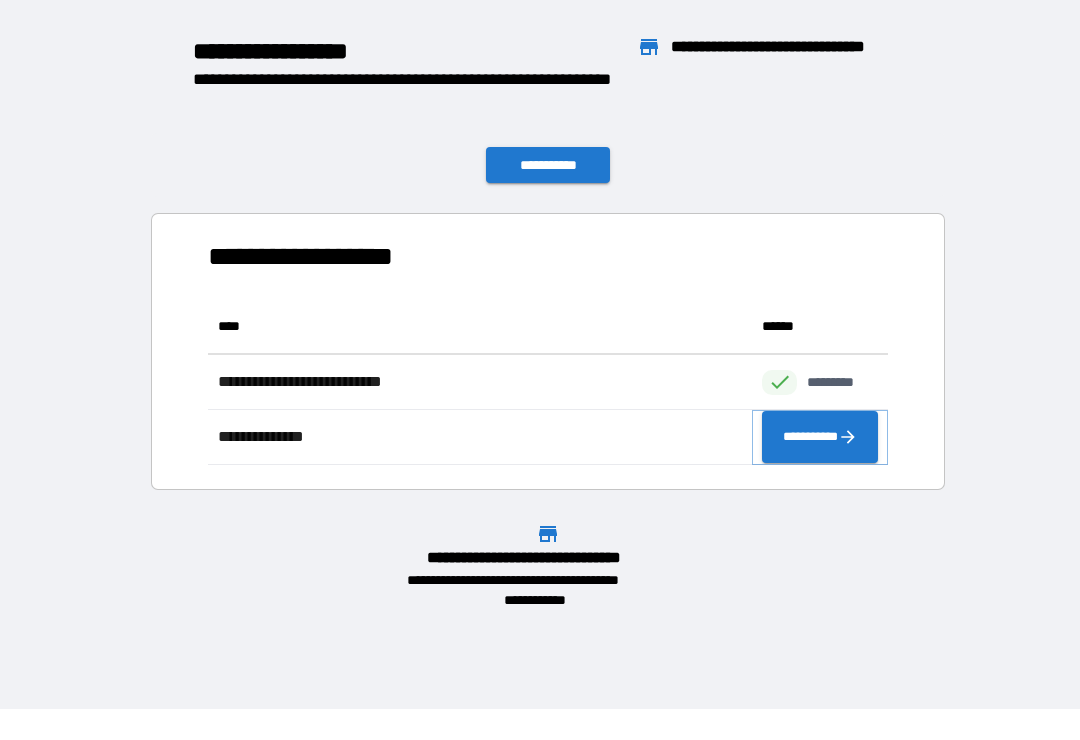 click on "**********" at bounding box center (820, 437) 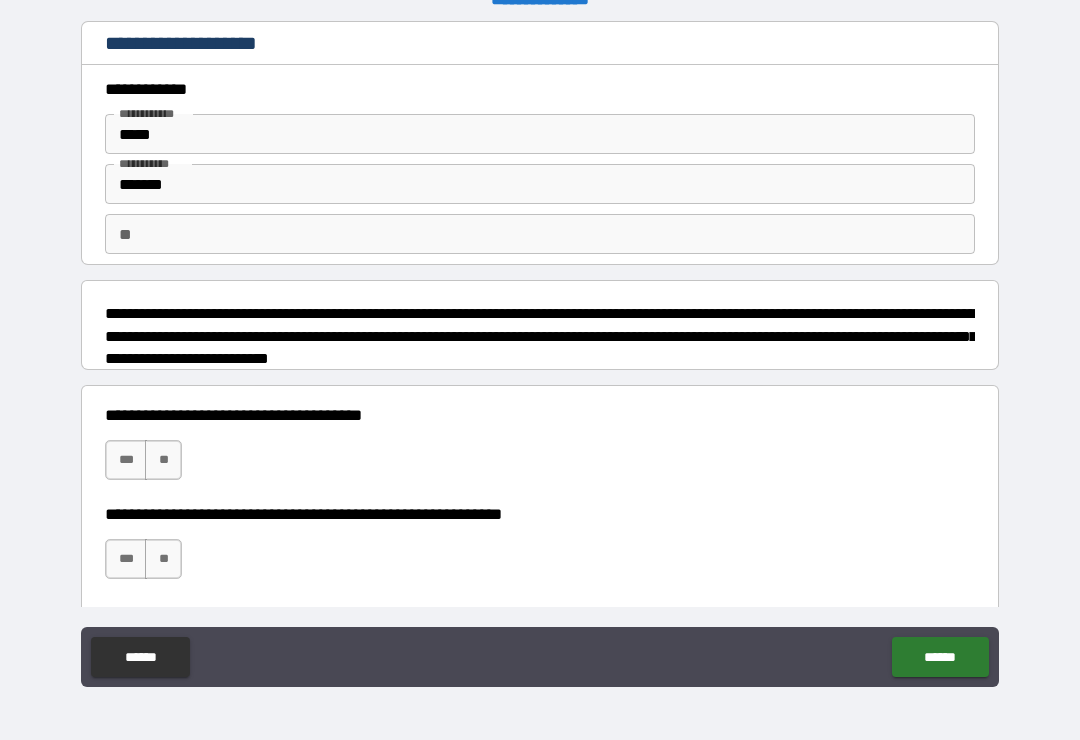 click on "**" at bounding box center [163, 460] 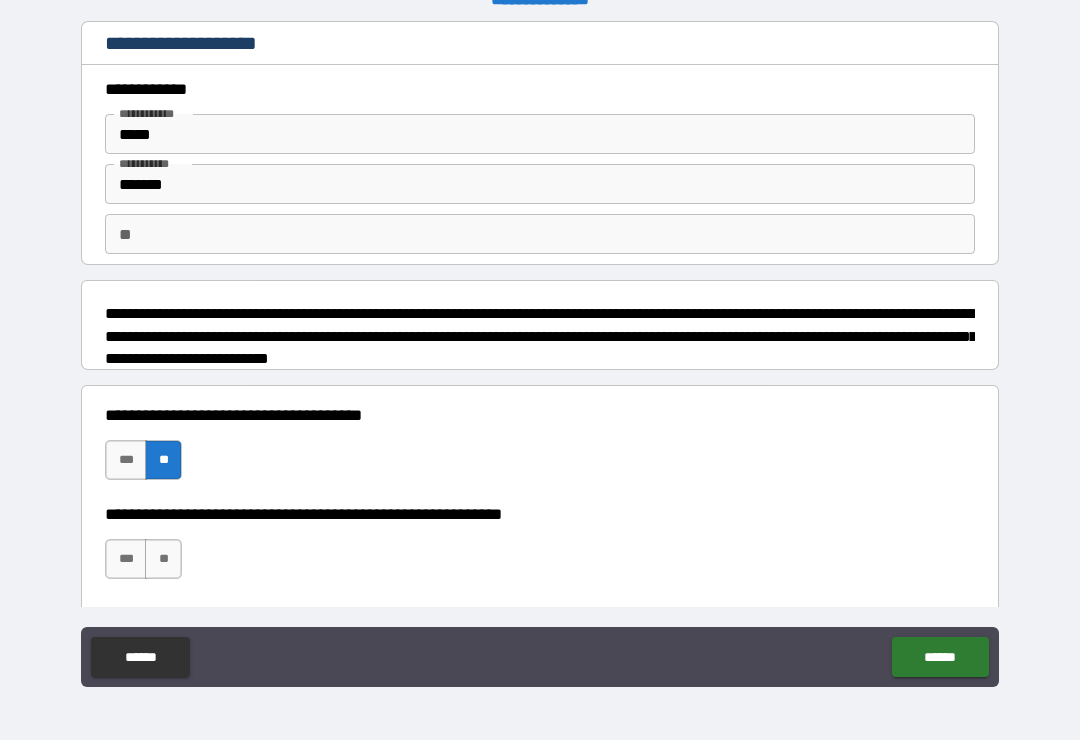 click on "**" at bounding box center (163, 559) 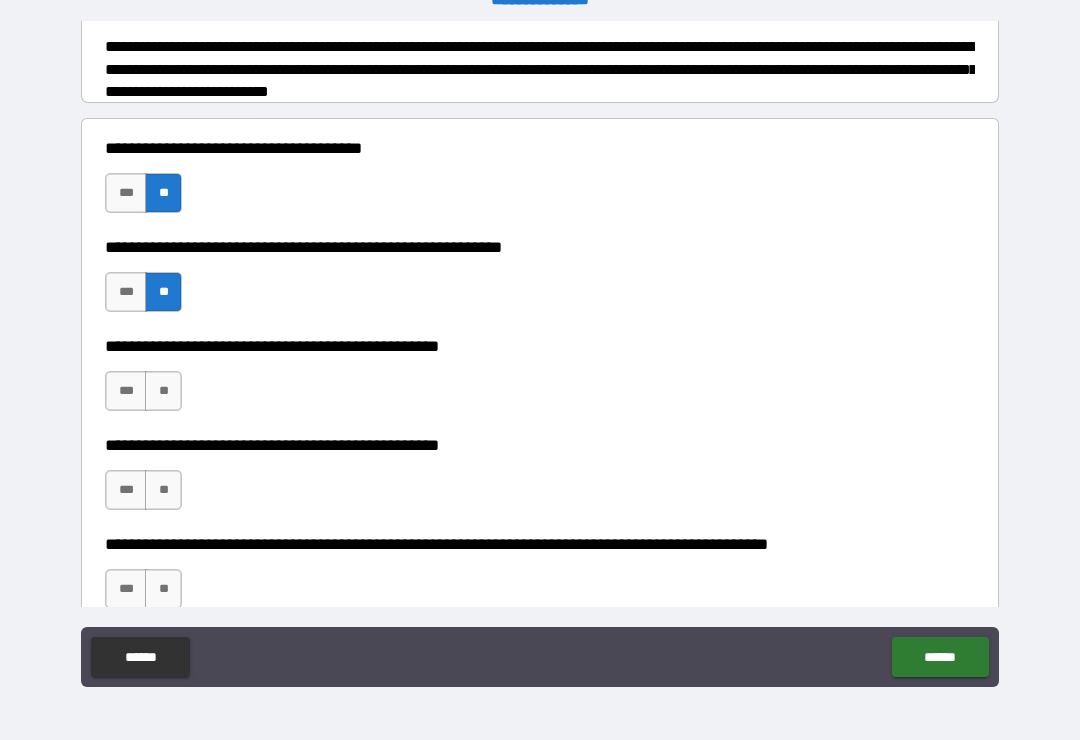 scroll, scrollTop: 266, scrollLeft: 0, axis: vertical 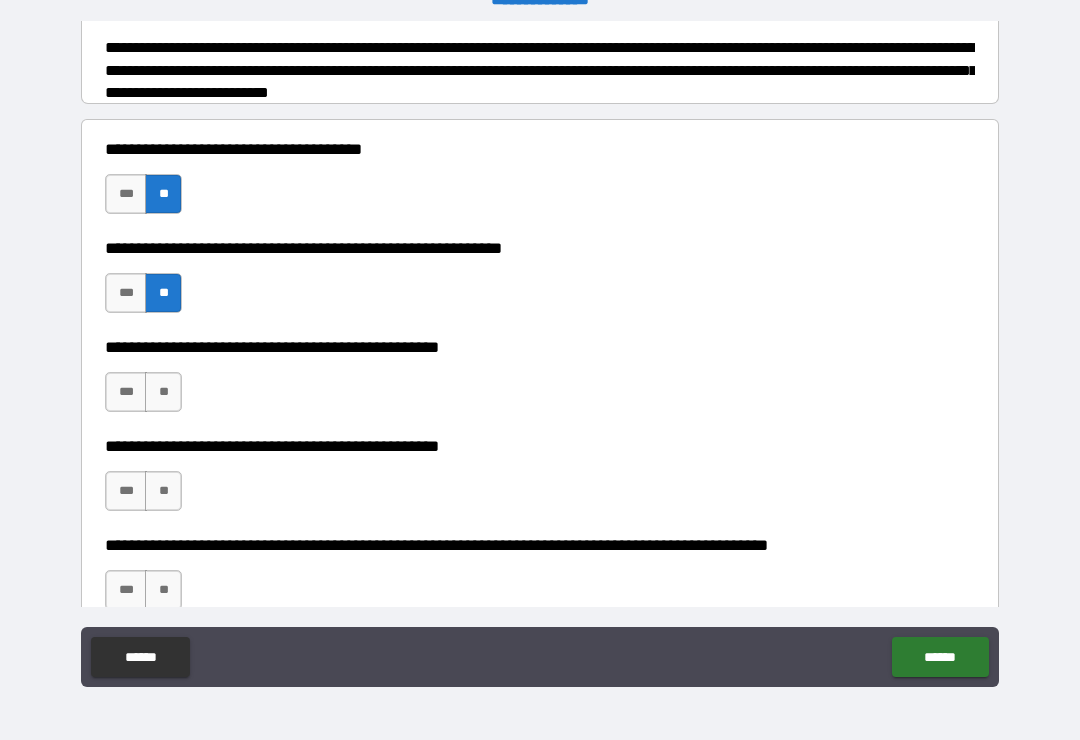 click on "**" at bounding box center (163, 392) 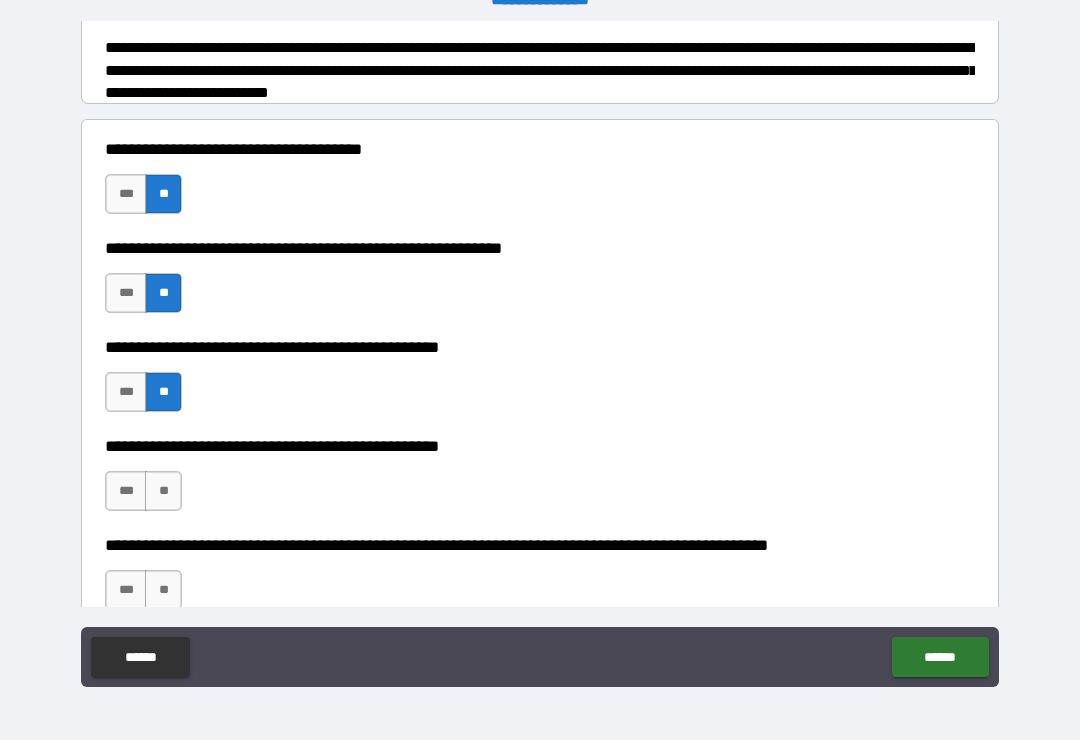 click on "**" at bounding box center (163, 491) 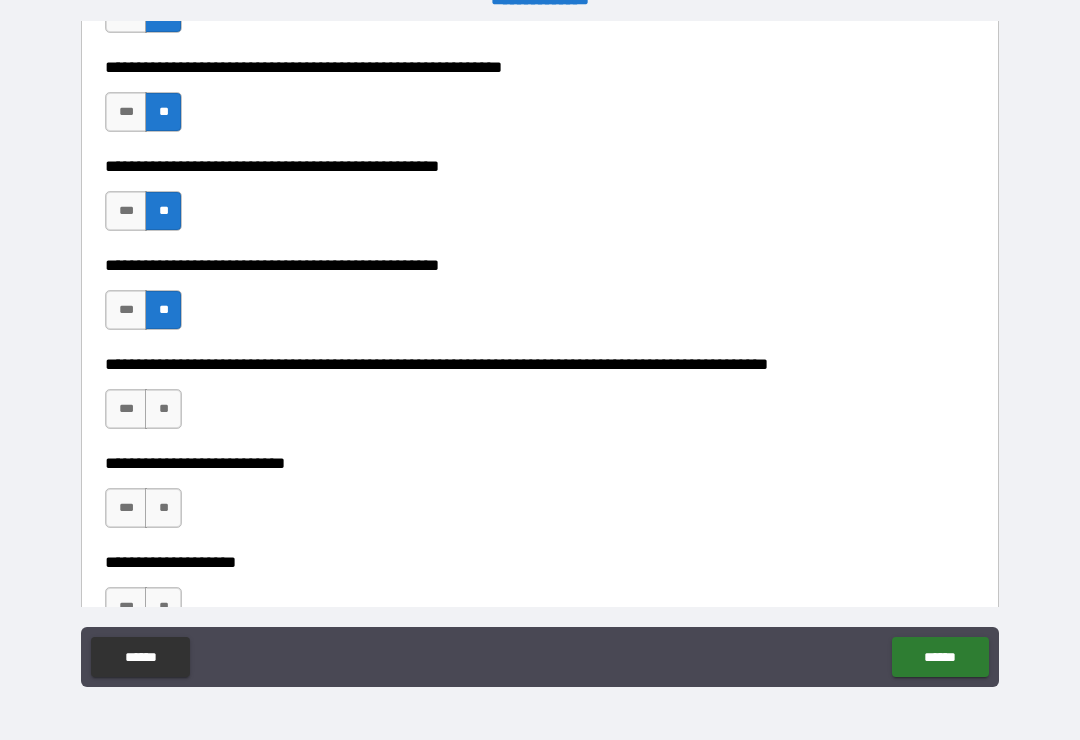scroll, scrollTop: 449, scrollLeft: 0, axis: vertical 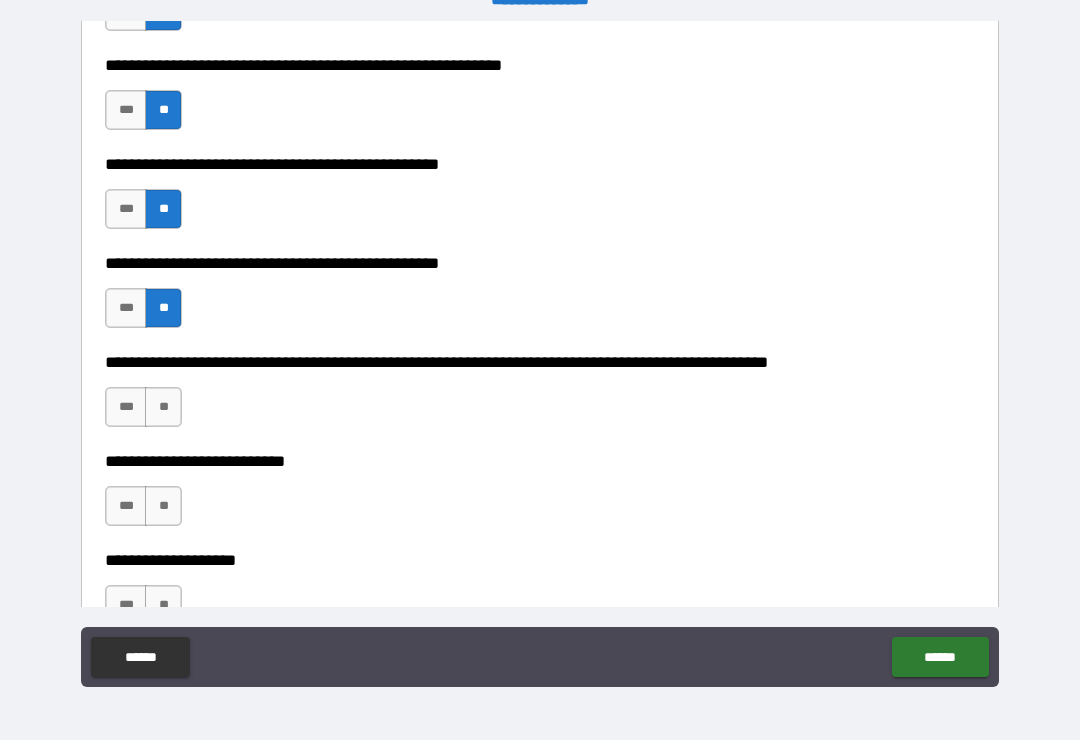click on "**" at bounding box center [163, 407] 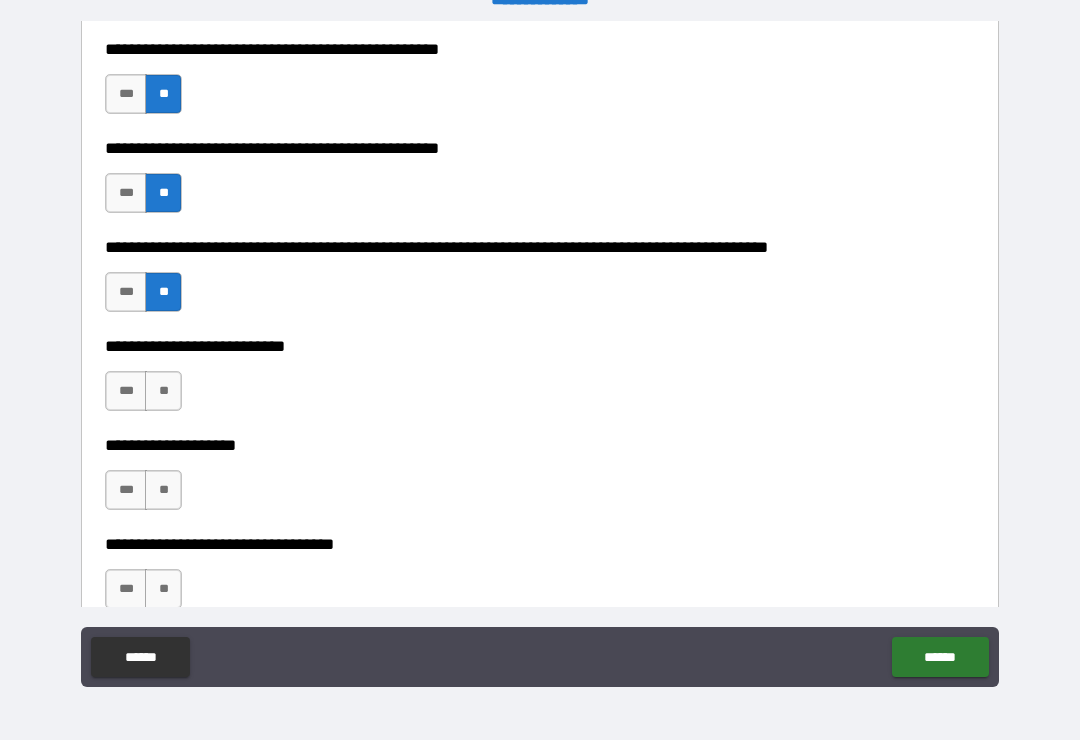 scroll, scrollTop: 564, scrollLeft: 0, axis: vertical 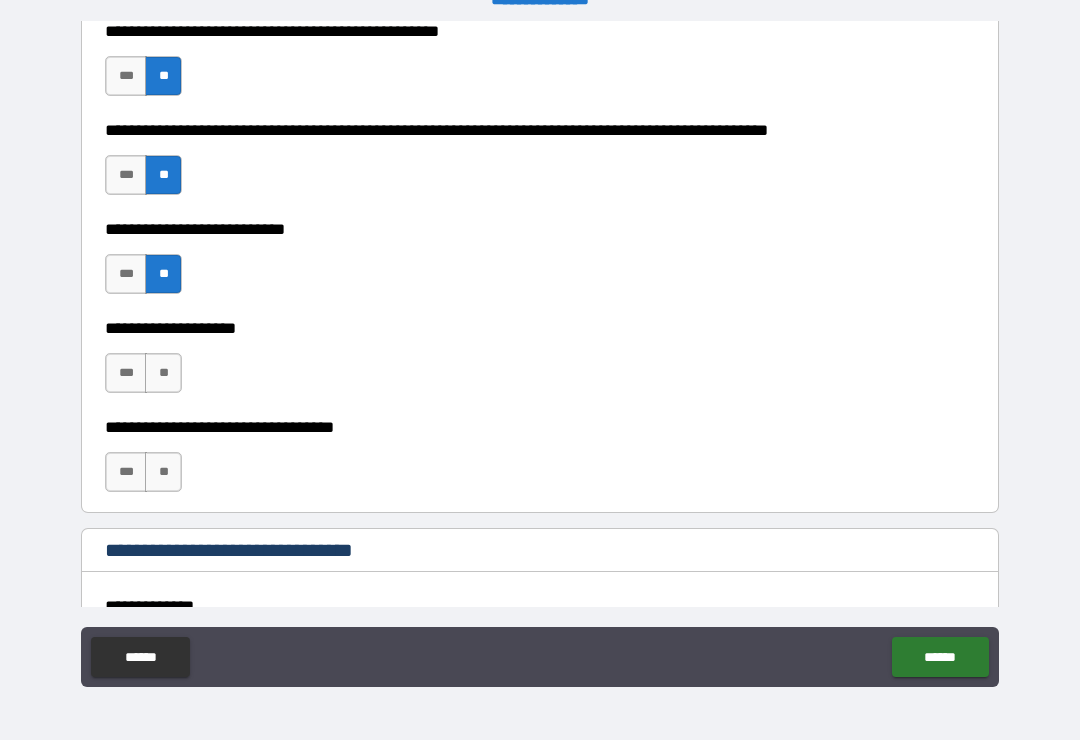 click on "**" at bounding box center (163, 373) 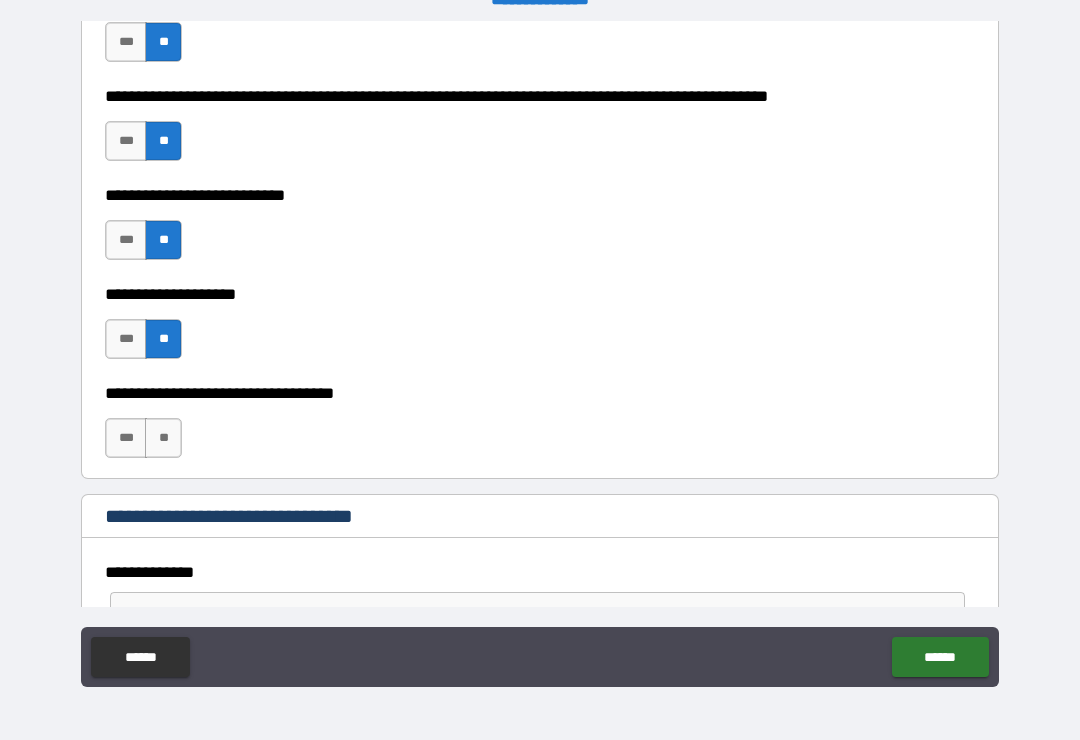 scroll, scrollTop: 777, scrollLeft: 0, axis: vertical 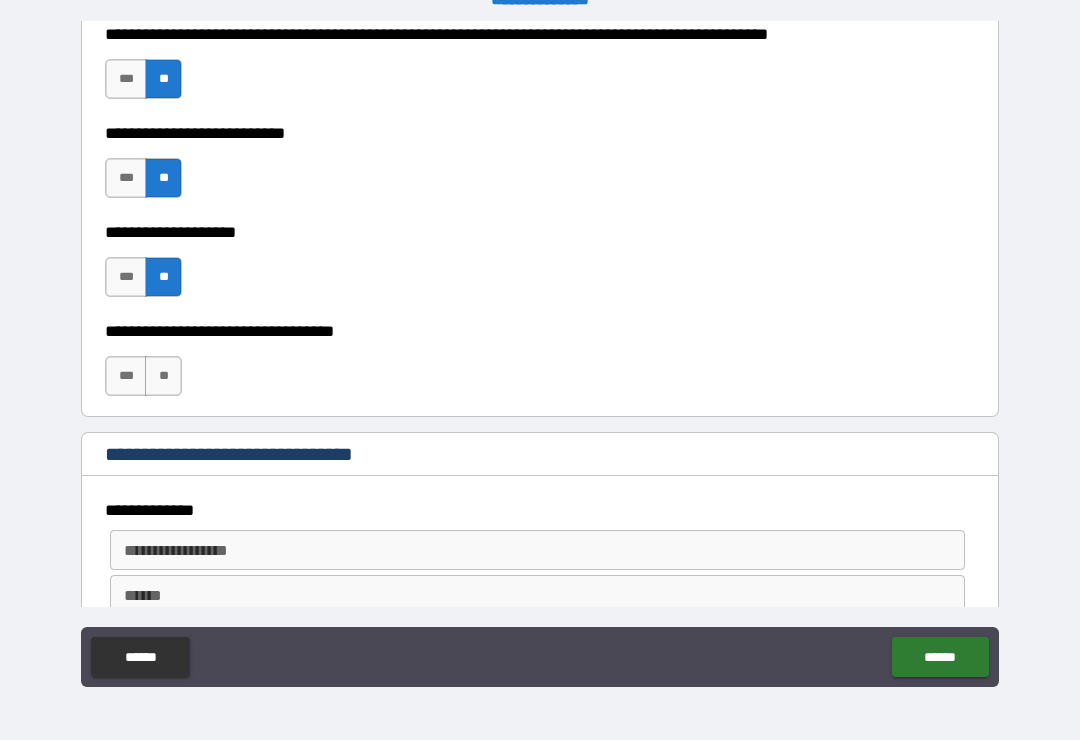 click on "**" at bounding box center [163, 376] 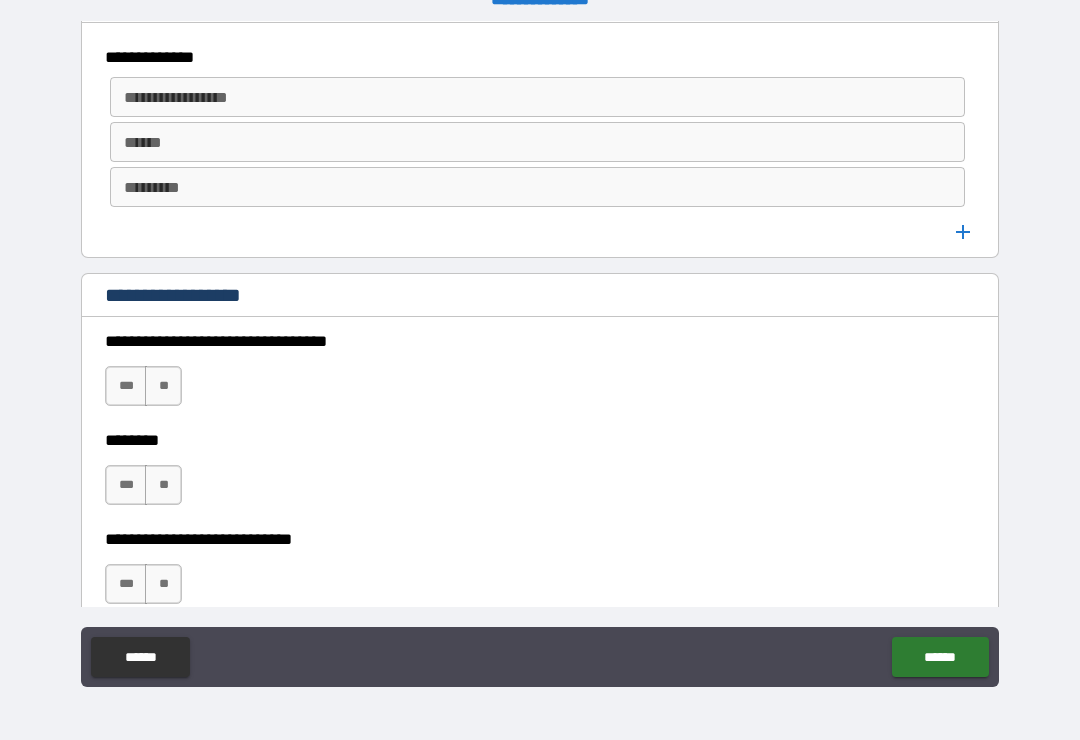 scroll, scrollTop: 1230, scrollLeft: 0, axis: vertical 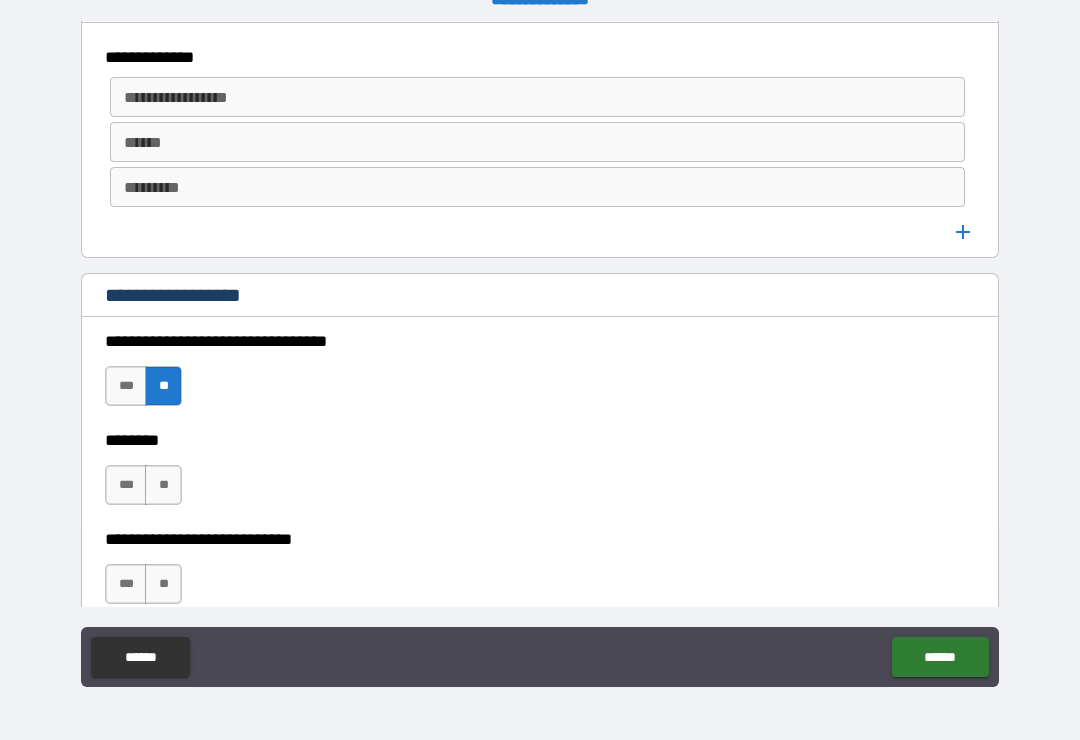 click on "**" at bounding box center (163, 485) 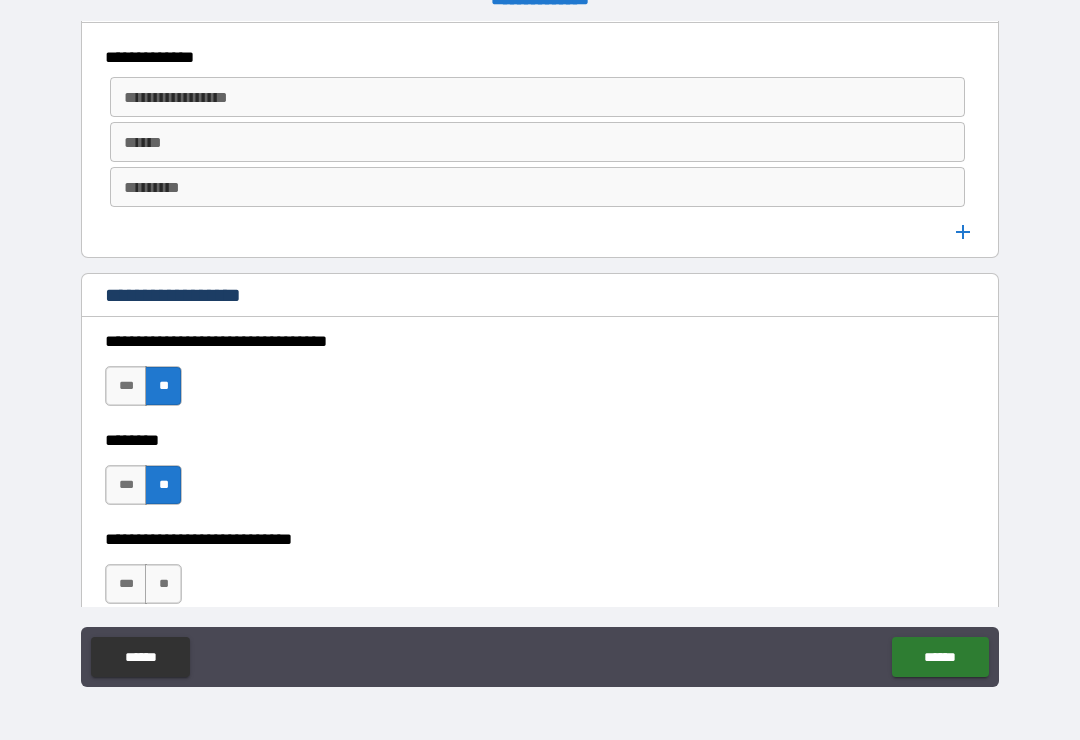 click on "**" at bounding box center [163, 584] 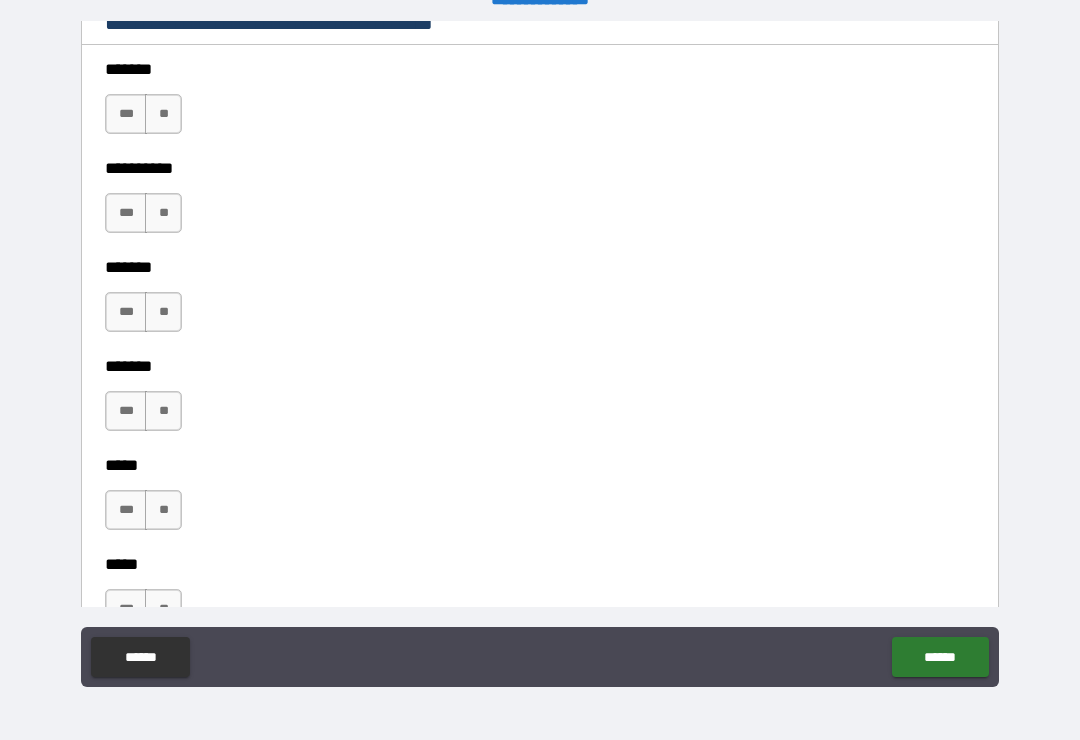 scroll, scrollTop: 1880, scrollLeft: 0, axis: vertical 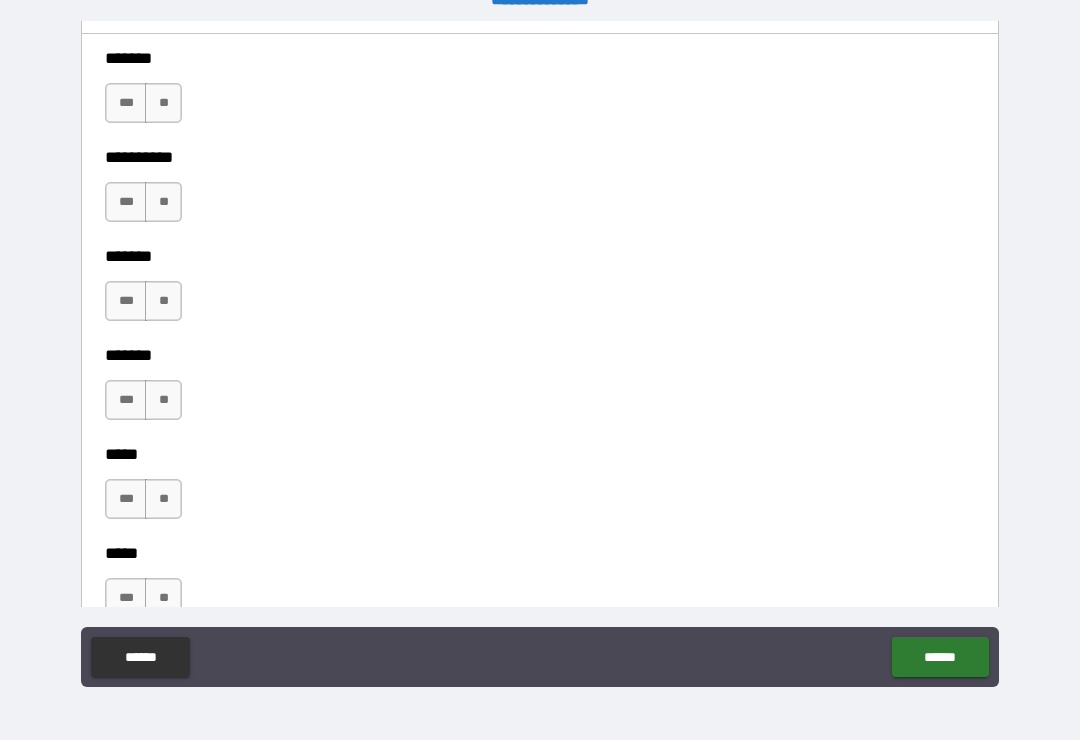 click on "**" at bounding box center [163, 103] 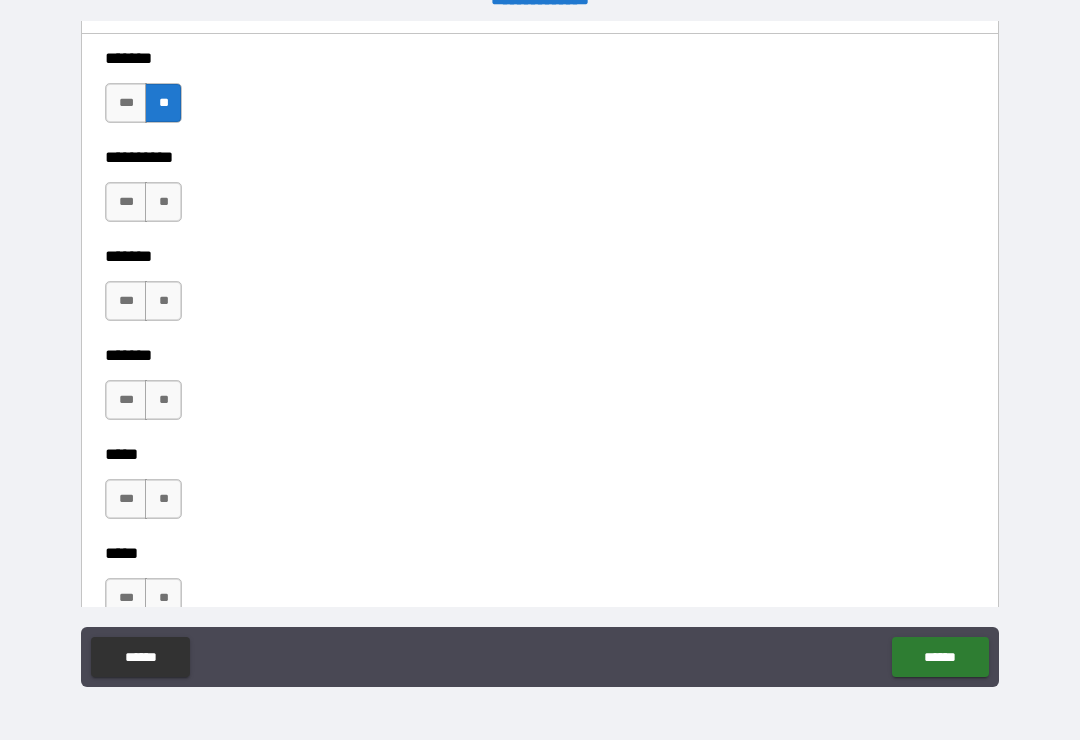 click on "**" at bounding box center (163, 202) 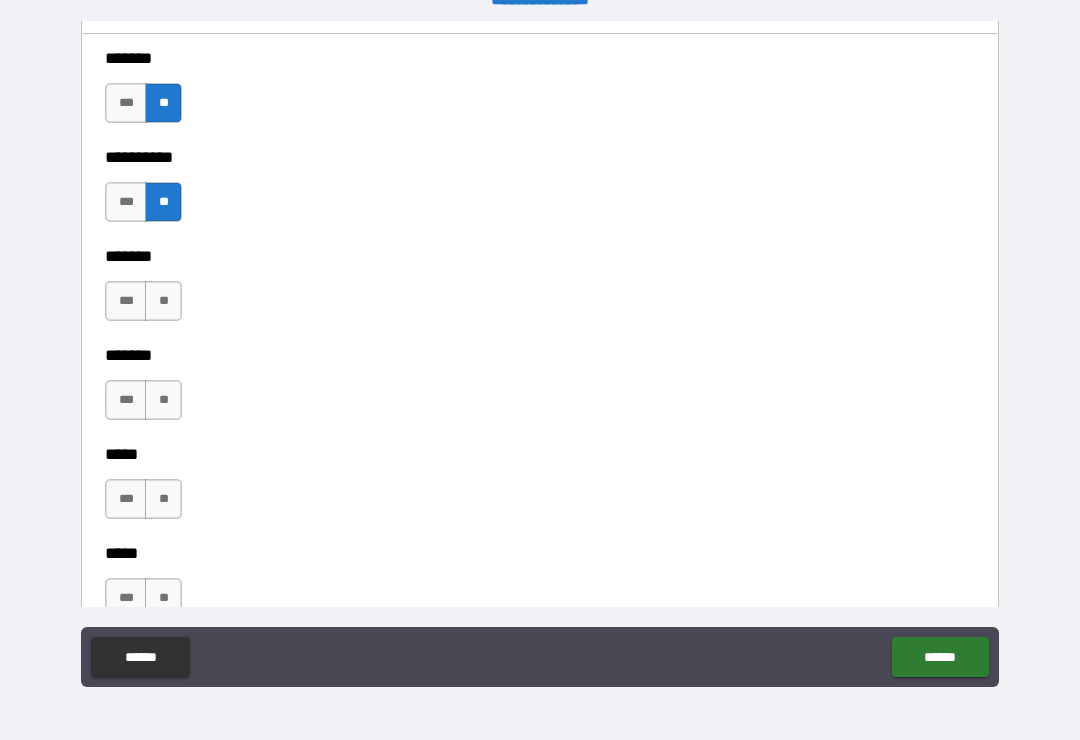 click on "**" at bounding box center [163, 301] 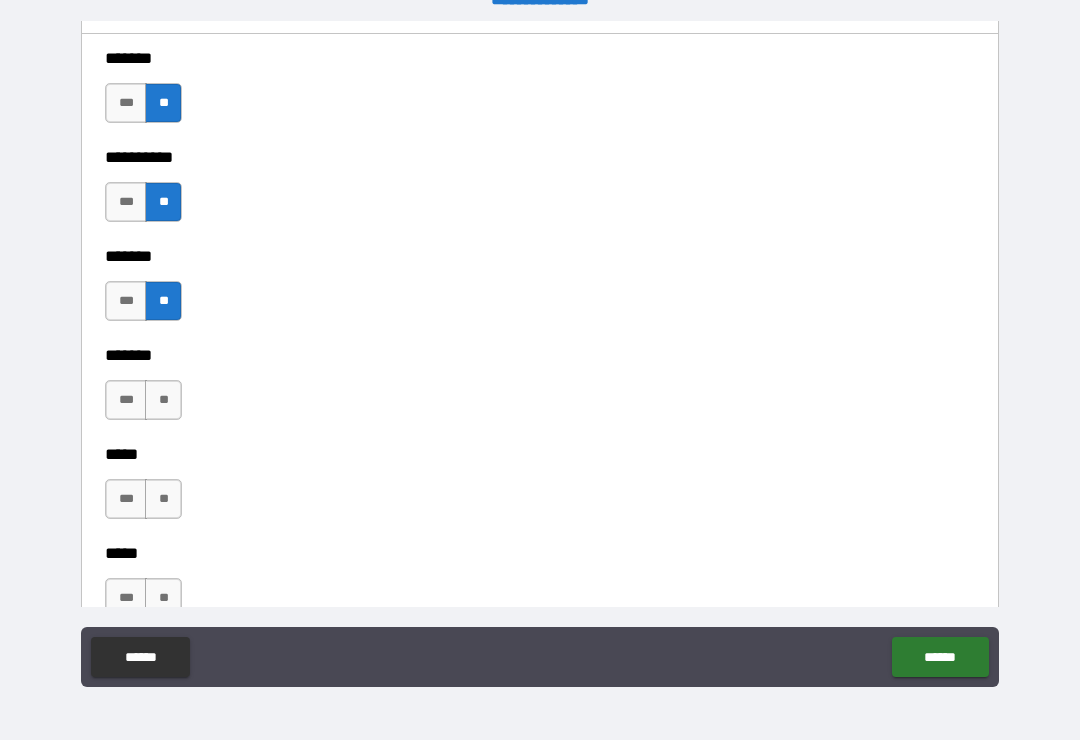 click on "**" at bounding box center [163, 400] 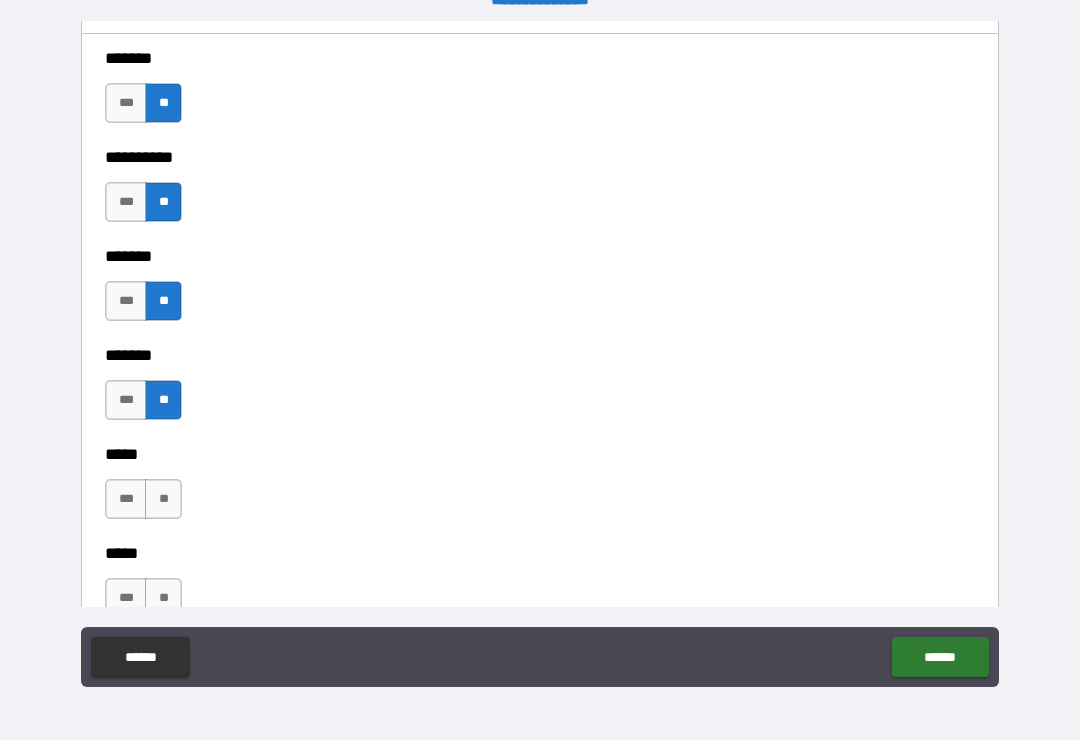 click on "**" at bounding box center (163, 499) 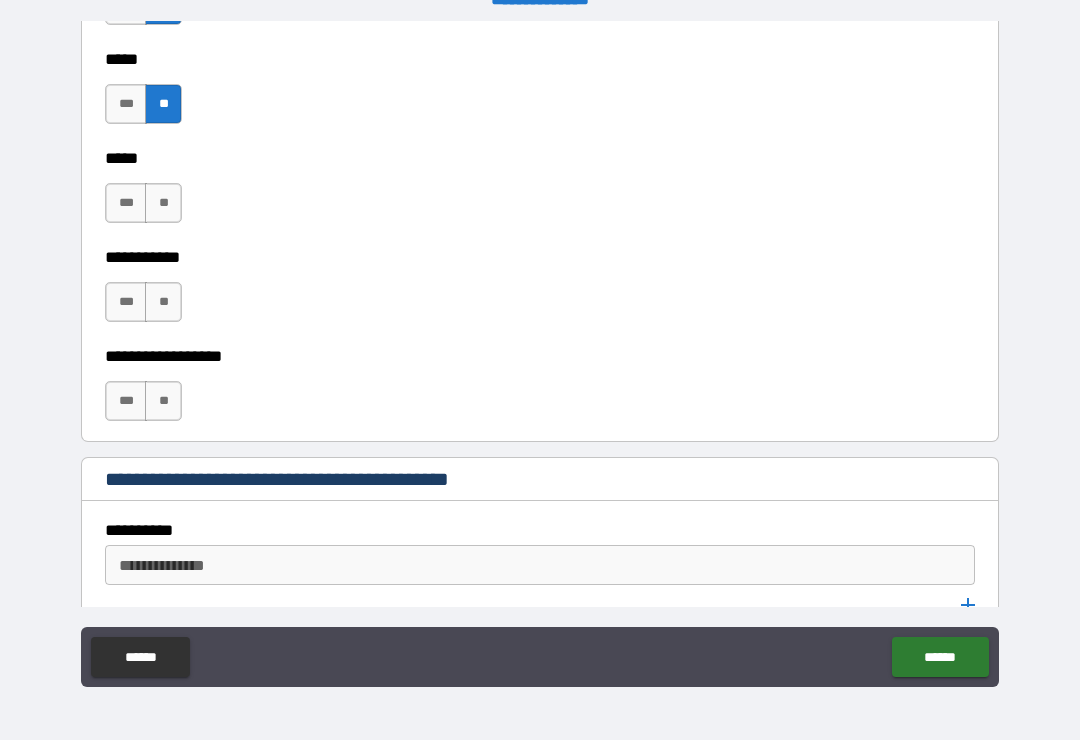 scroll, scrollTop: 2291, scrollLeft: 0, axis: vertical 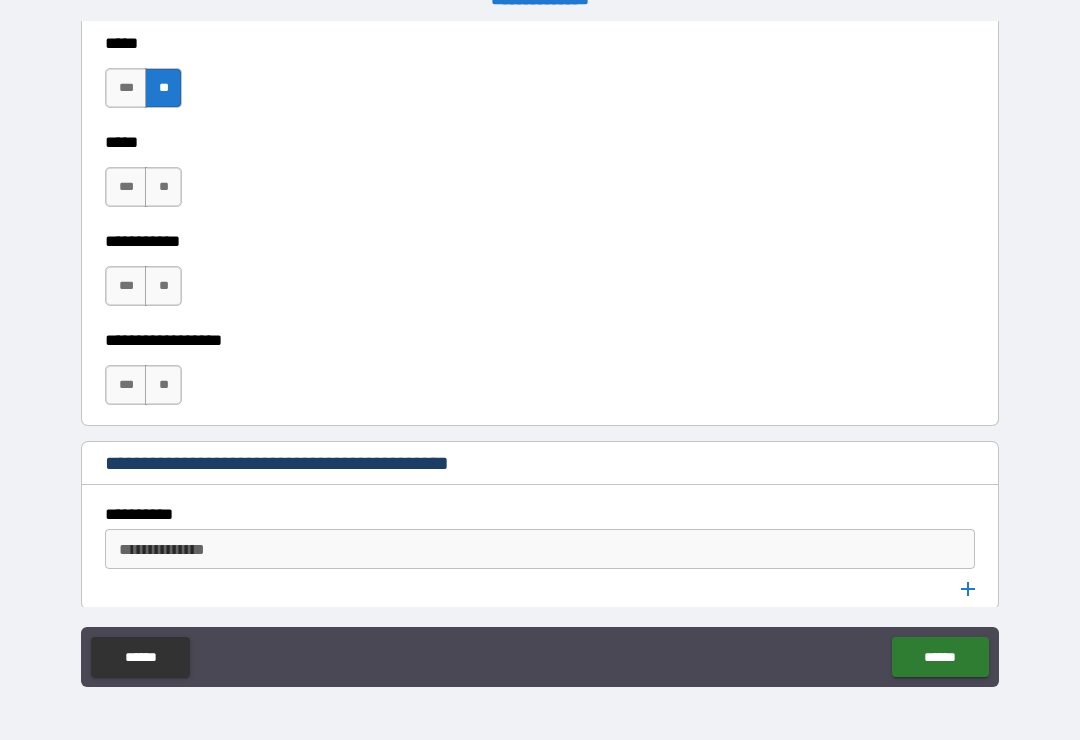 click on "**" at bounding box center (163, 286) 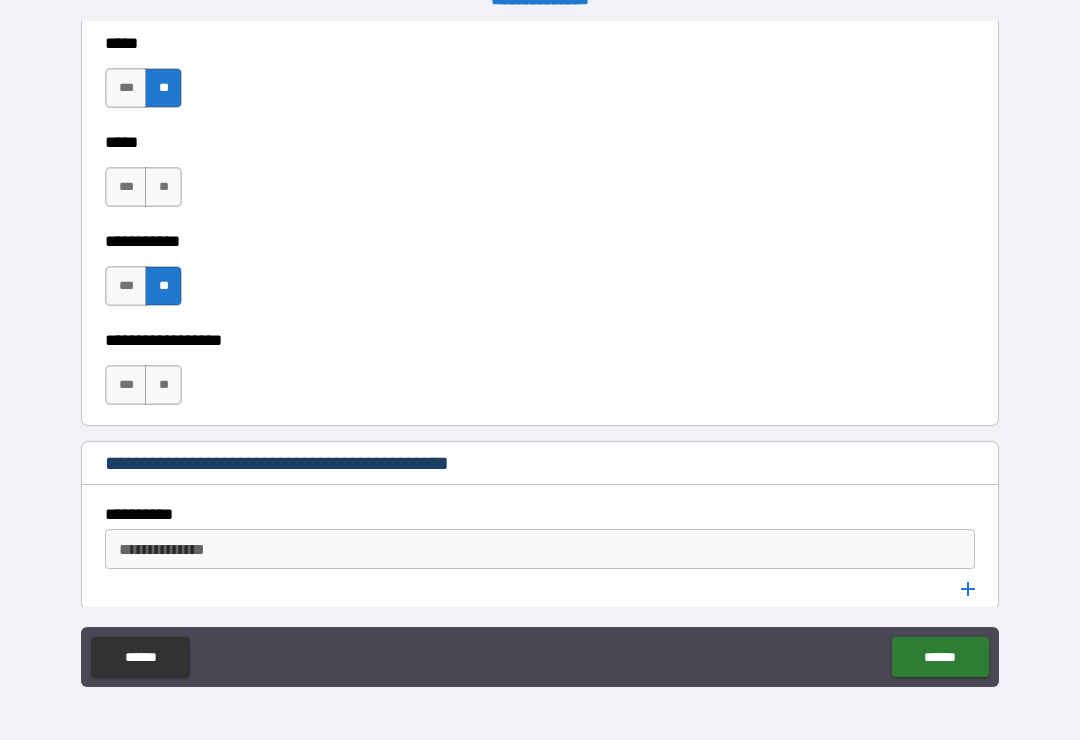 click on "**" at bounding box center [163, 187] 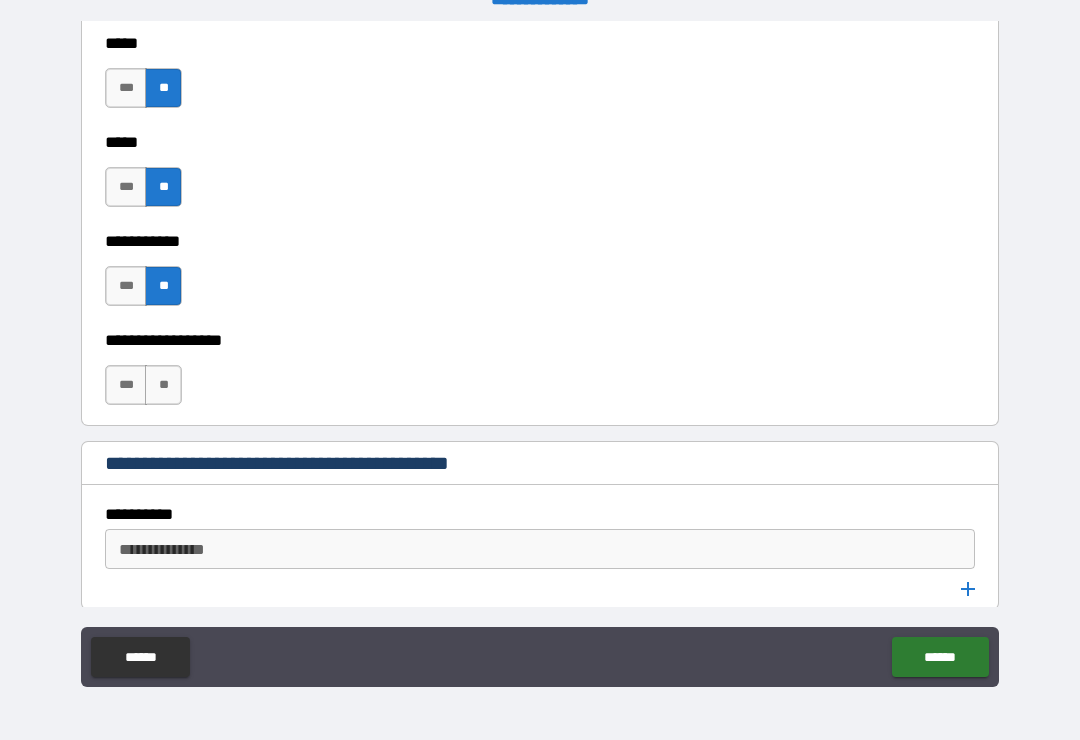 click on "**" at bounding box center (163, 385) 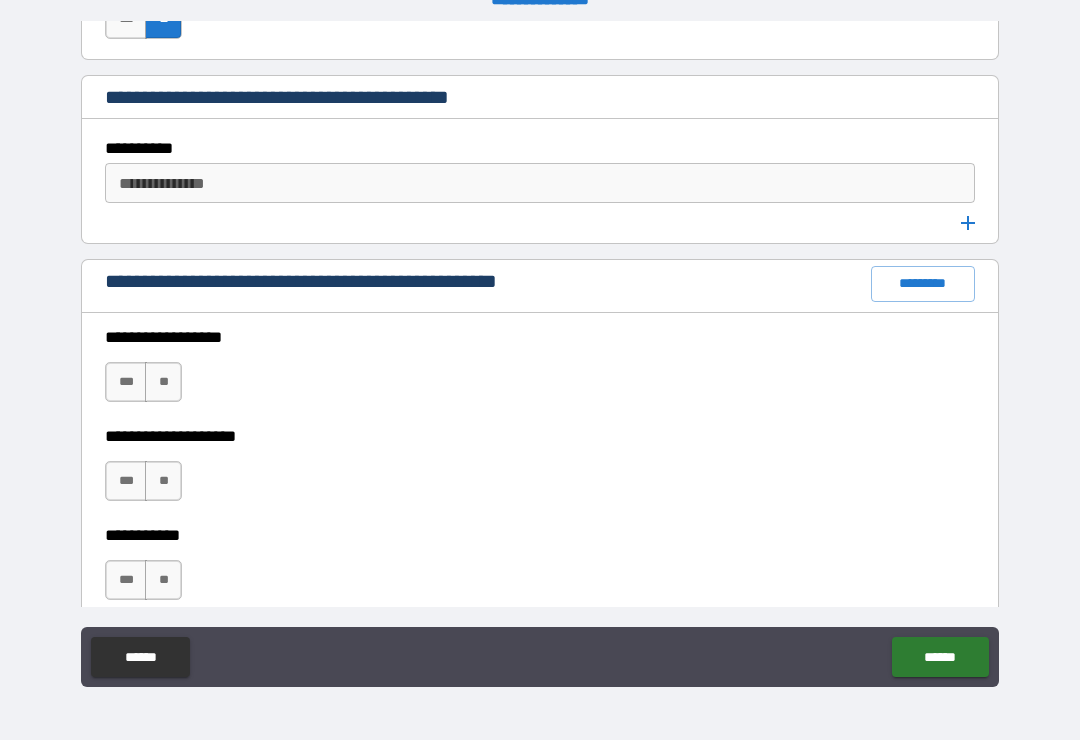 scroll, scrollTop: 2662, scrollLeft: 0, axis: vertical 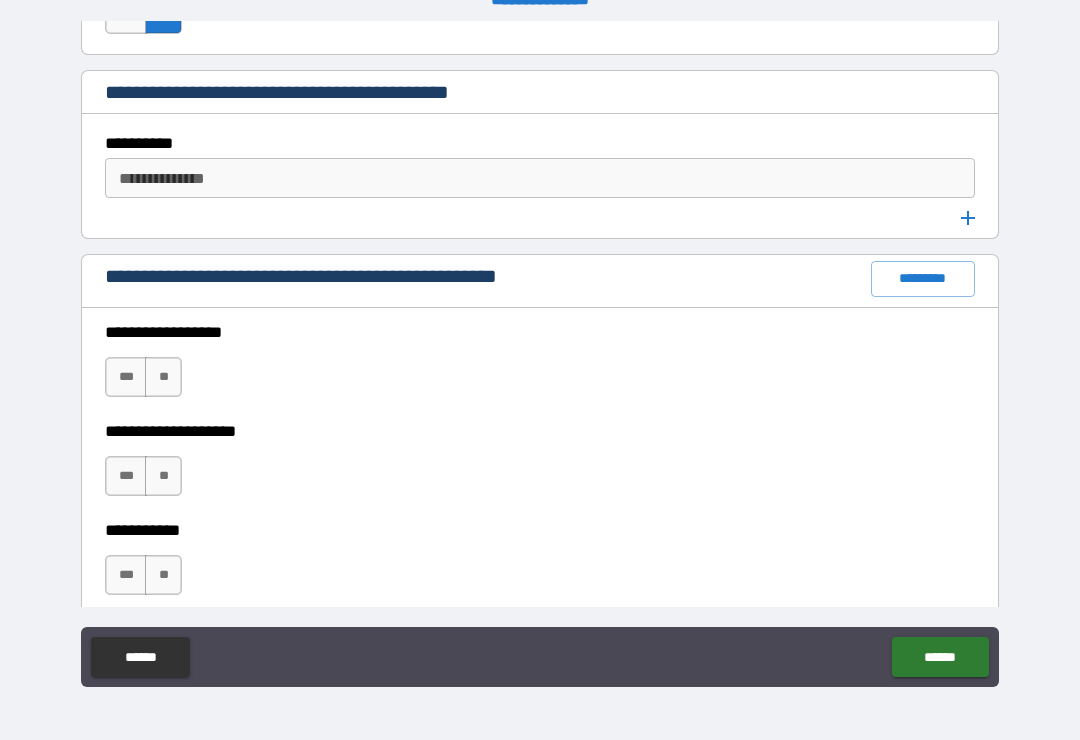 click on "**" at bounding box center [163, 377] 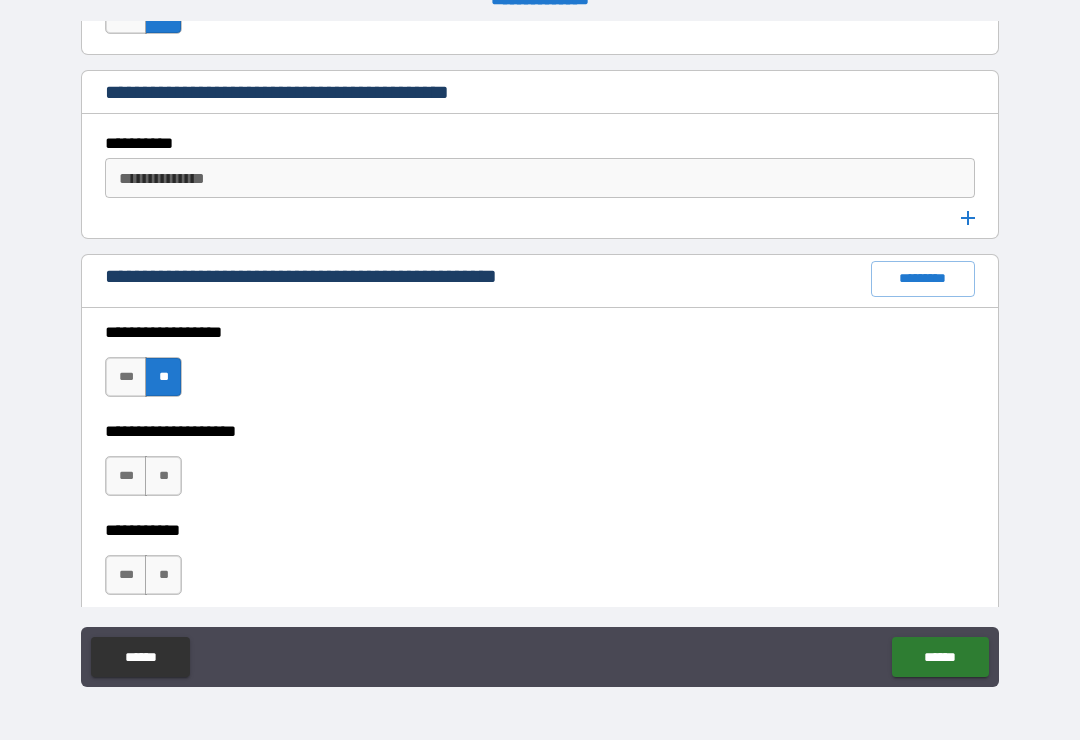 click on "**" at bounding box center [163, 476] 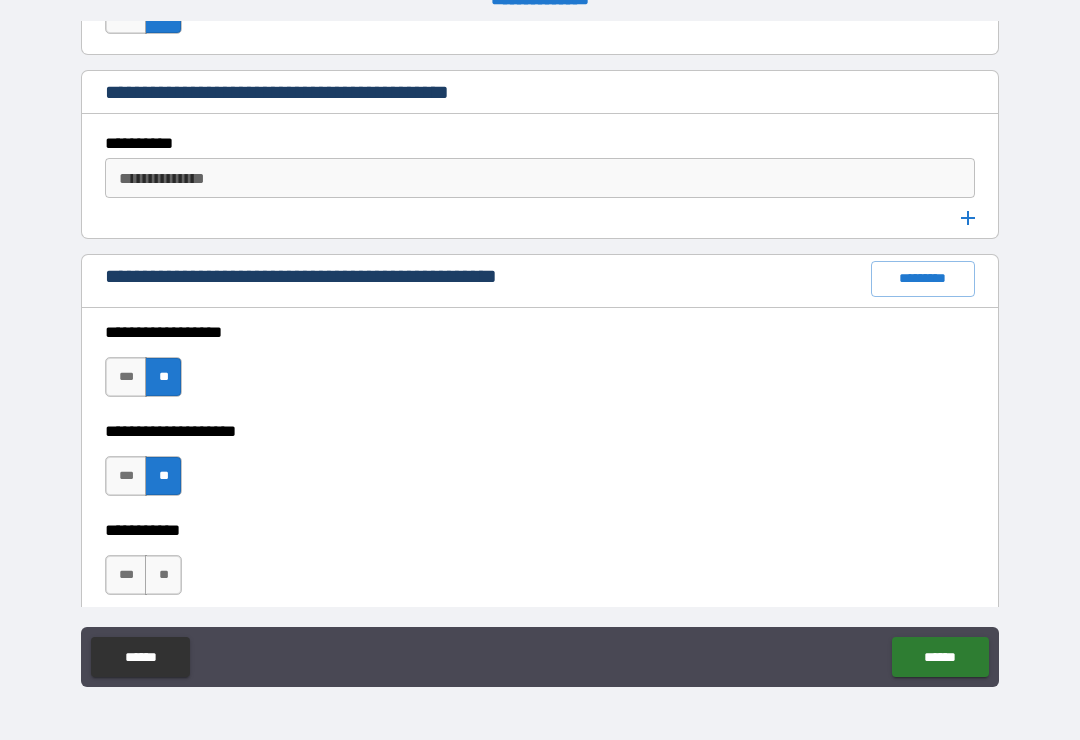 click on "**" at bounding box center (163, 575) 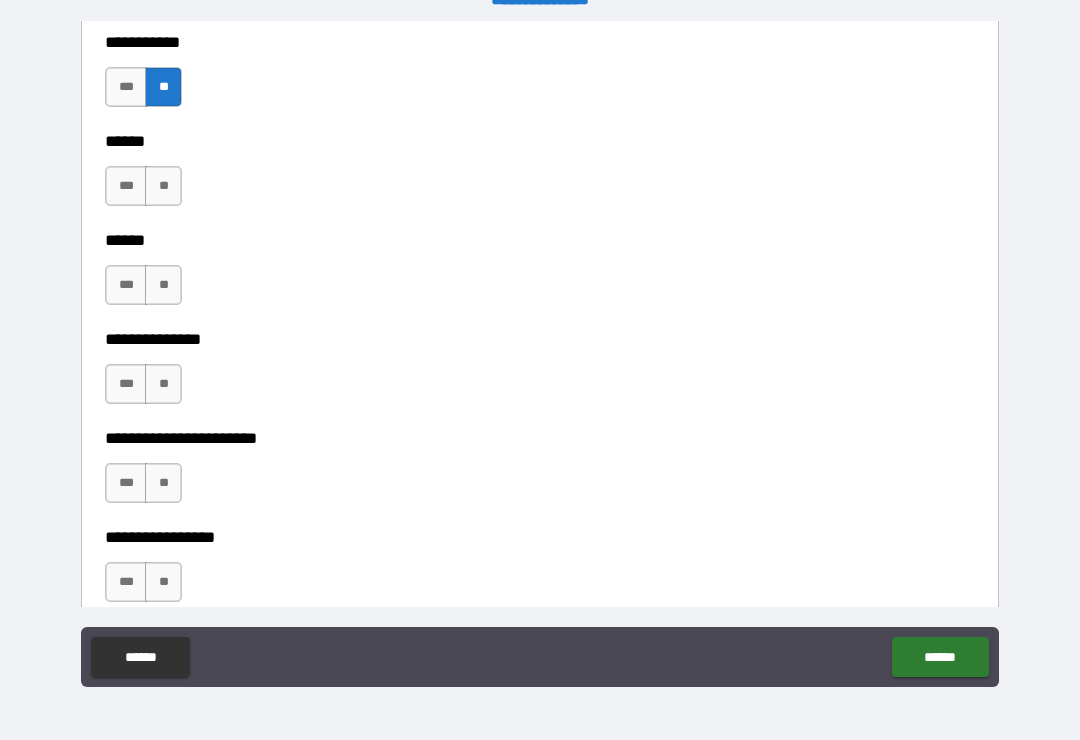 scroll, scrollTop: 3157, scrollLeft: 0, axis: vertical 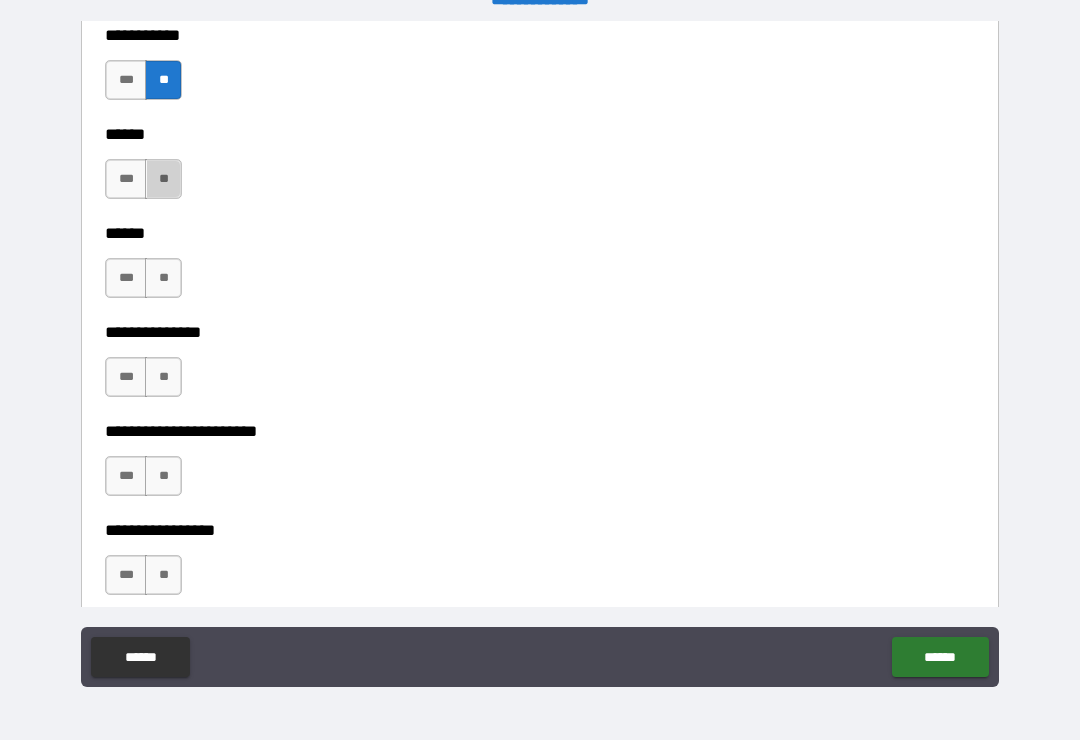 click on "**" at bounding box center (163, 179) 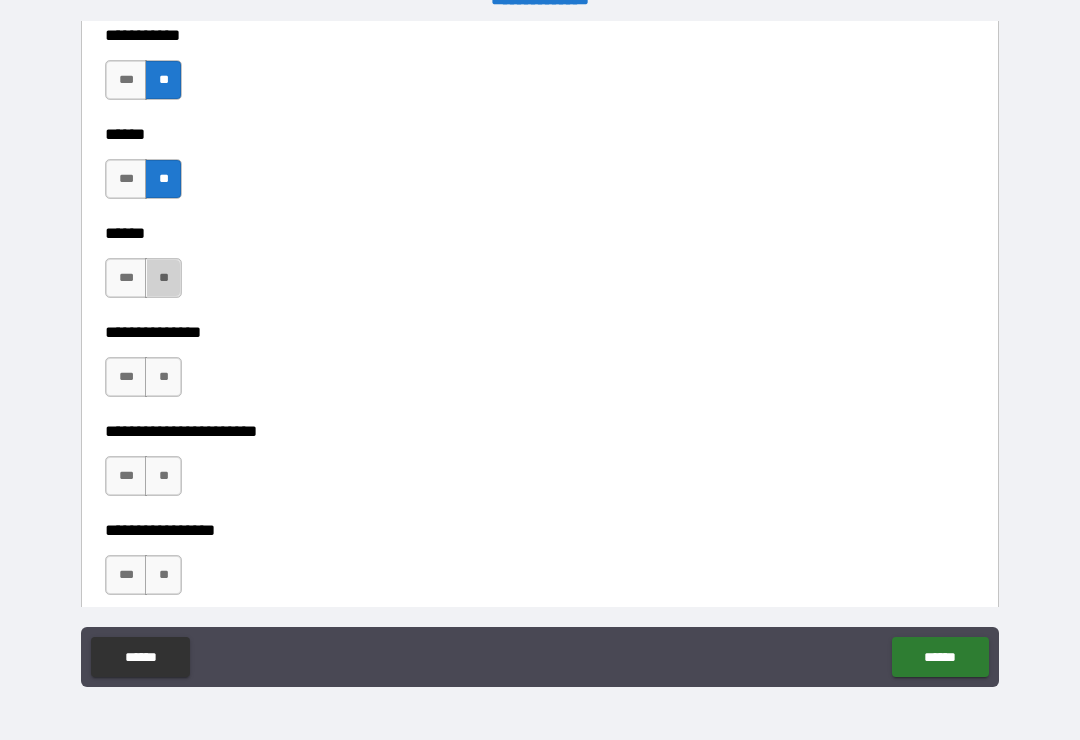 click on "**" at bounding box center (163, 278) 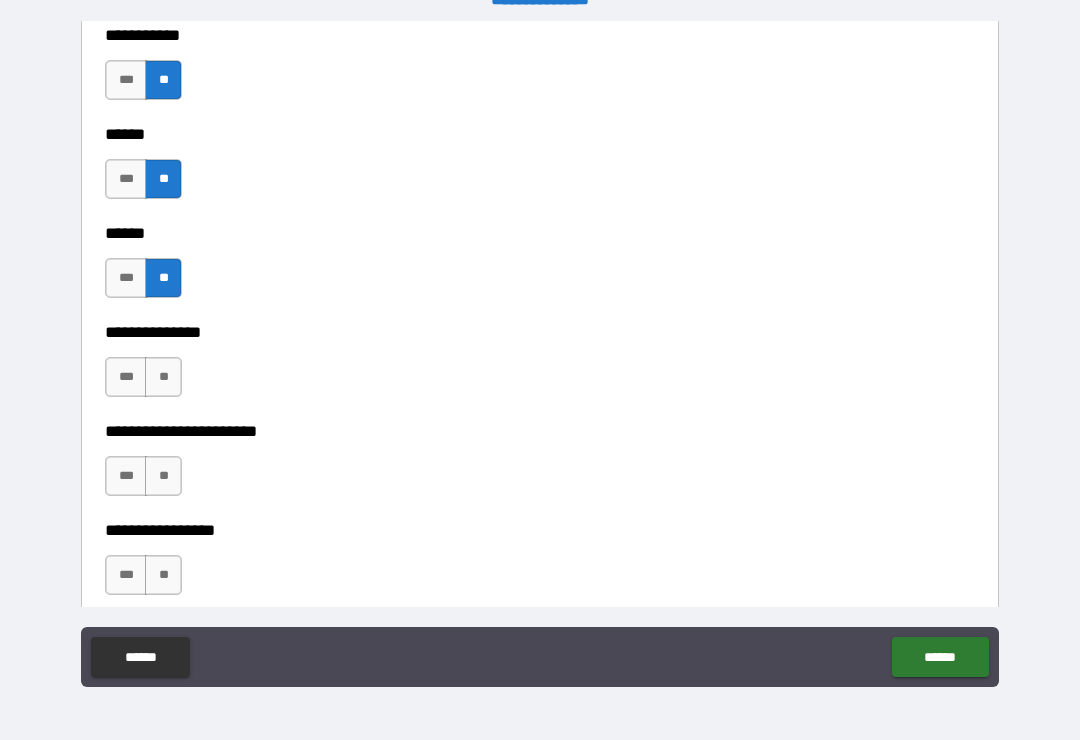 click on "**" at bounding box center (163, 377) 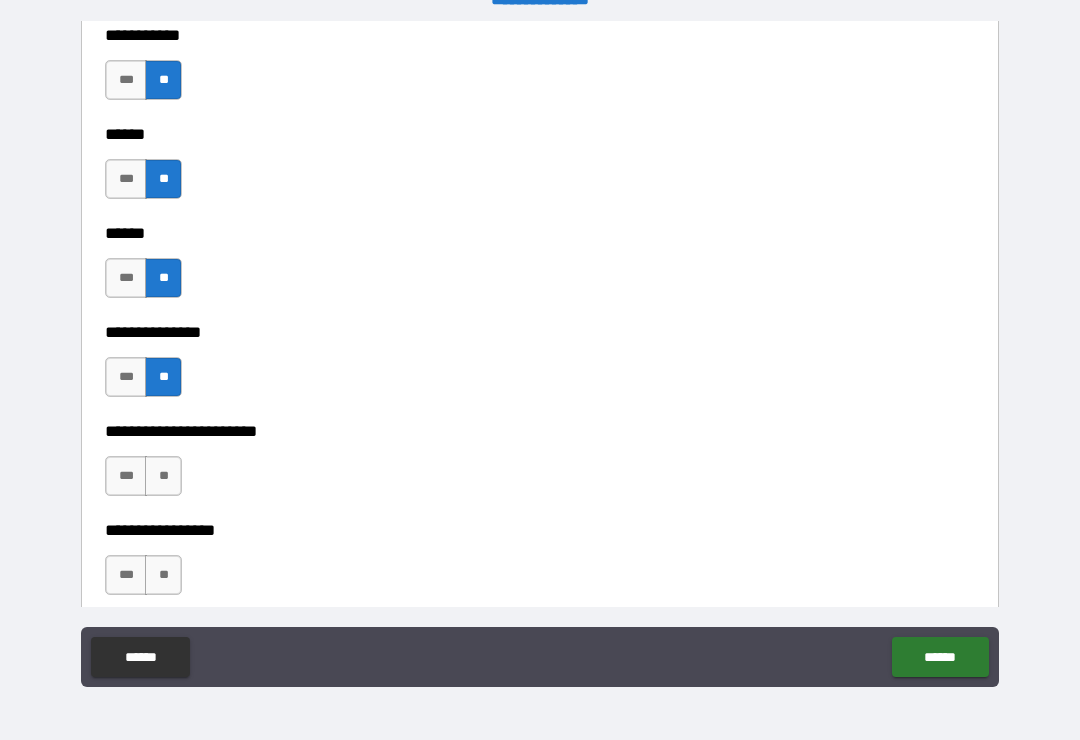 click on "**" at bounding box center [163, 476] 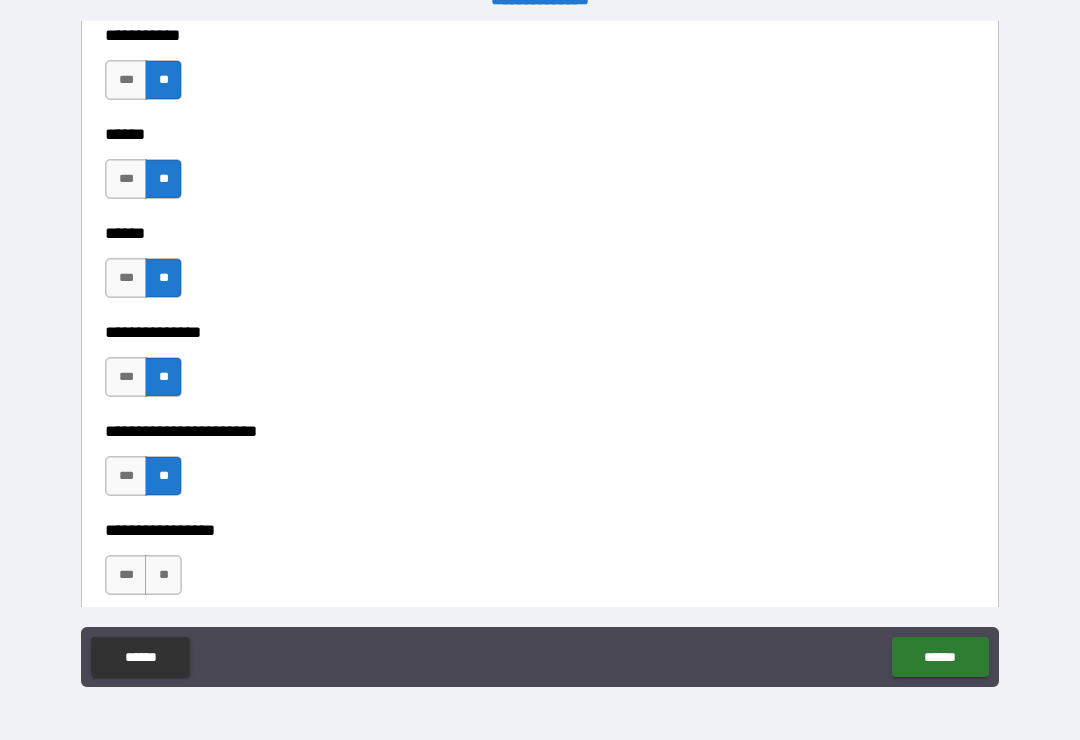 click on "**" at bounding box center (163, 575) 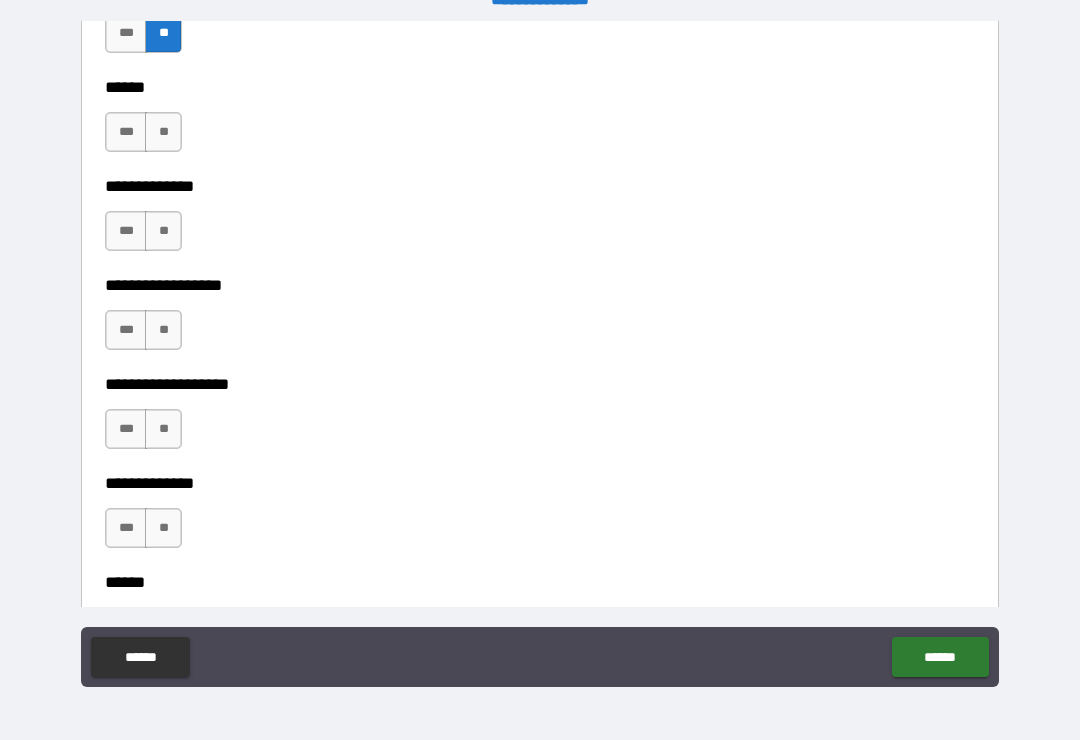 scroll, scrollTop: 3702, scrollLeft: 0, axis: vertical 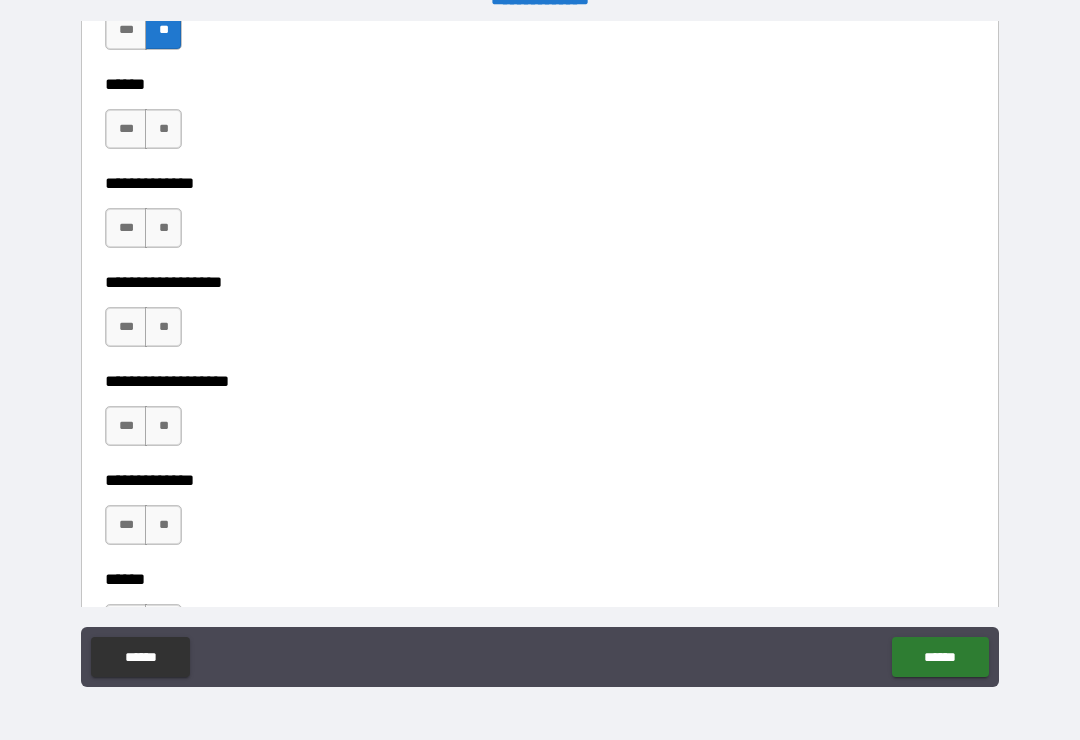 click on "**" at bounding box center [163, 129] 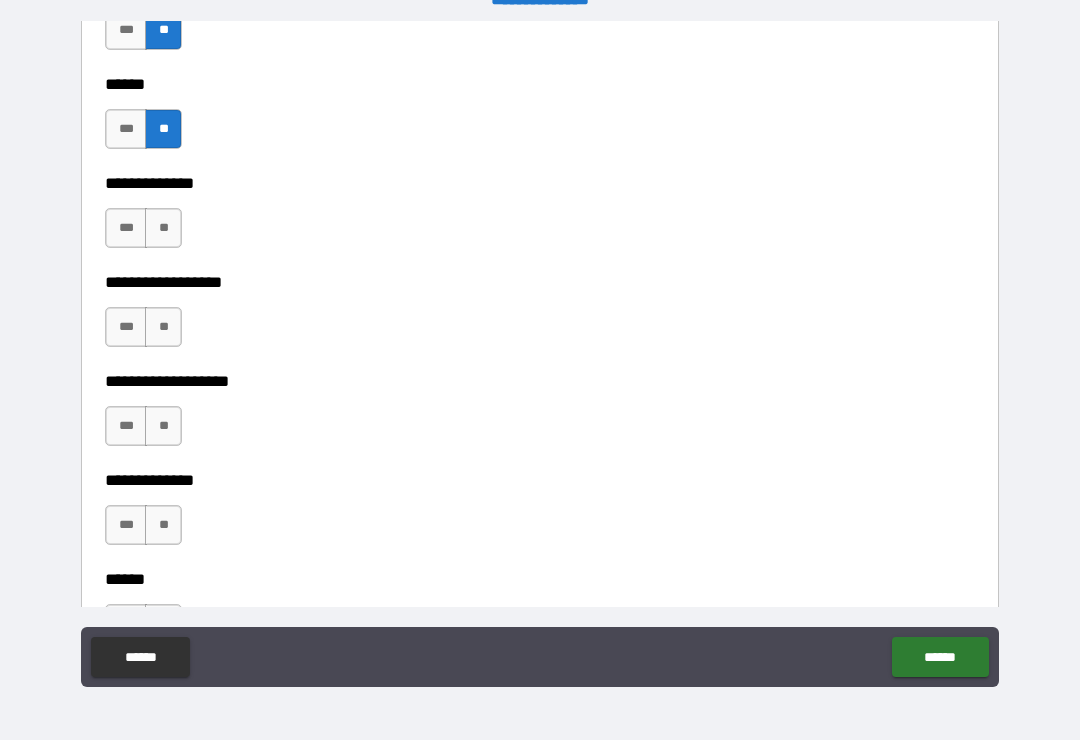 click on "**" at bounding box center [163, 228] 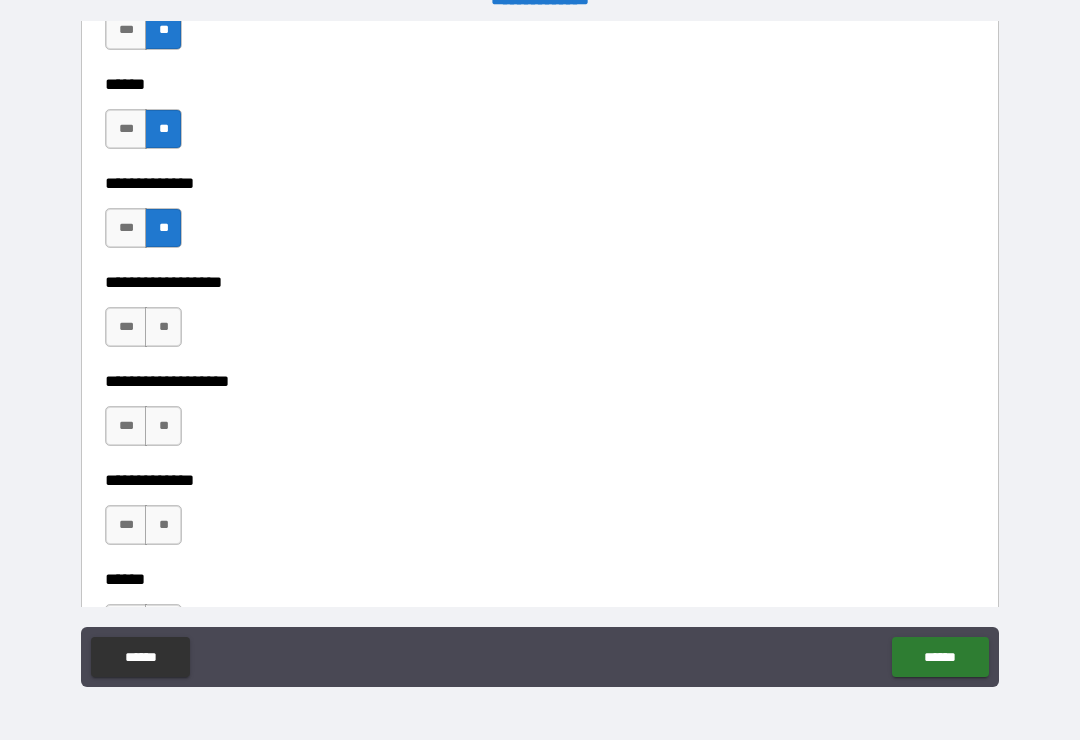 click on "**" at bounding box center (163, 327) 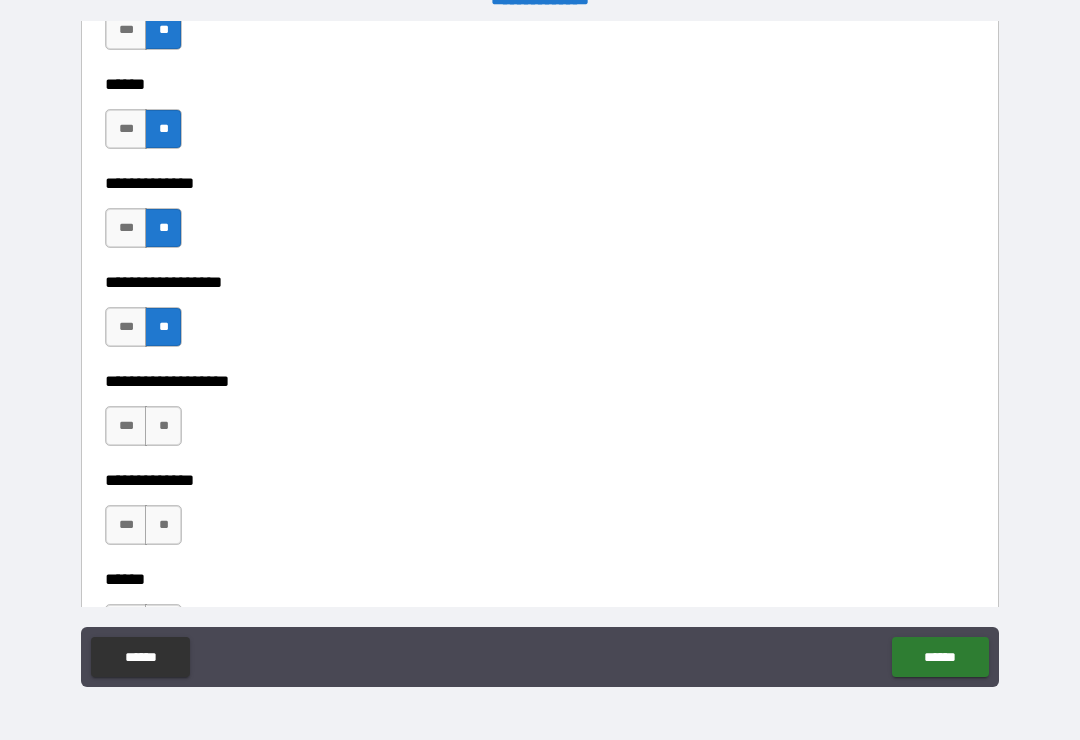 click on "**" at bounding box center (163, 426) 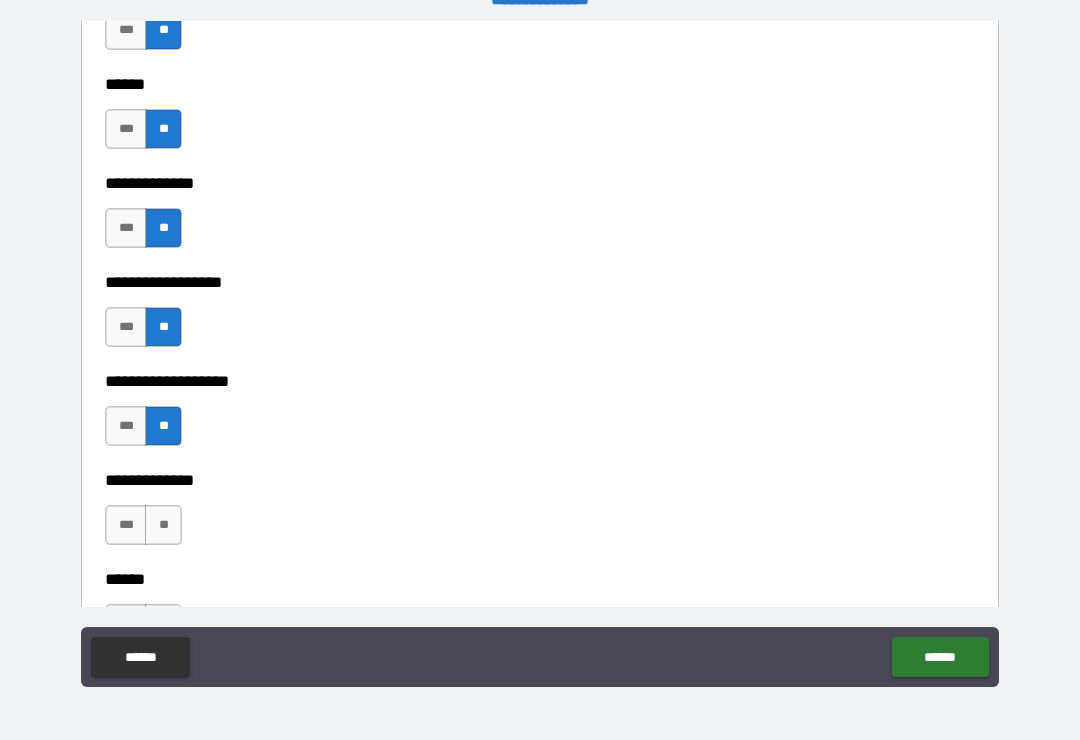click on "**" at bounding box center [163, 525] 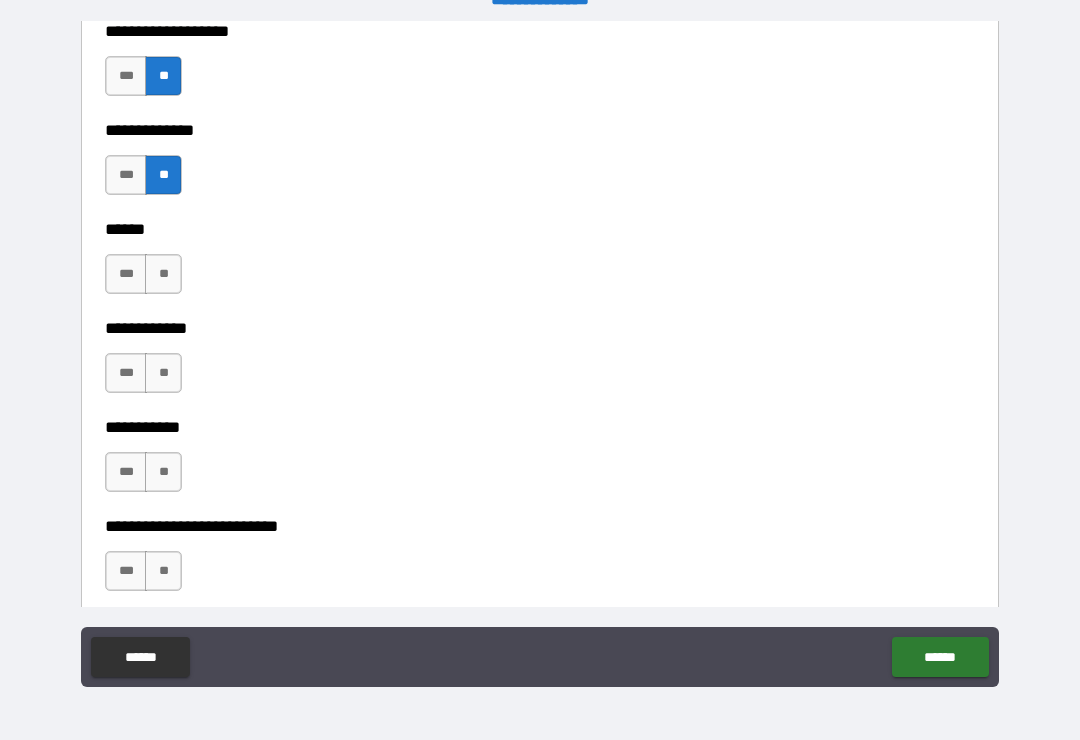 scroll, scrollTop: 4057, scrollLeft: 0, axis: vertical 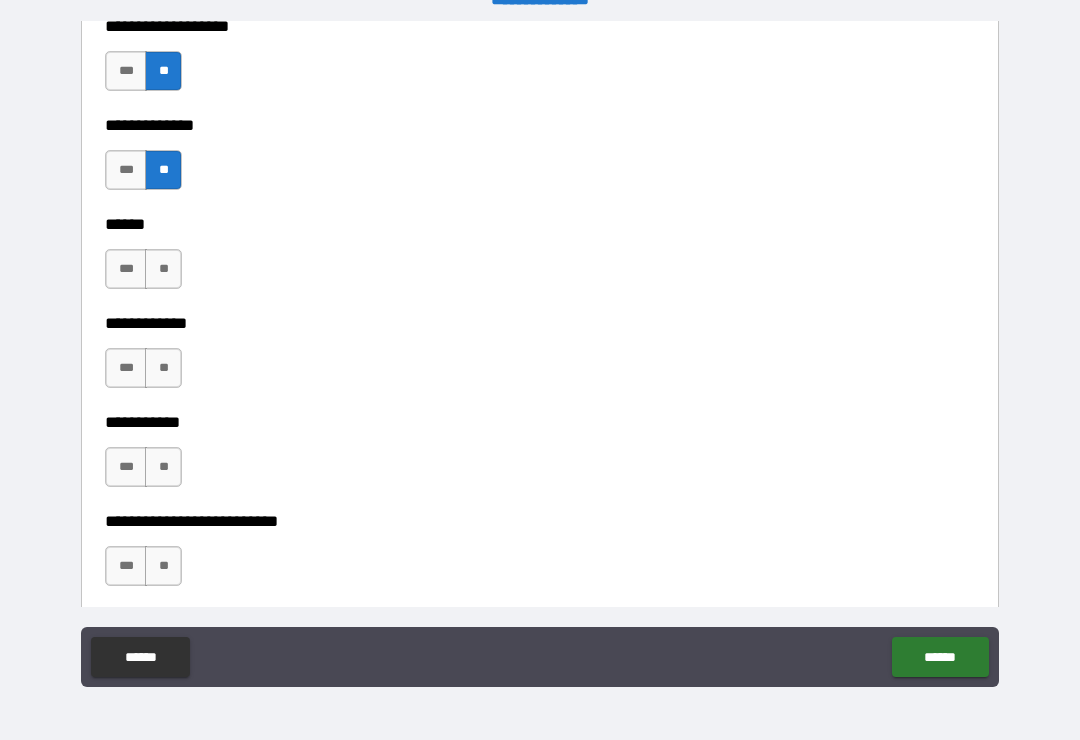 click on "**" at bounding box center [163, 269] 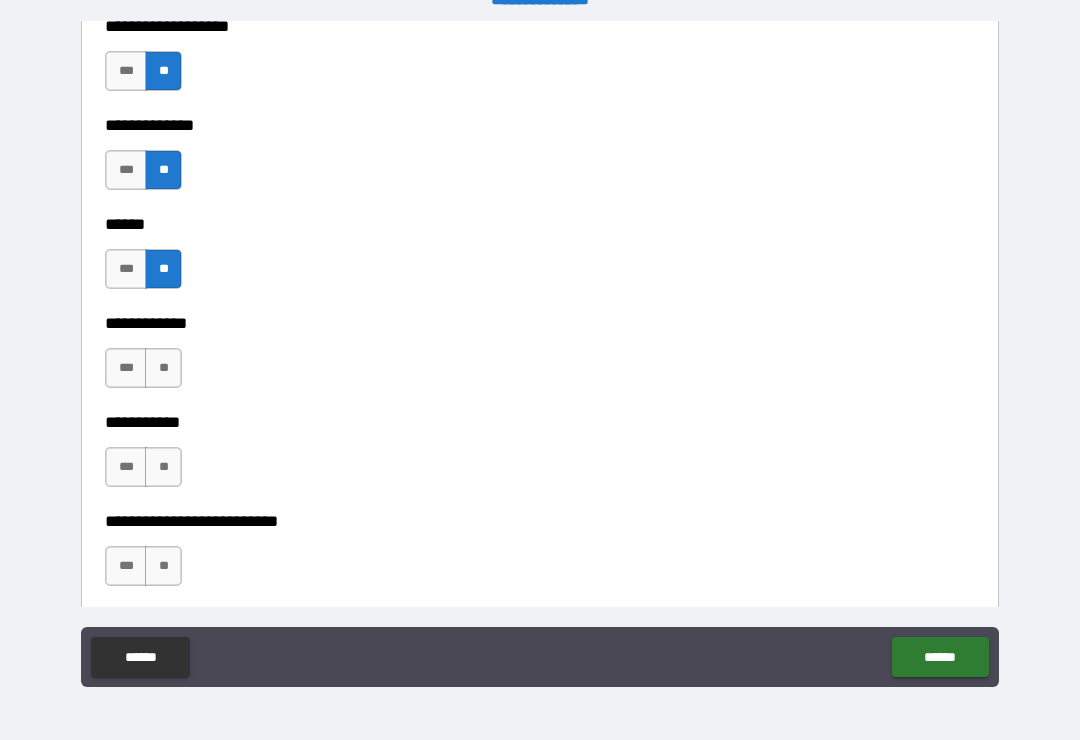 click on "**" at bounding box center (163, 368) 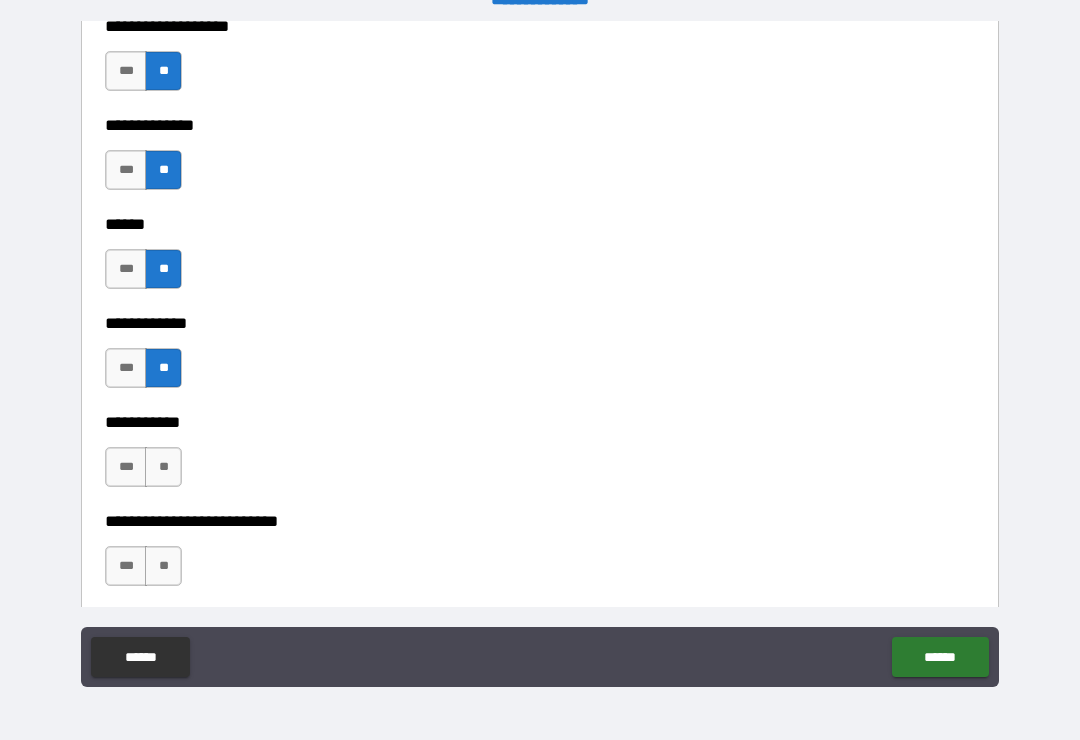 click on "**" at bounding box center [163, 467] 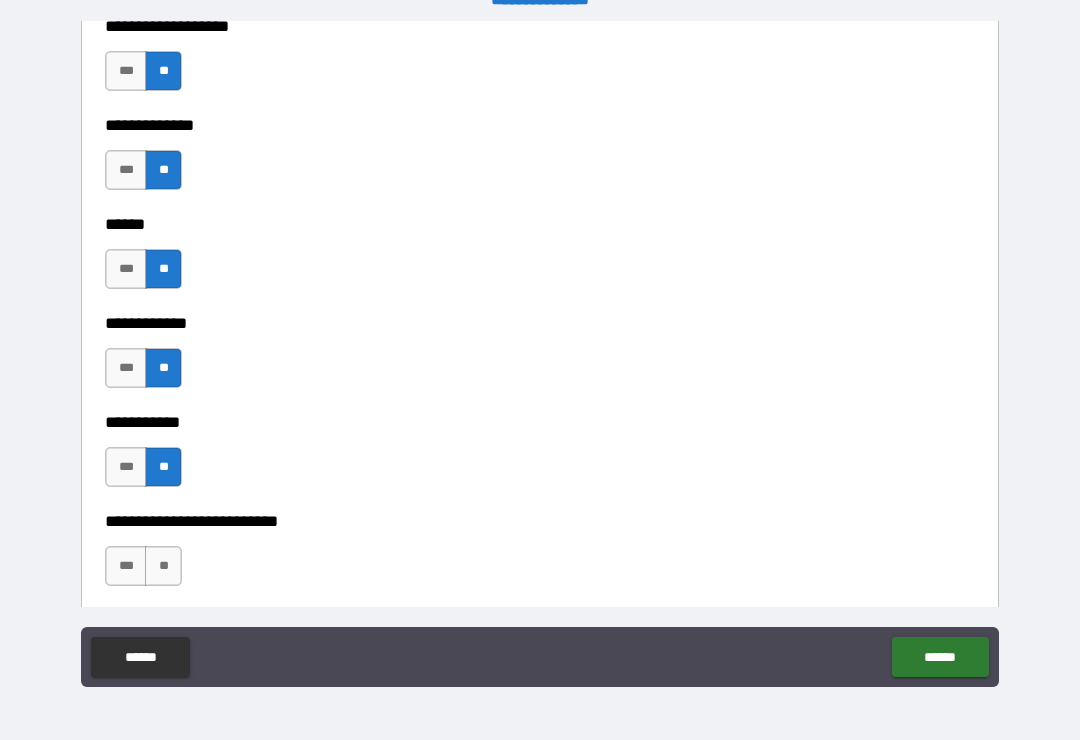 click on "**" at bounding box center [163, 566] 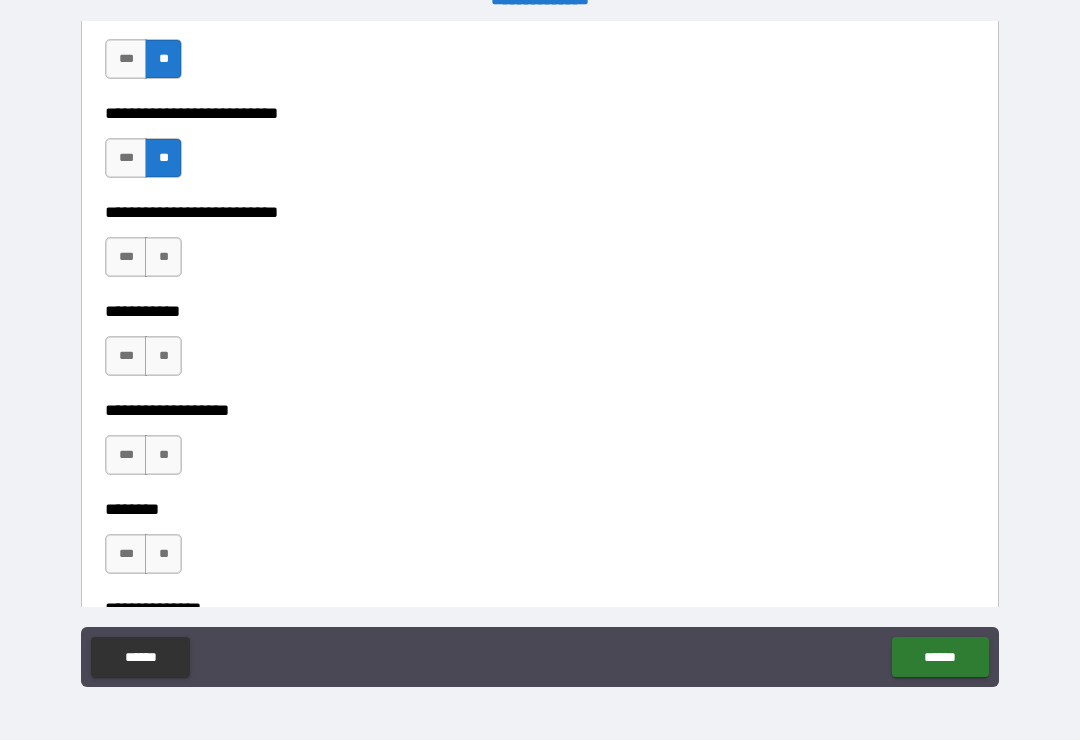scroll, scrollTop: 4479, scrollLeft: 0, axis: vertical 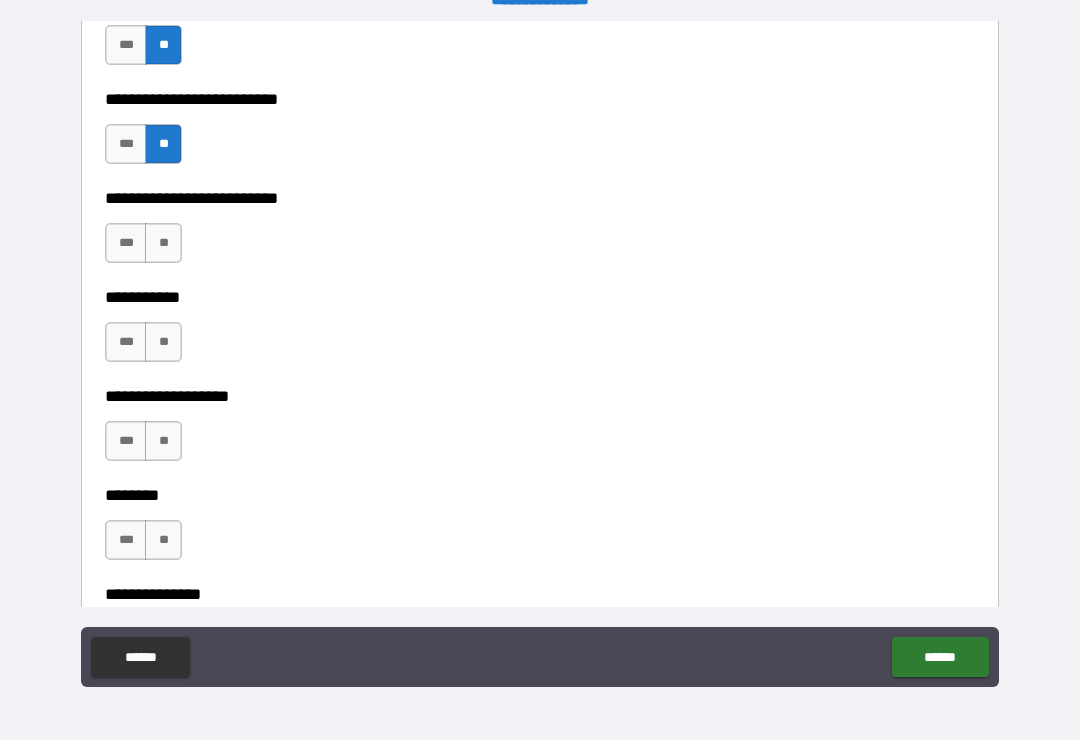 click on "**" at bounding box center (163, 243) 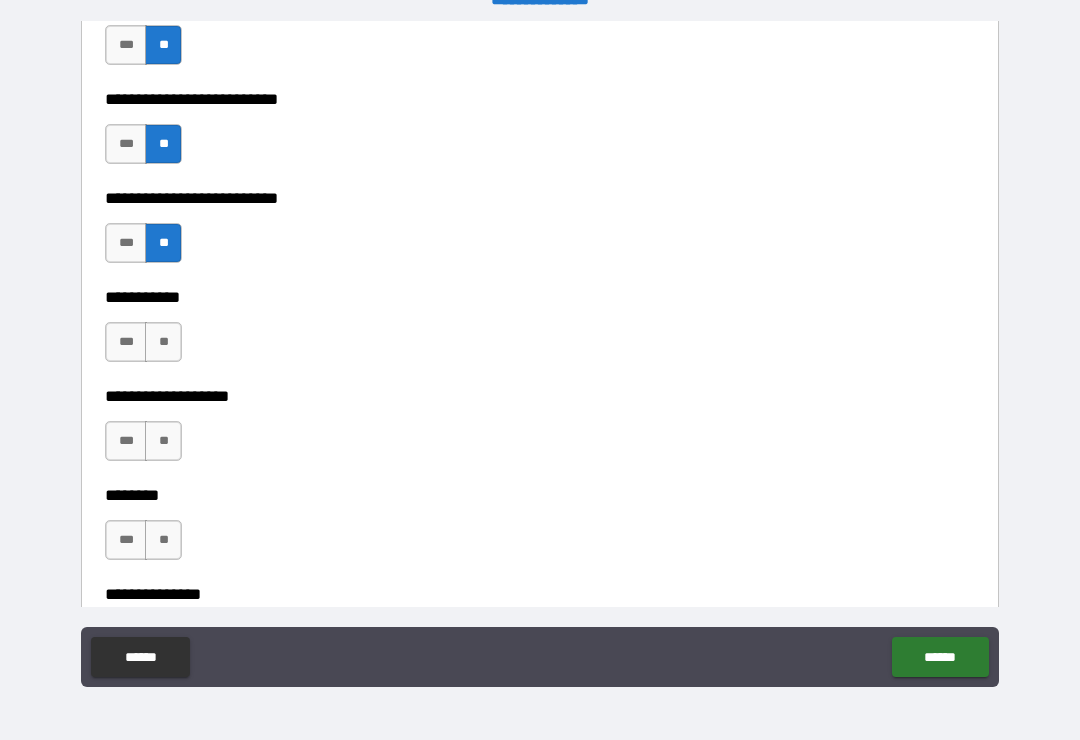click on "**" at bounding box center [163, 342] 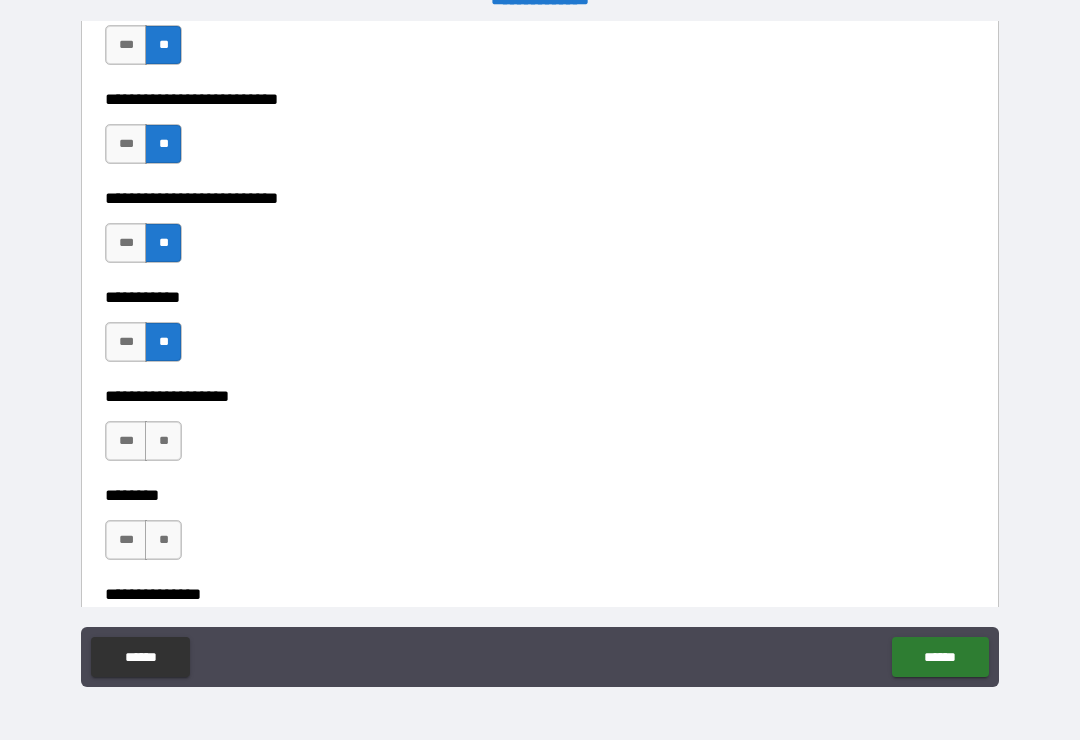 click on "**" at bounding box center (163, 441) 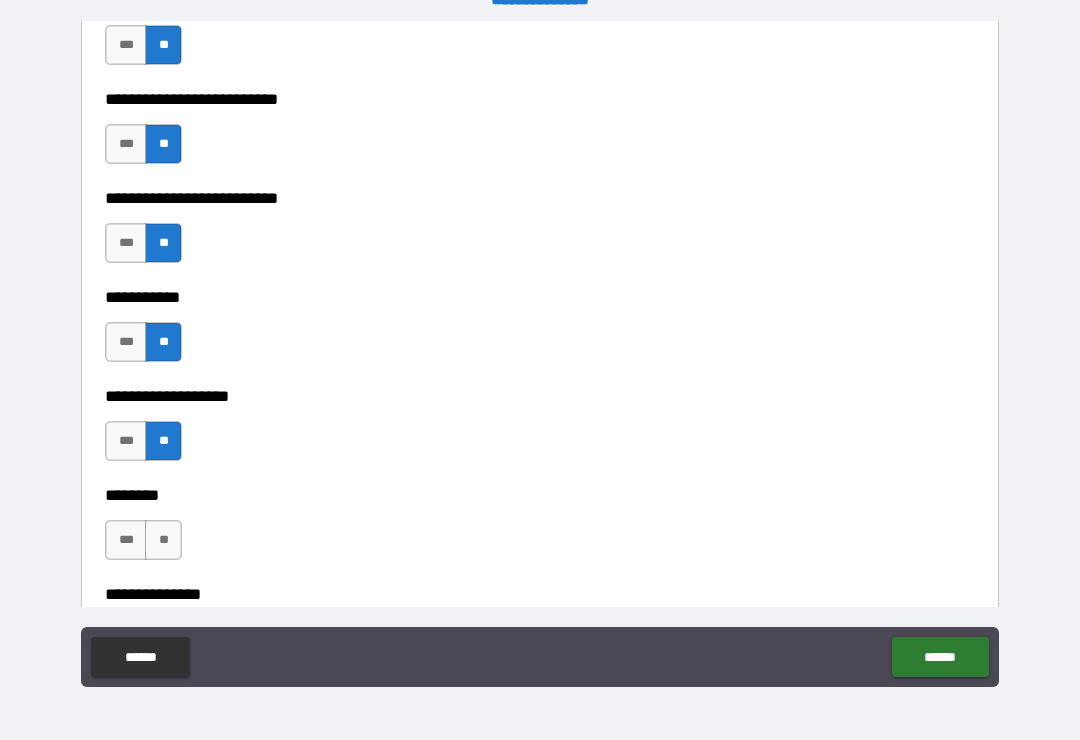 click on "**" at bounding box center [163, 540] 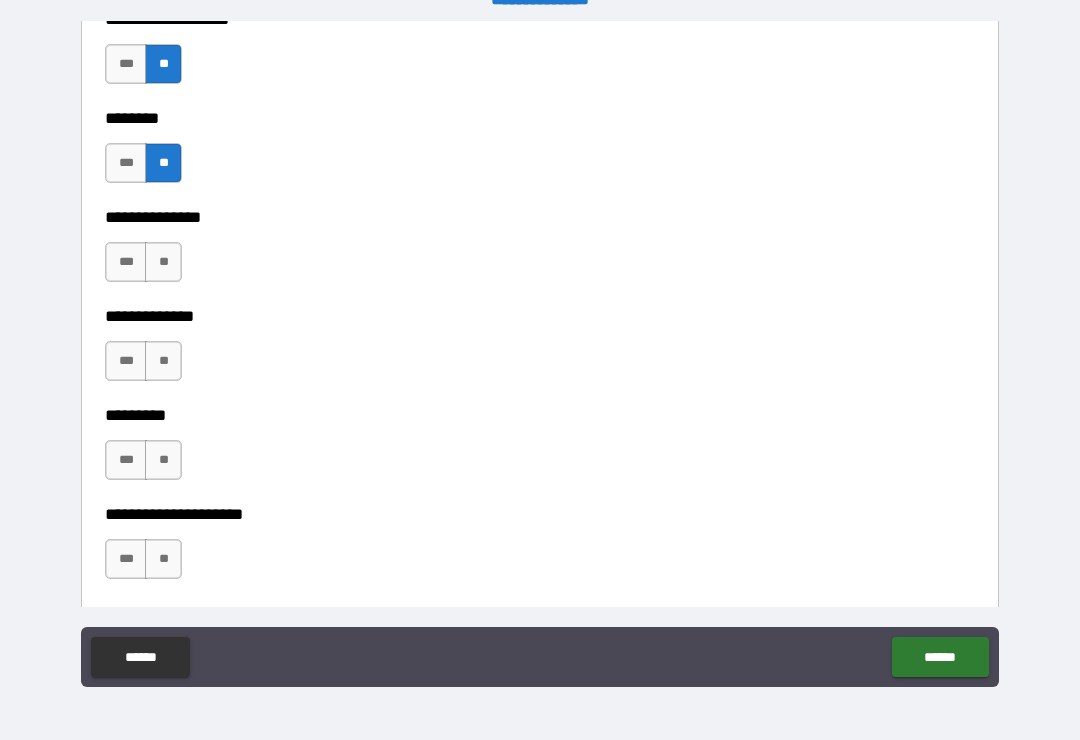 scroll, scrollTop: 4857, scrollLeft: 0, axis: vertical 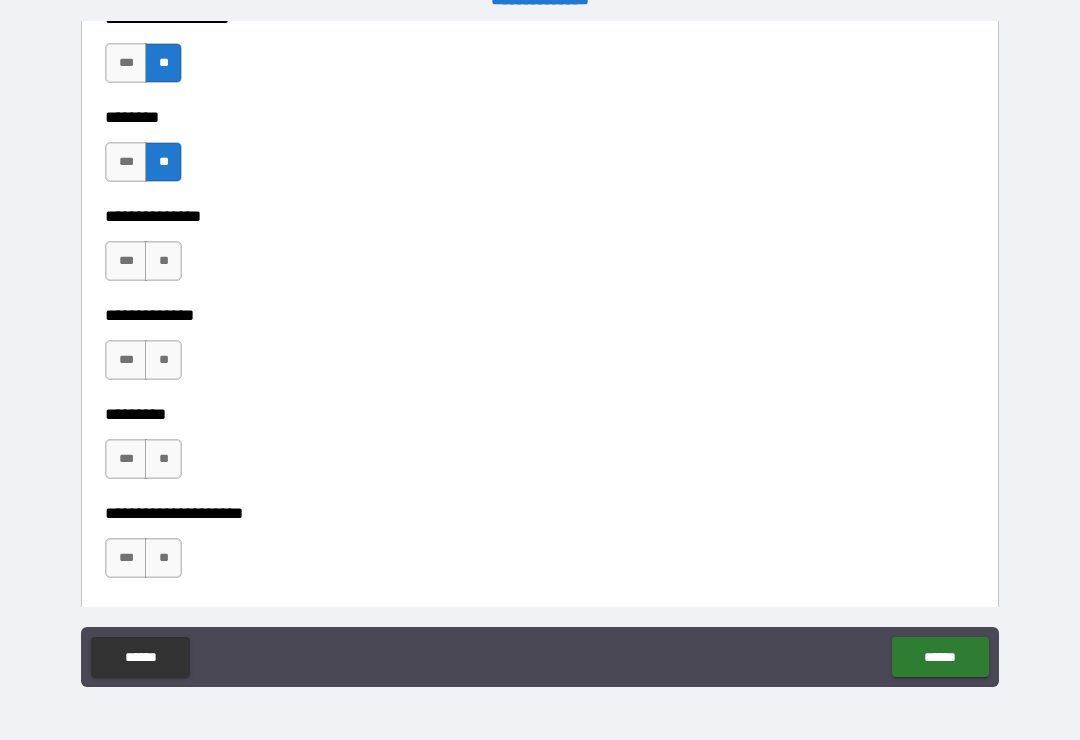 click on "**" at bounding box center [163, 261] 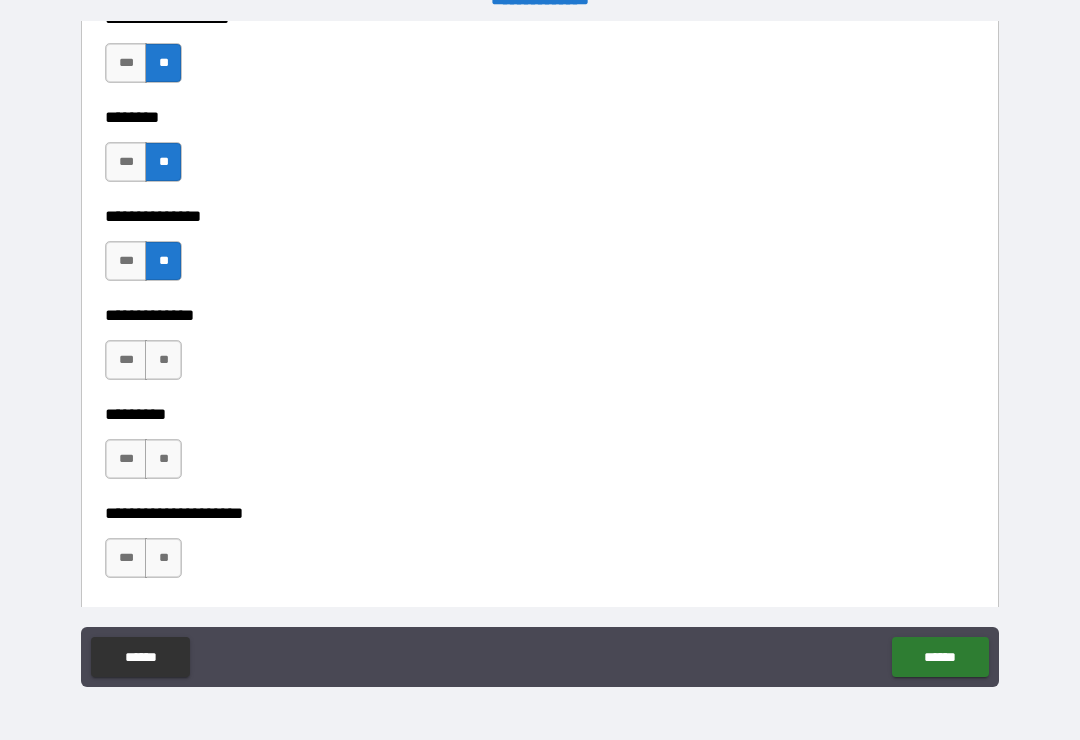 click on "**" at bounding box center (163, 360) 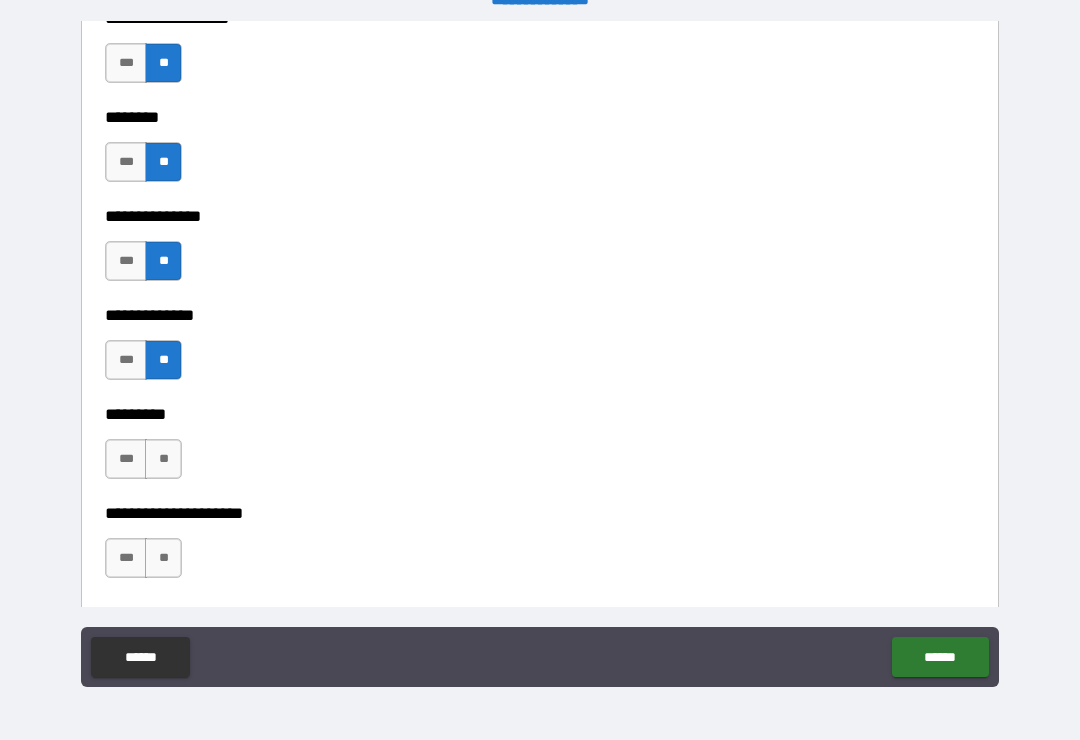 click on "**" at bounding box center [163, 459] 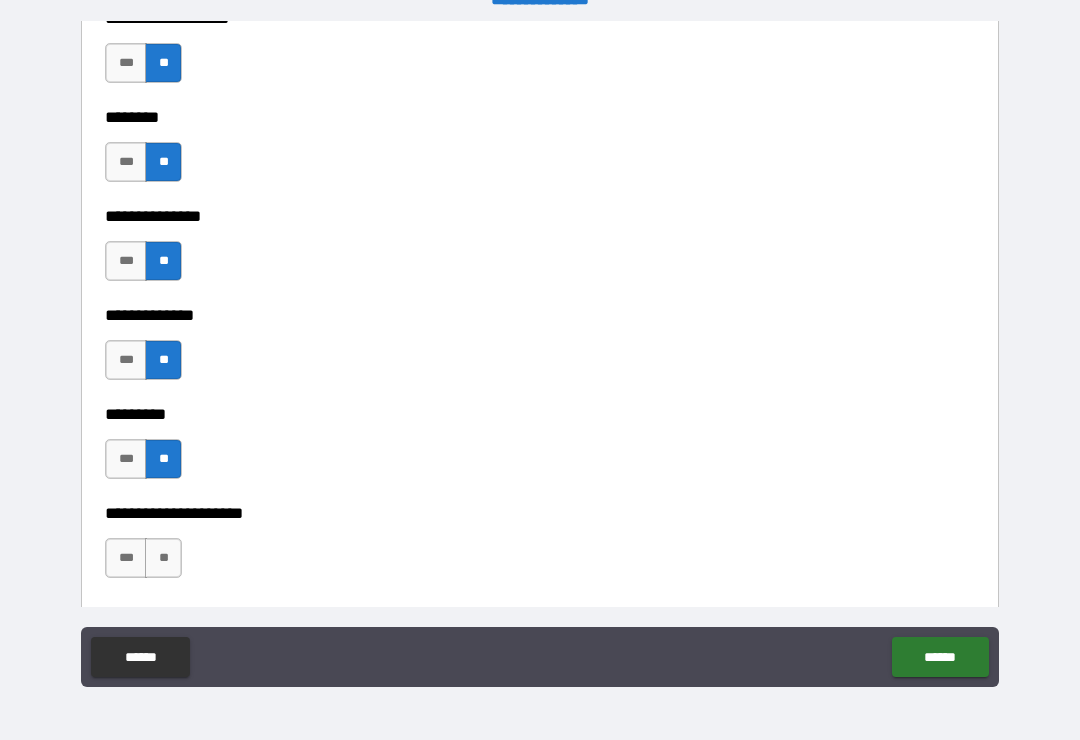 click on "**" at bounding box center [163, 558] 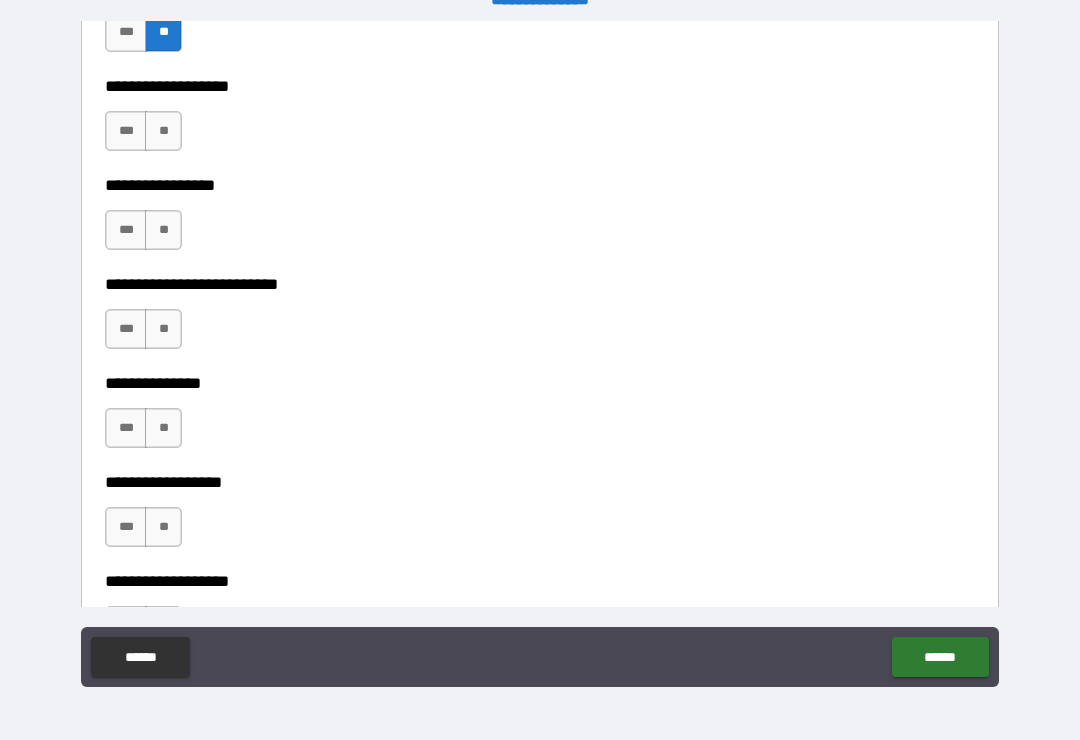 scroll, scrollTop: 5424, scrollLeft: 0, axis: vertical 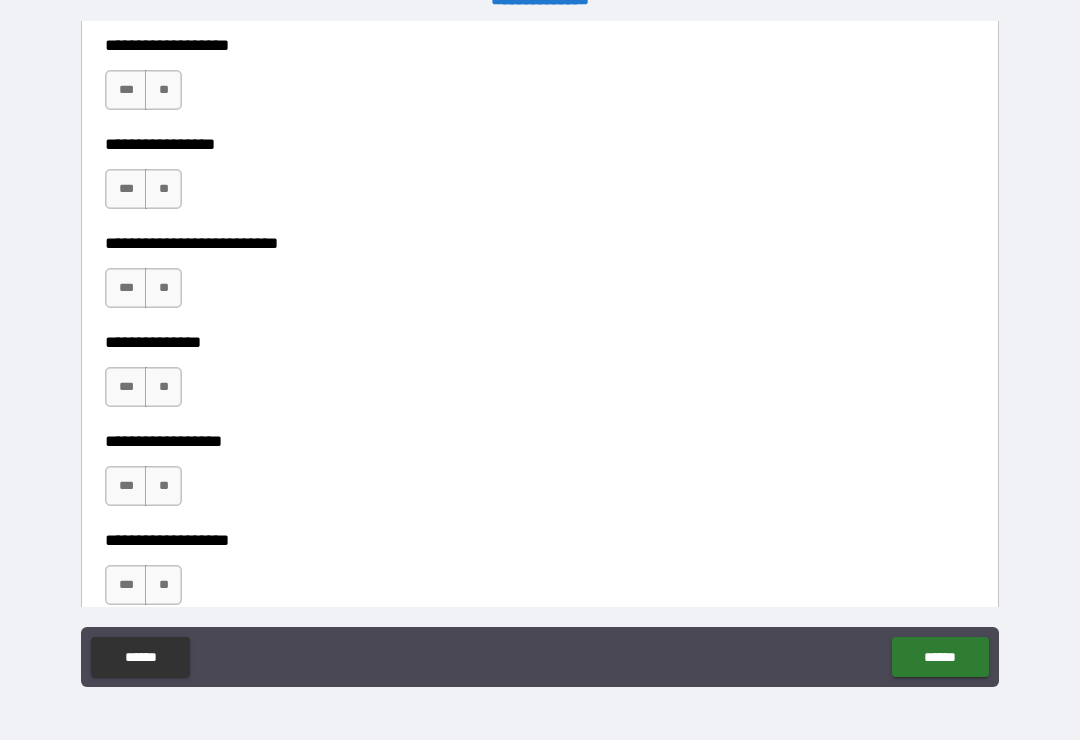 click on "**" at bounding box center (163, 90) 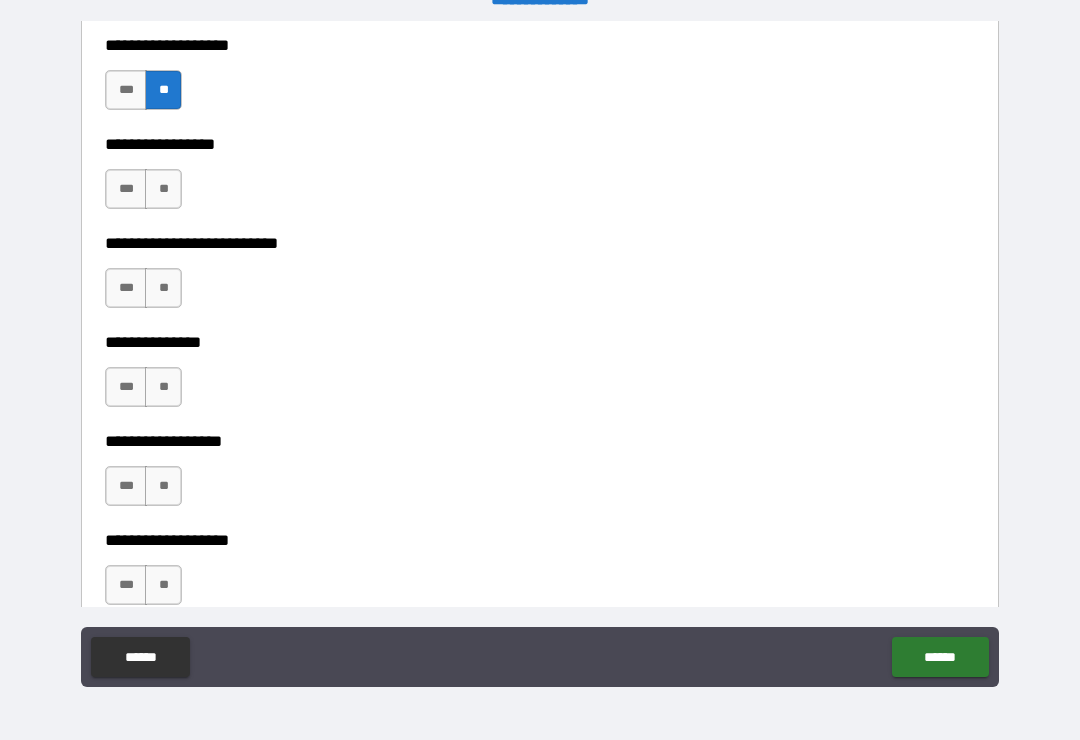 click on "**" at bounding box center [163, 189] 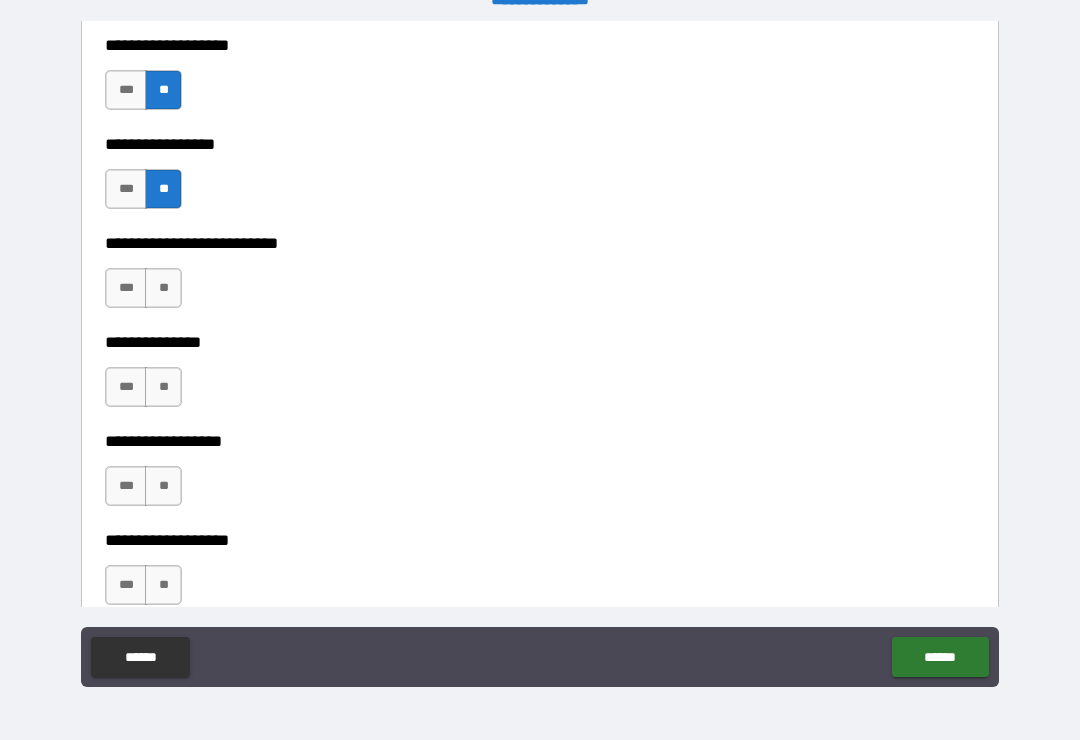 click on "**" at bounding box center [163, 288] 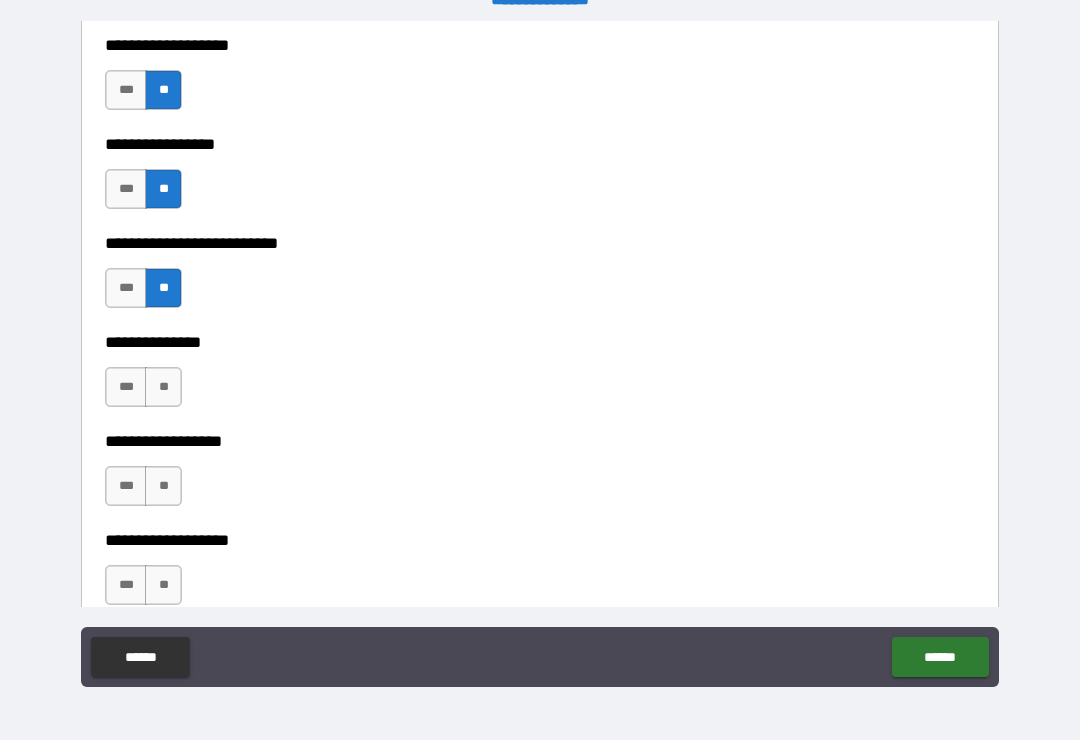 click on "**" at bounding box center [163, 387] 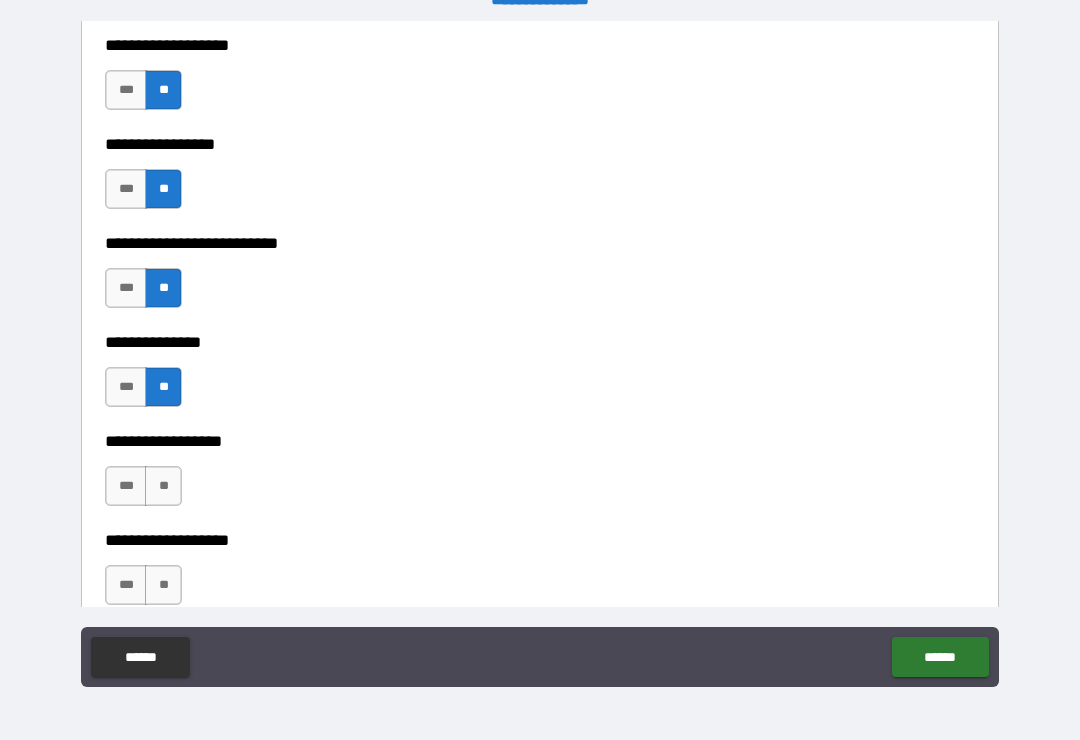 click on "**" at bounding box center (163, 486) 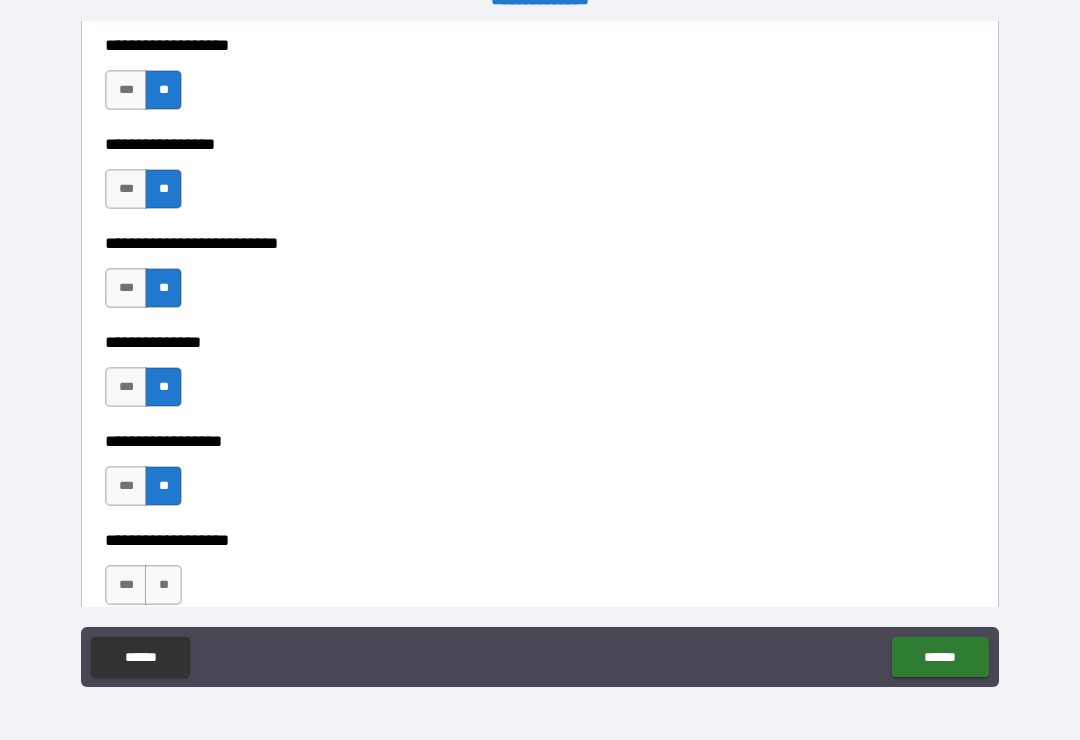click on "**" at bounding box center [163, 585] 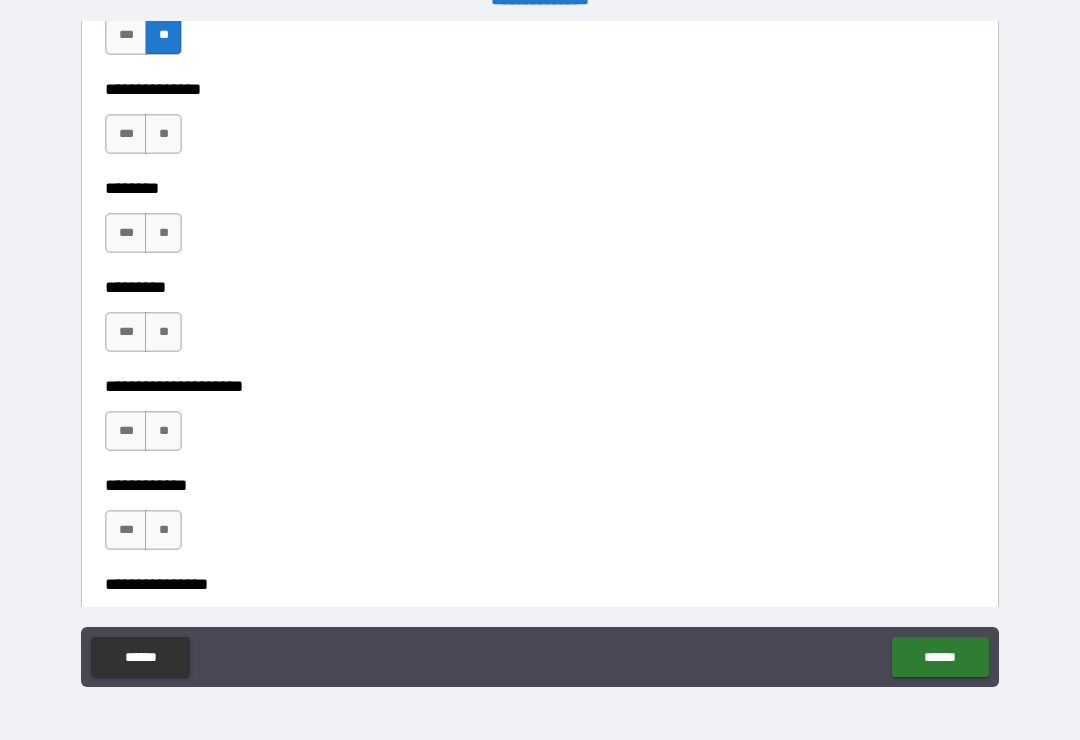 scroll, scrollTop: 5978, scrollLeft: 0, axis: vertical 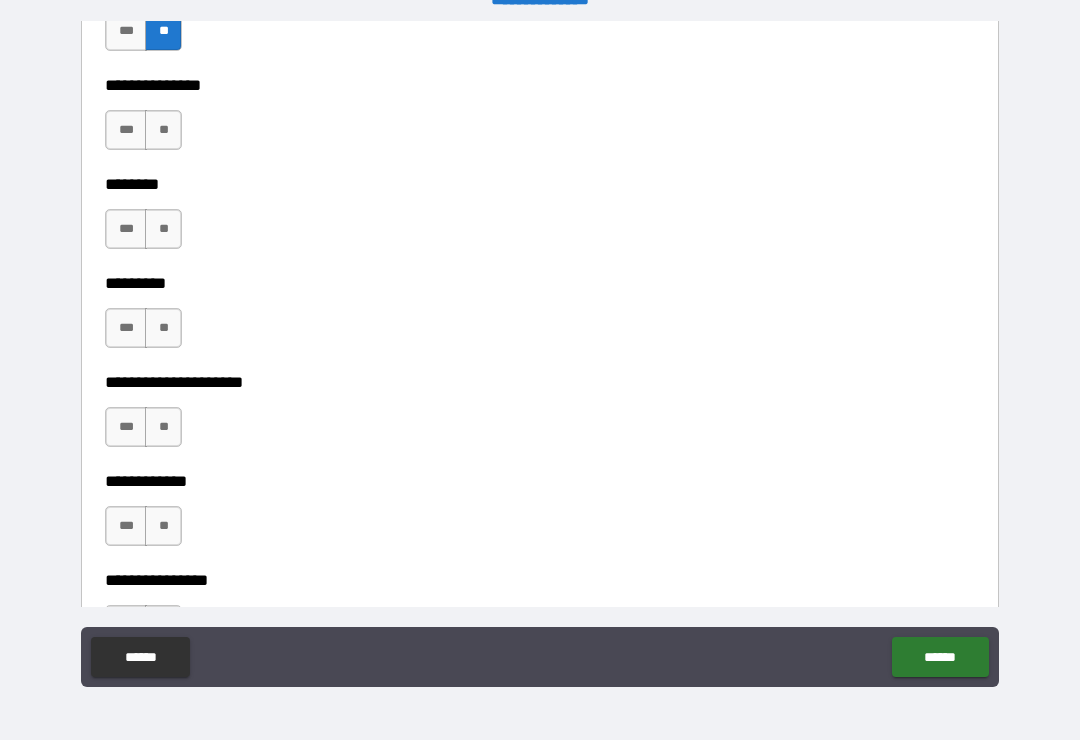 click on "**" at bounding box center [163, 130] 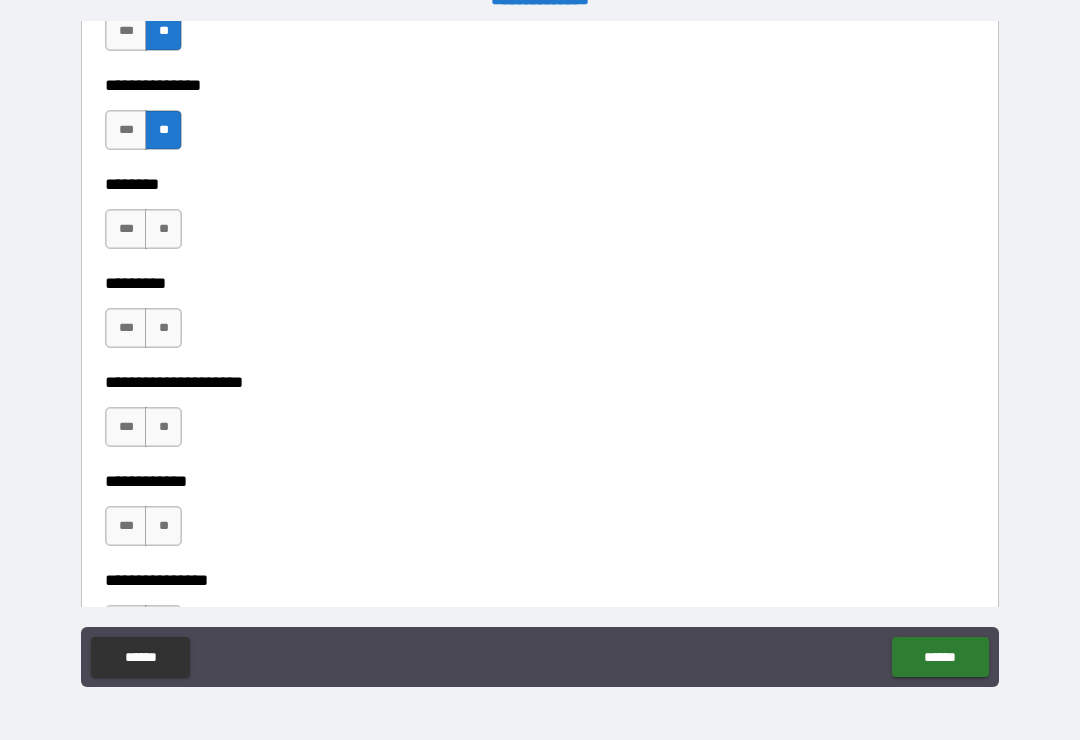 click on "**" at bounding box center (163, 229) 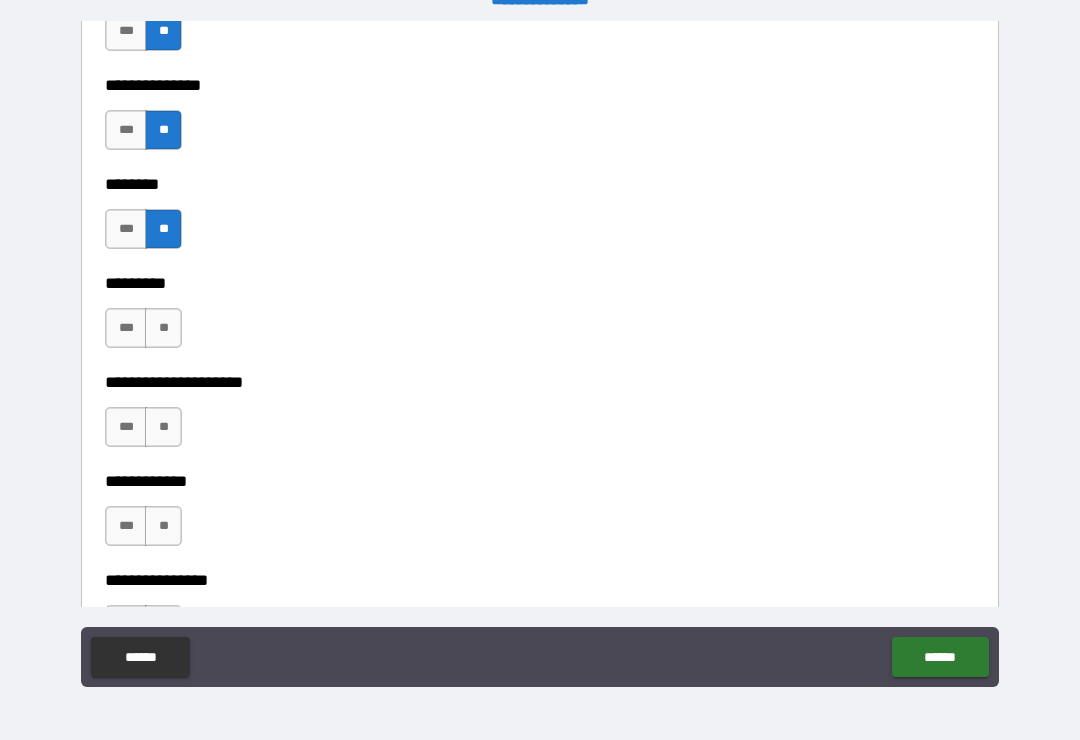 click on "******** *** ** ********* *** **" at bounding box center (540, 269) 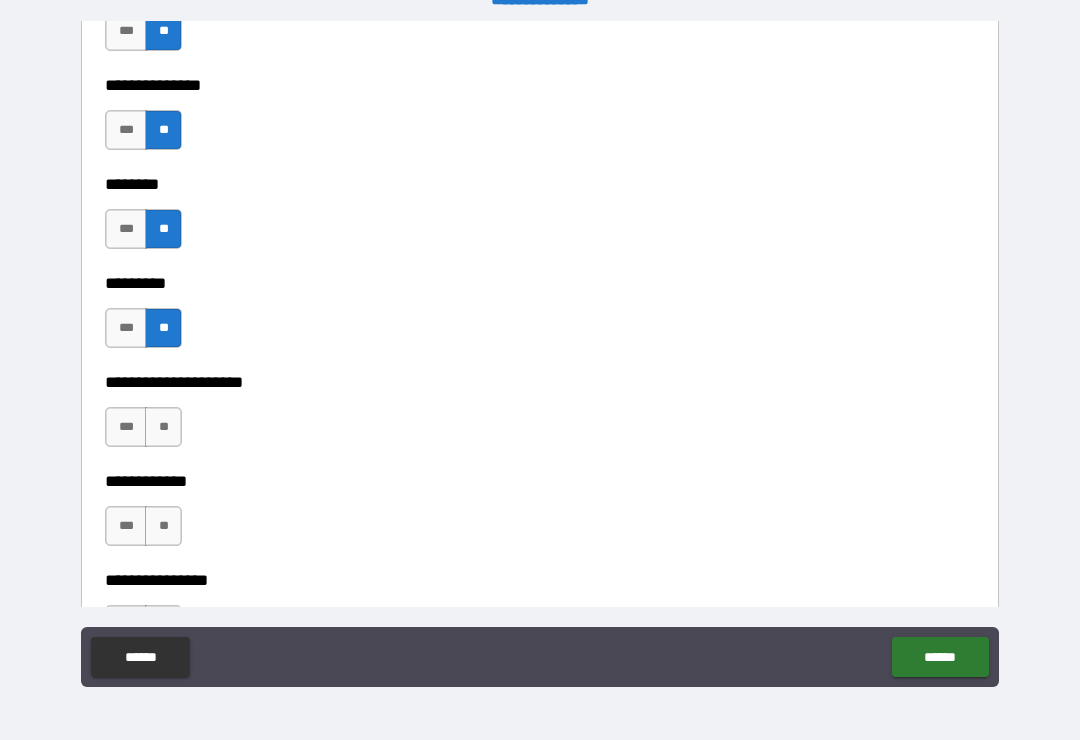 click on "**" at bounding box center (163, 427) 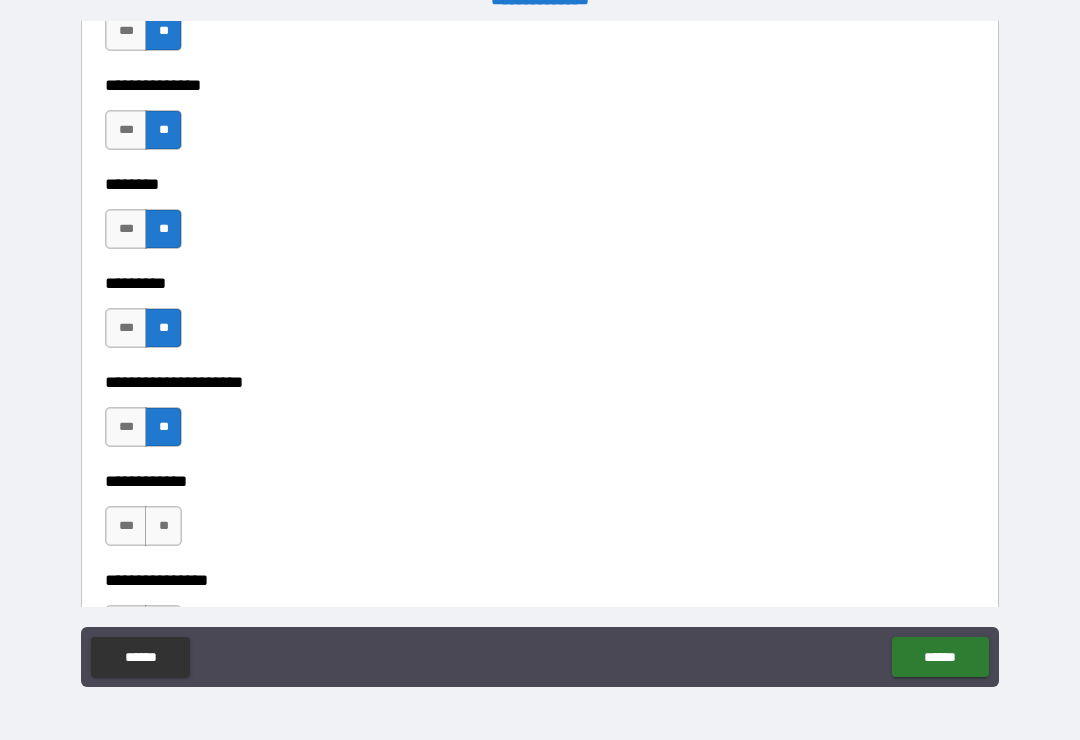 click on "**" at bounding box center (163, 526) 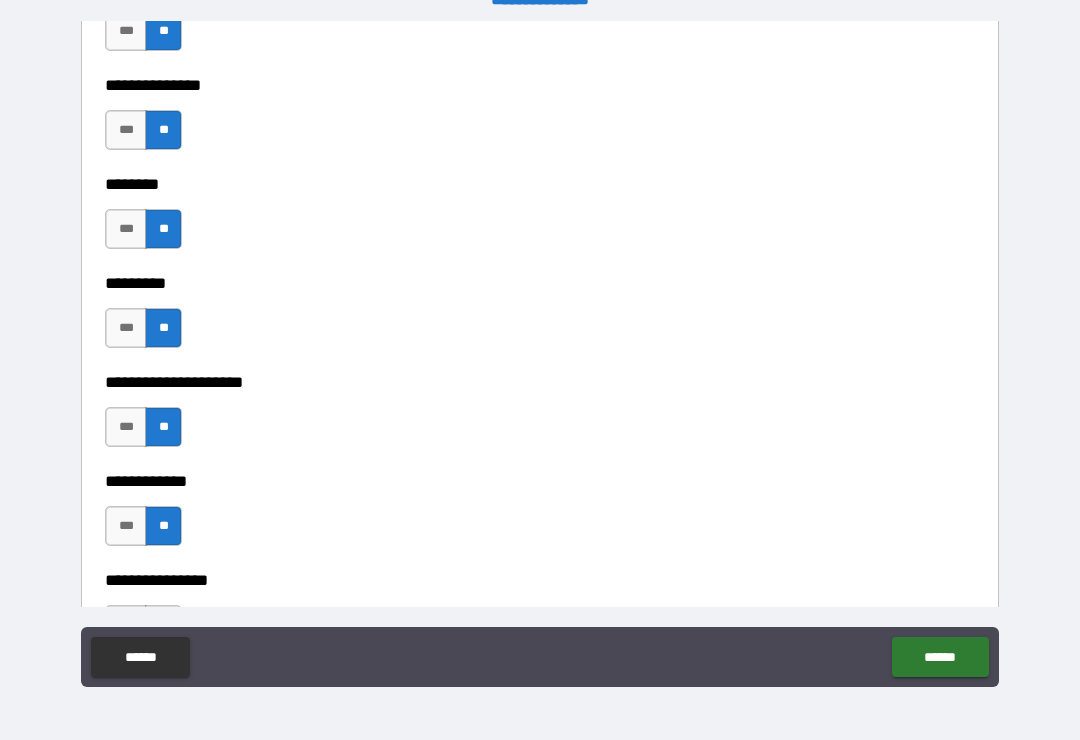 click on "**********" at bounding box center (540, 382) 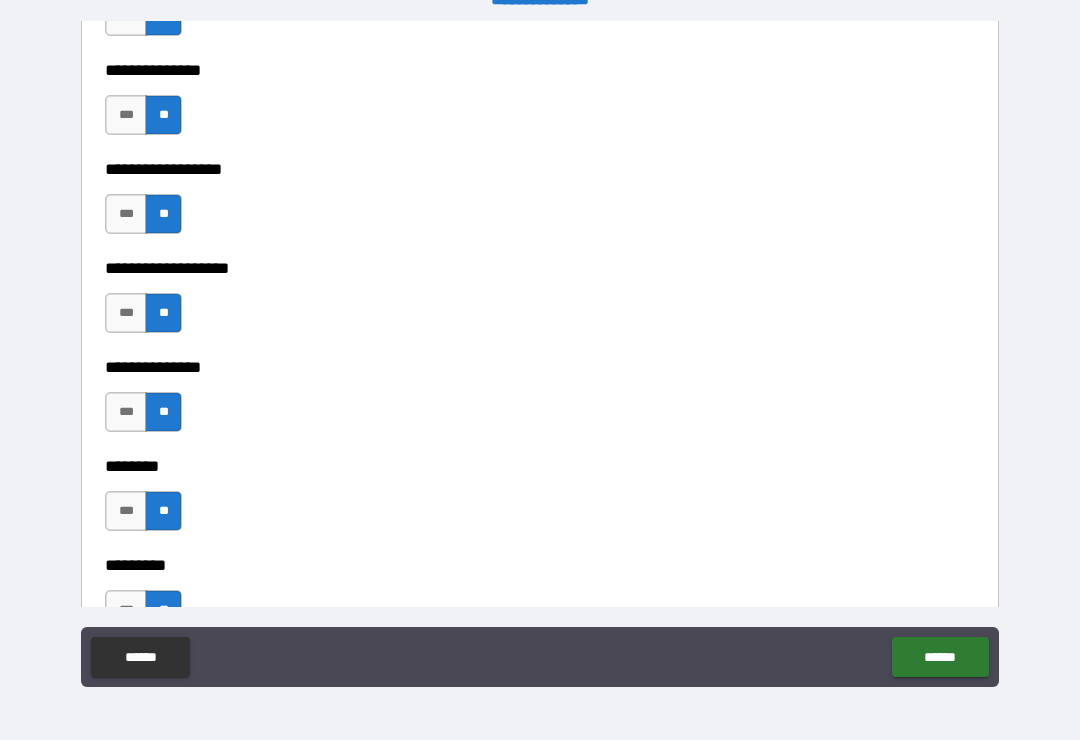 click on "*********" at bounding box center (540, 565) 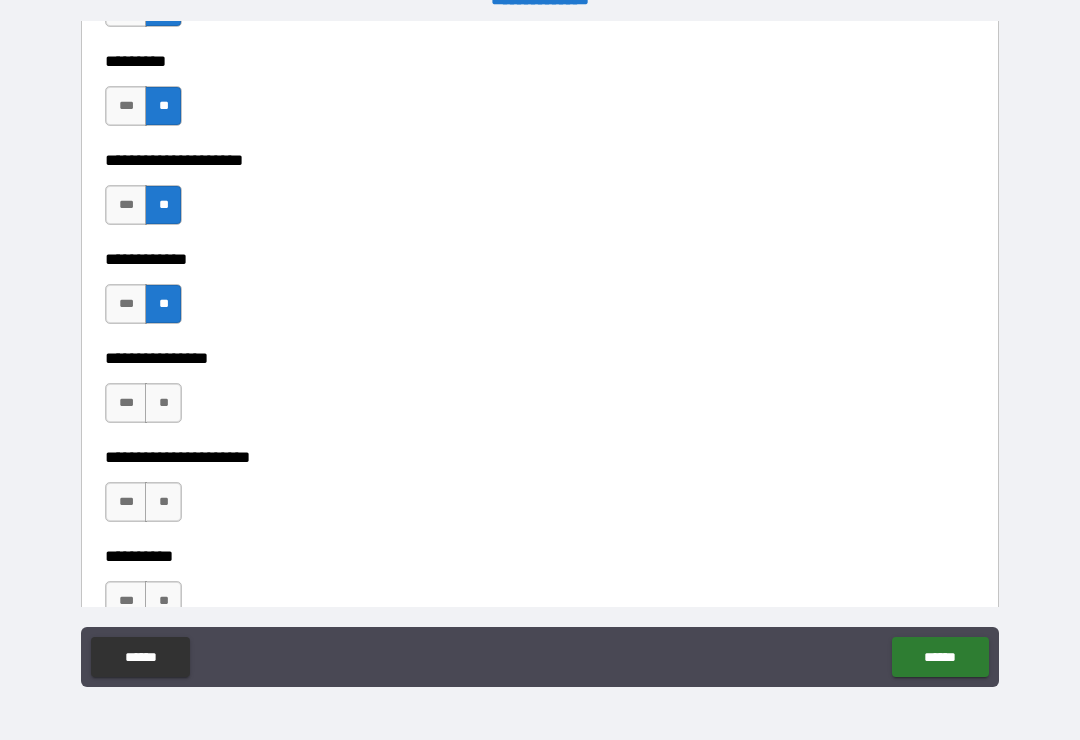 scroll, scrollTop: 6237, scrollLeft: 0, axis: vertical 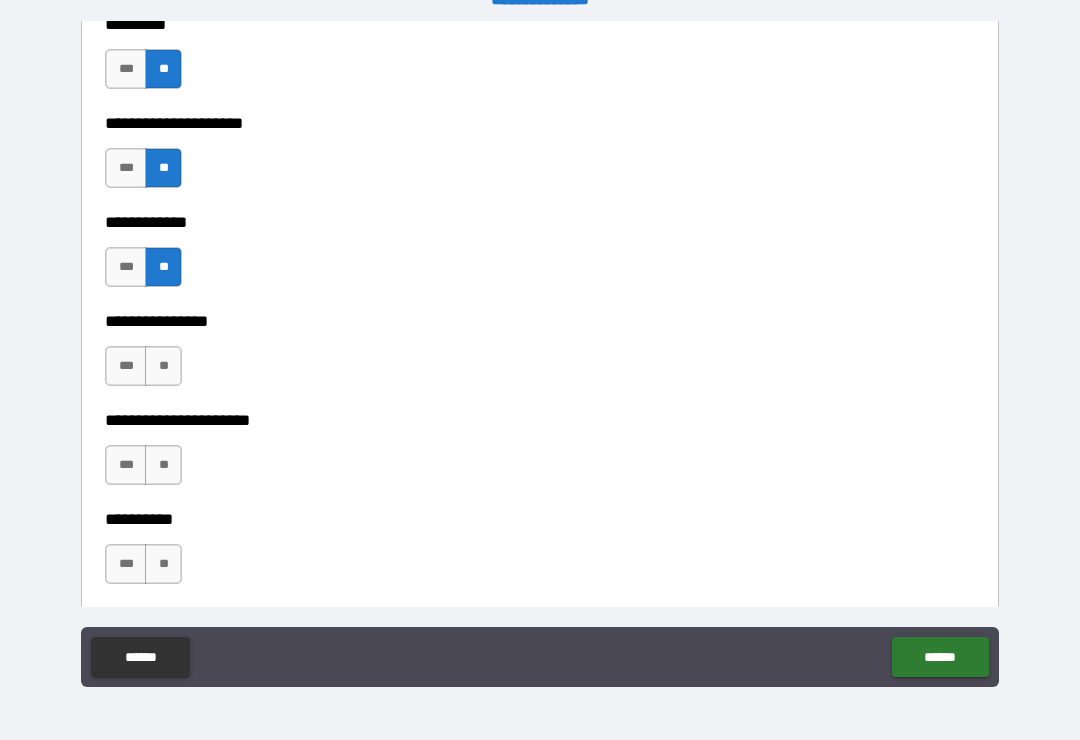 click on "**" at bounding box center (163, 366) 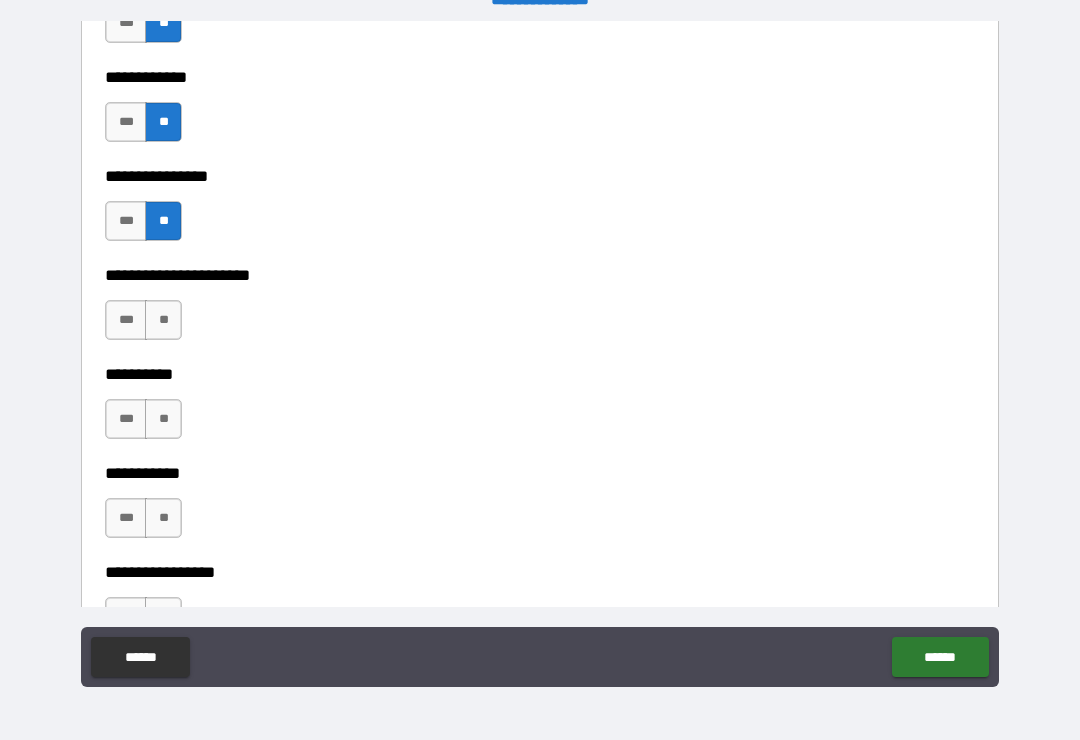 scroll, scrollTop: 6383, scrollLeft: 0, axis: vertical 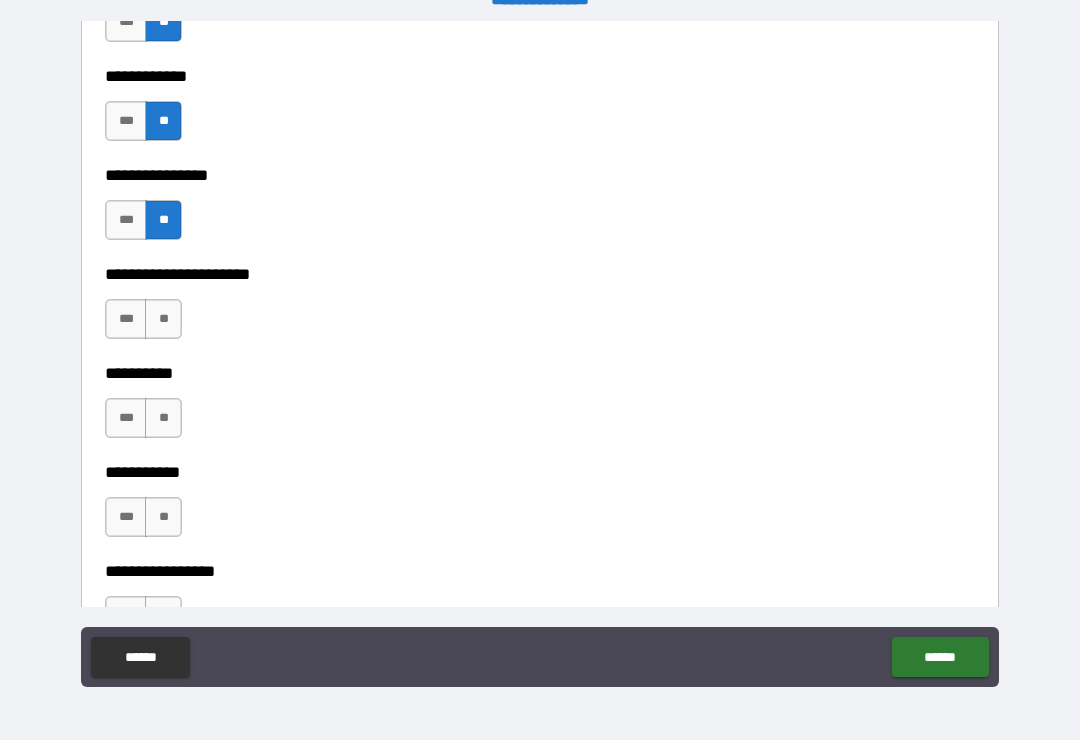 click on "**" at bounding box center (163, 418) 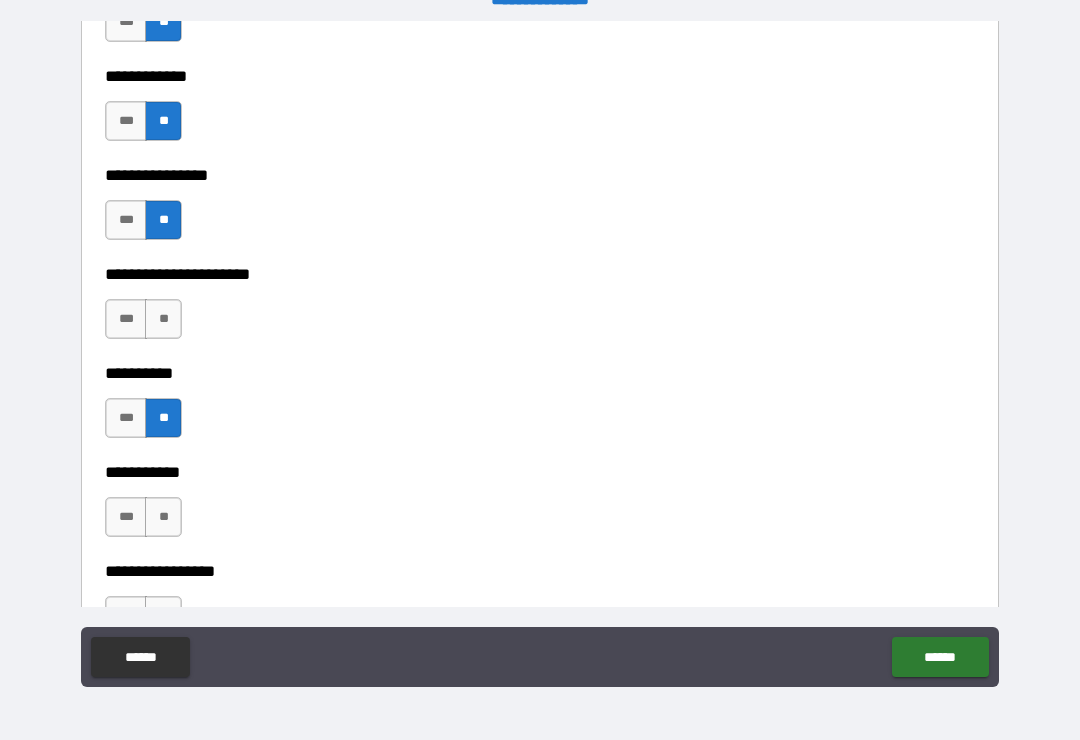 click on "**" at bounding box center (163, 517) 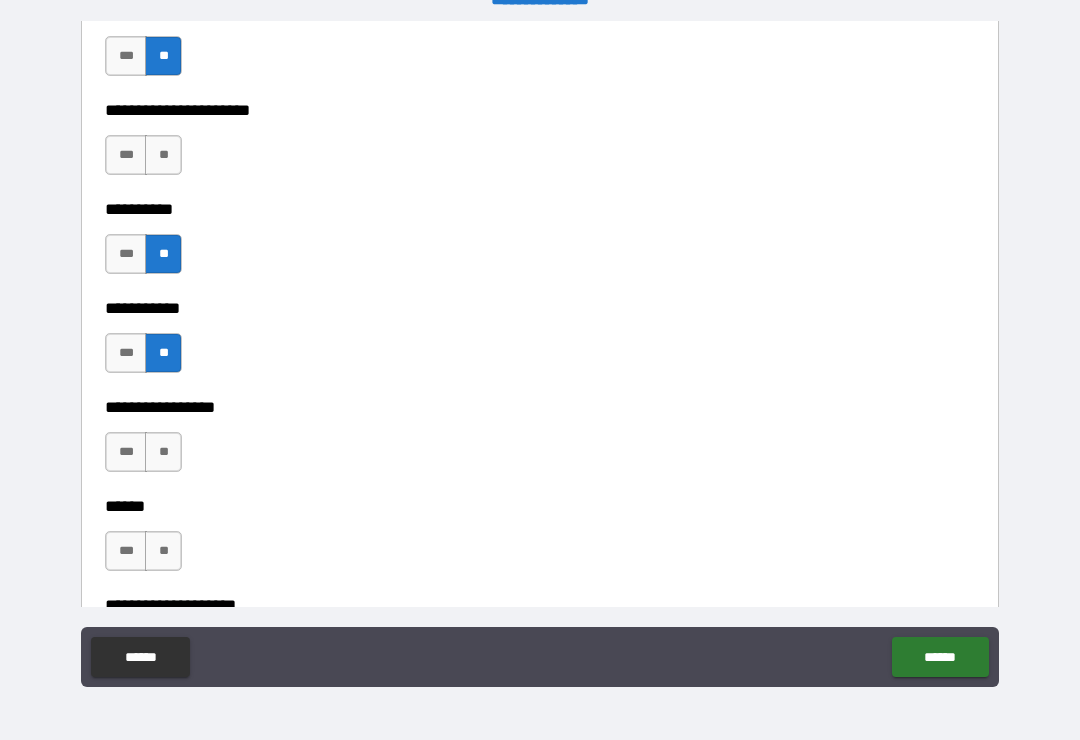 scroll, scrollTop: 6558, scrollLeft: 0, axis: vertical 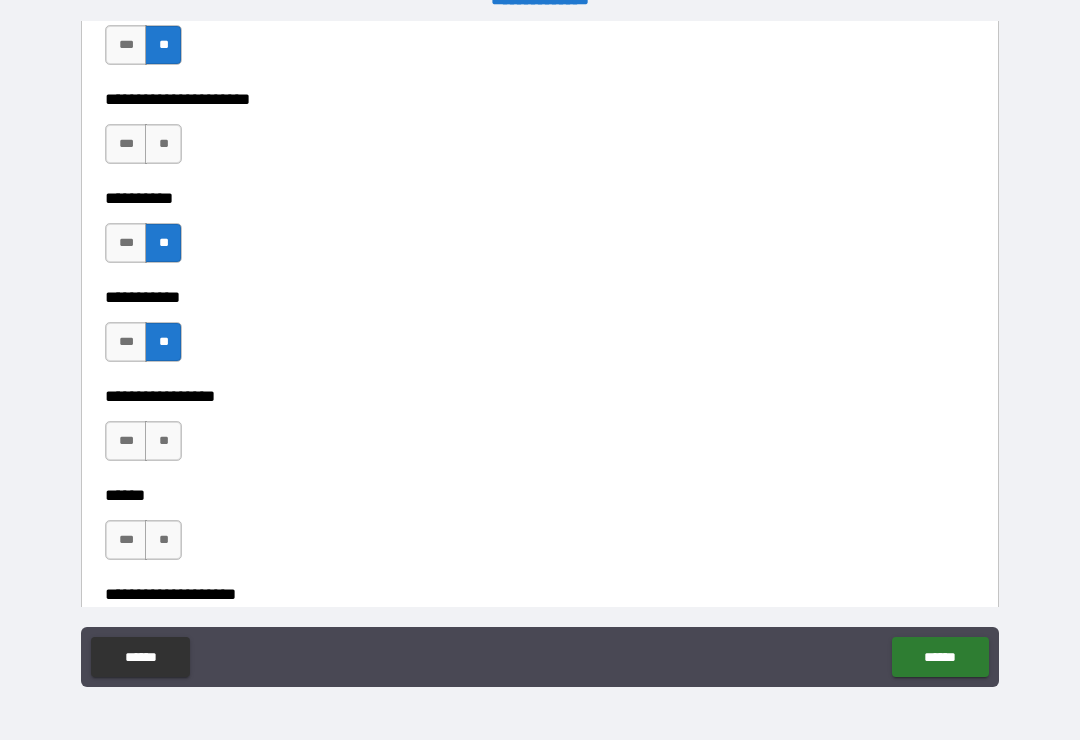 click on "**" at bounding box center (163, 441) 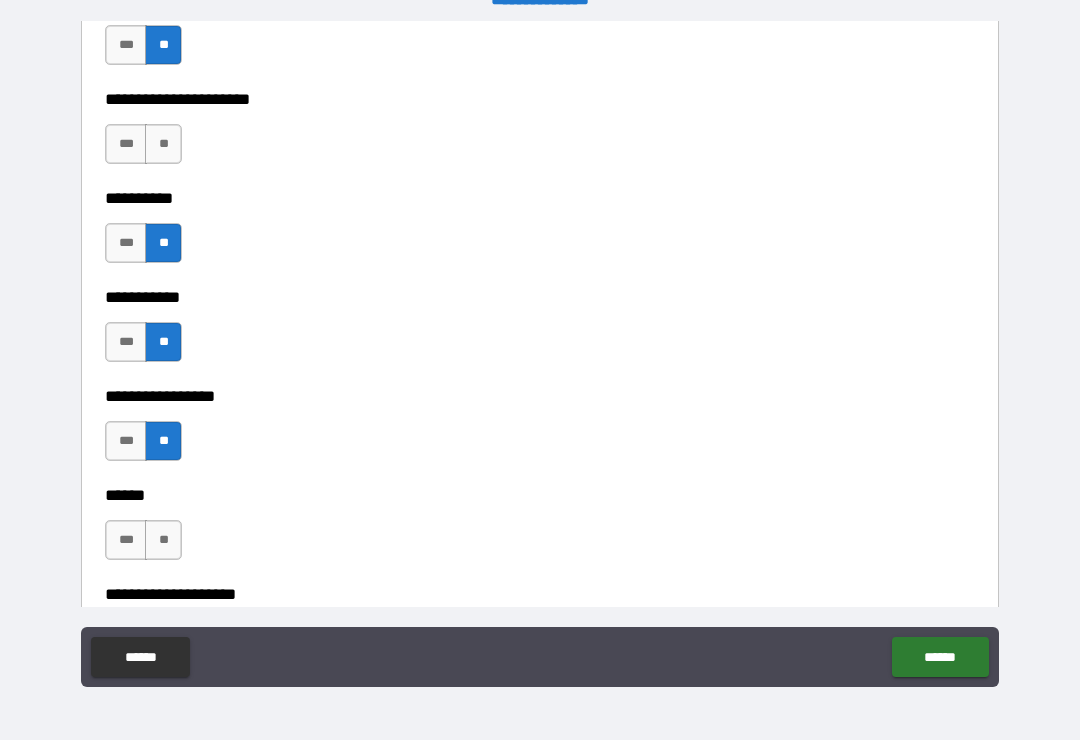 click on "**" at bounding box center (163, 540) 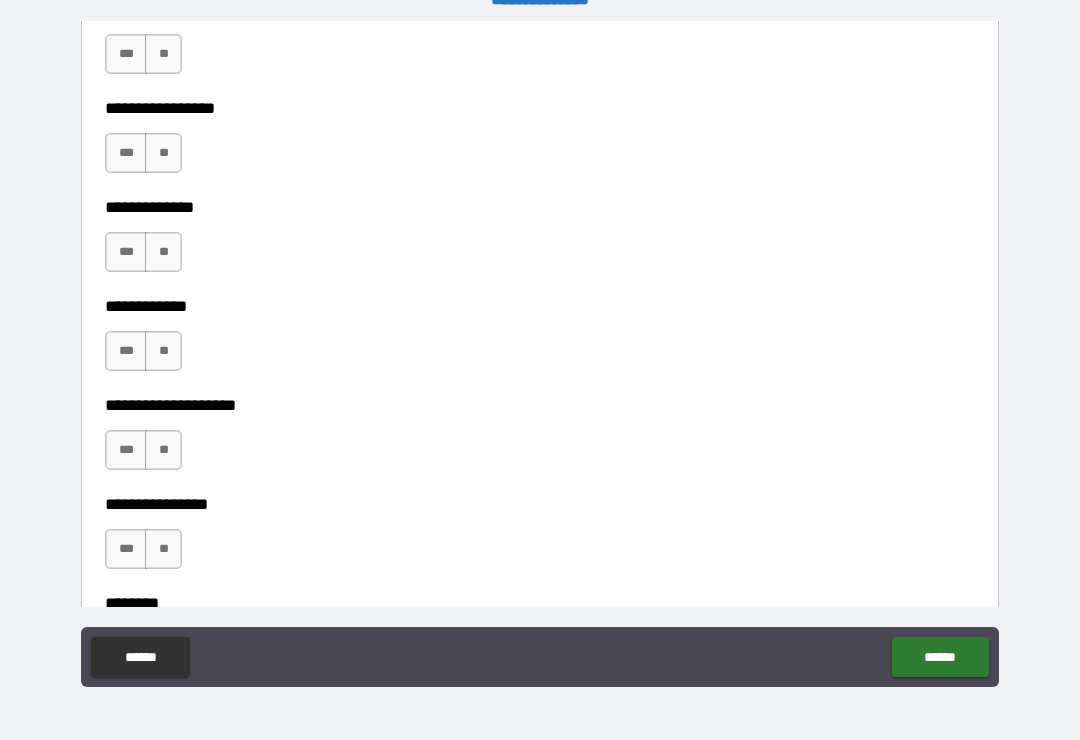 scroll, scrollTop: 7064, scrollLeft: 0, axis: vertical 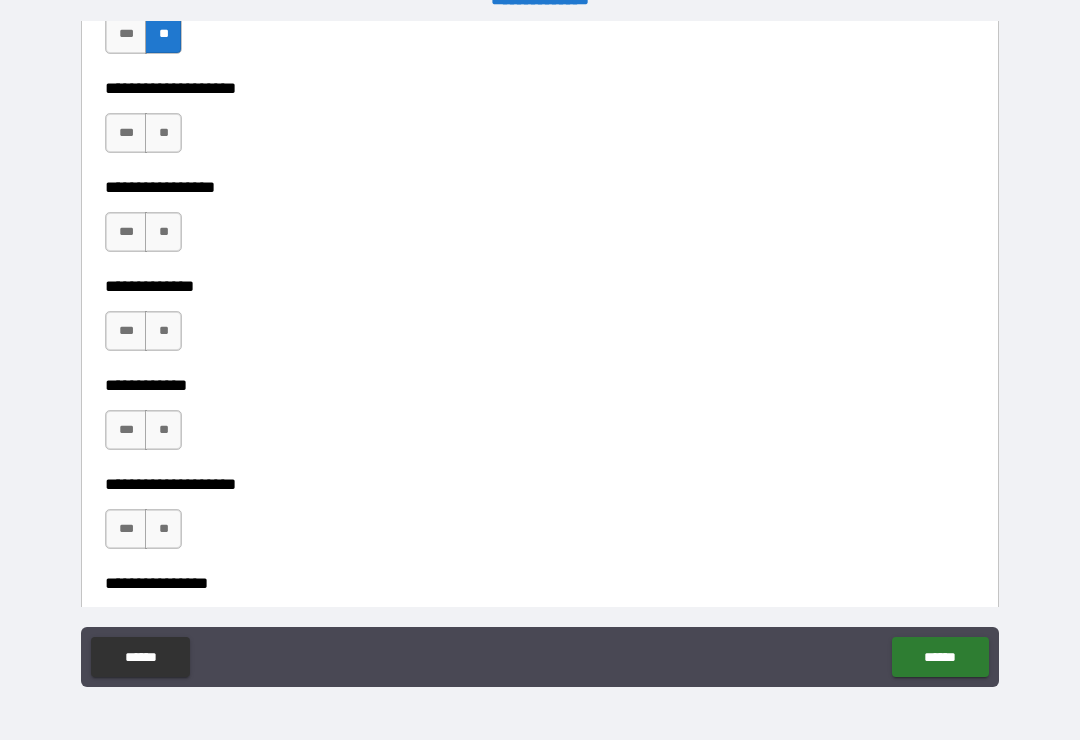 click on "**" at bounding box center [163, 133] 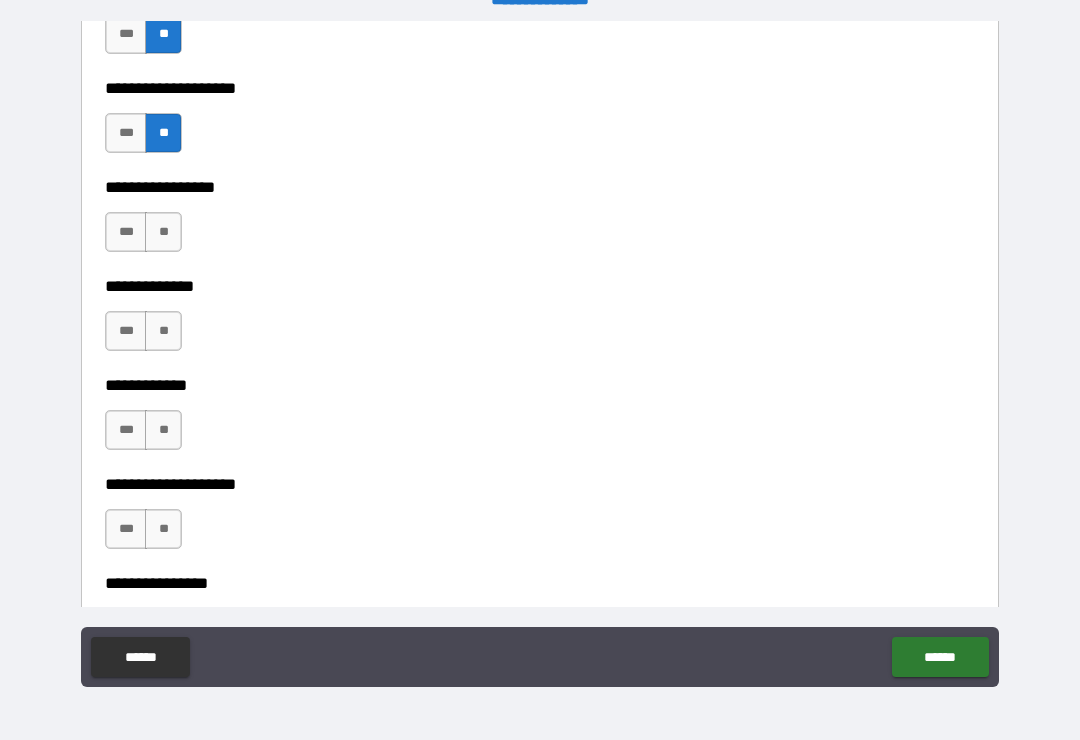 click on "**" at bounding box center [163, 232] 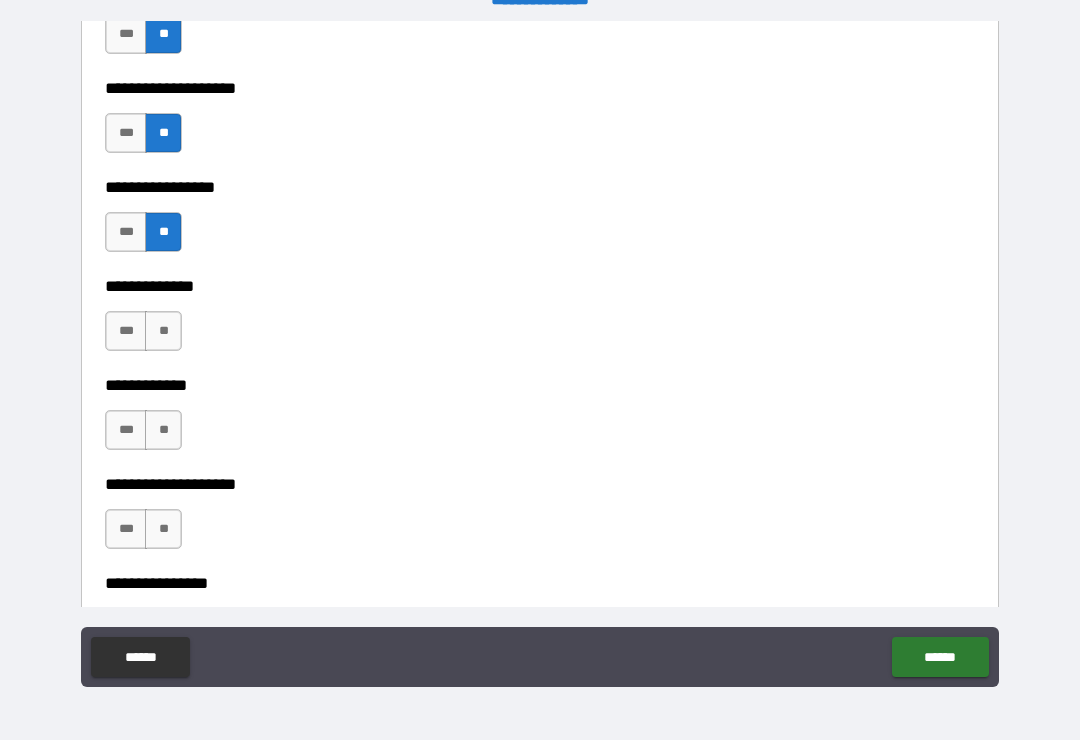 click on "**" at bounding box center (163, 331) 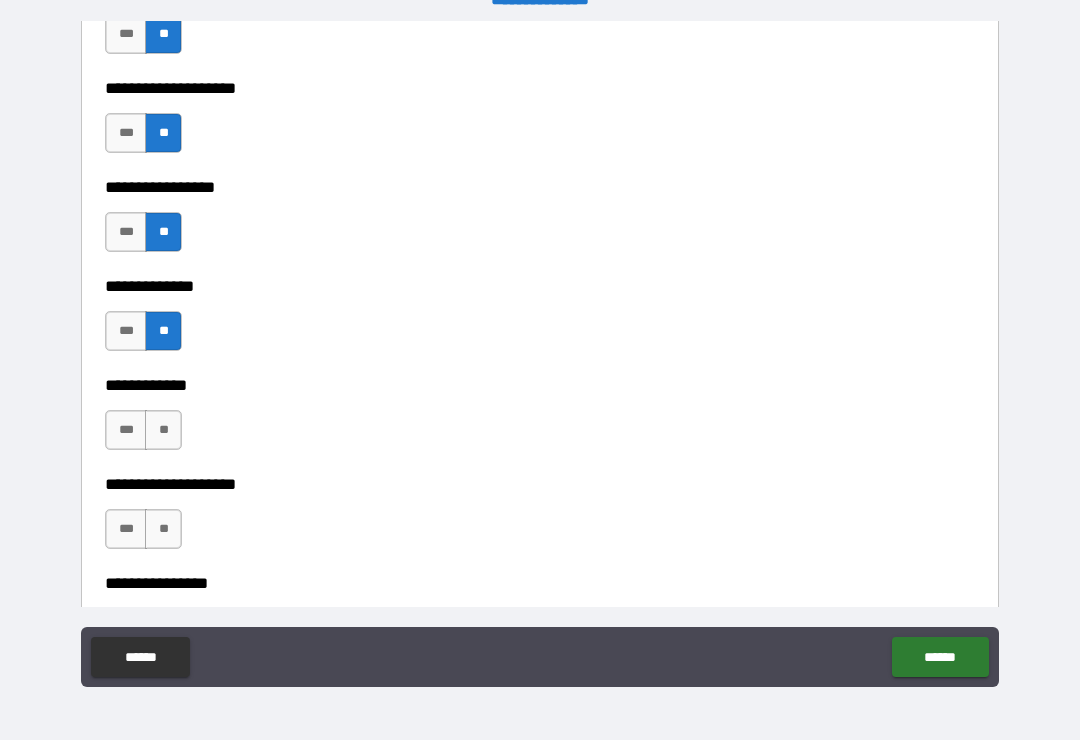 click on "**" at bounding box center [163, 430] 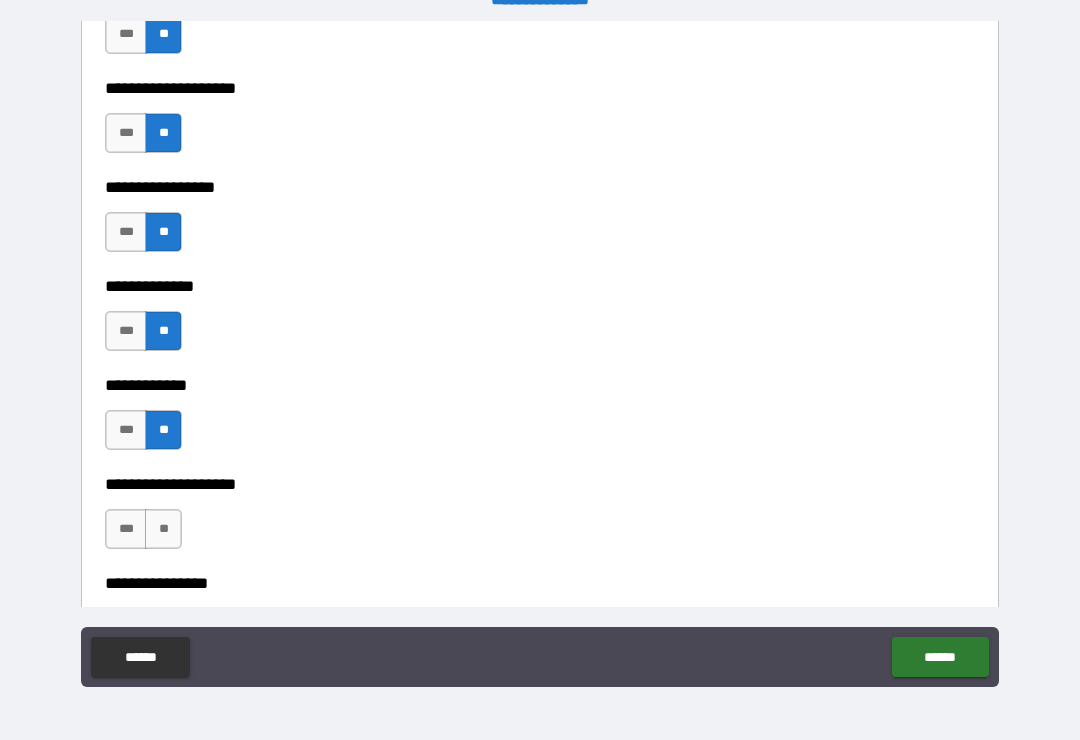 click on "**" at bounding box center (163, 529) 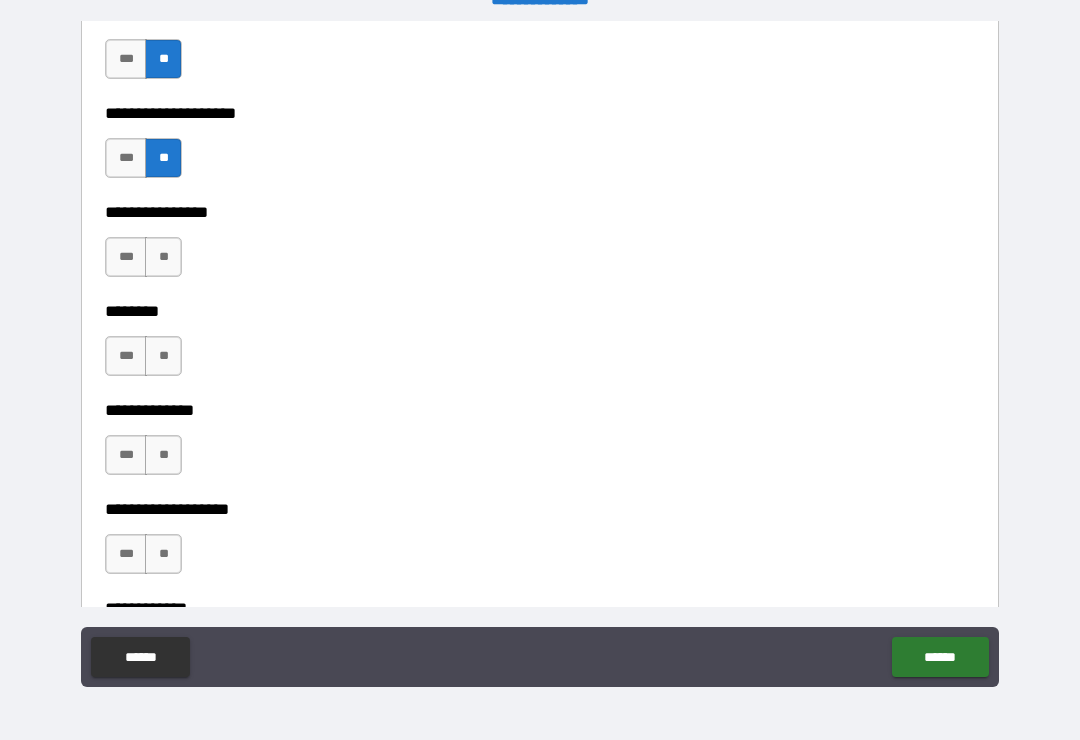 scroll, scrollTop: 7484, scrollLeft: 0, axis: vertical 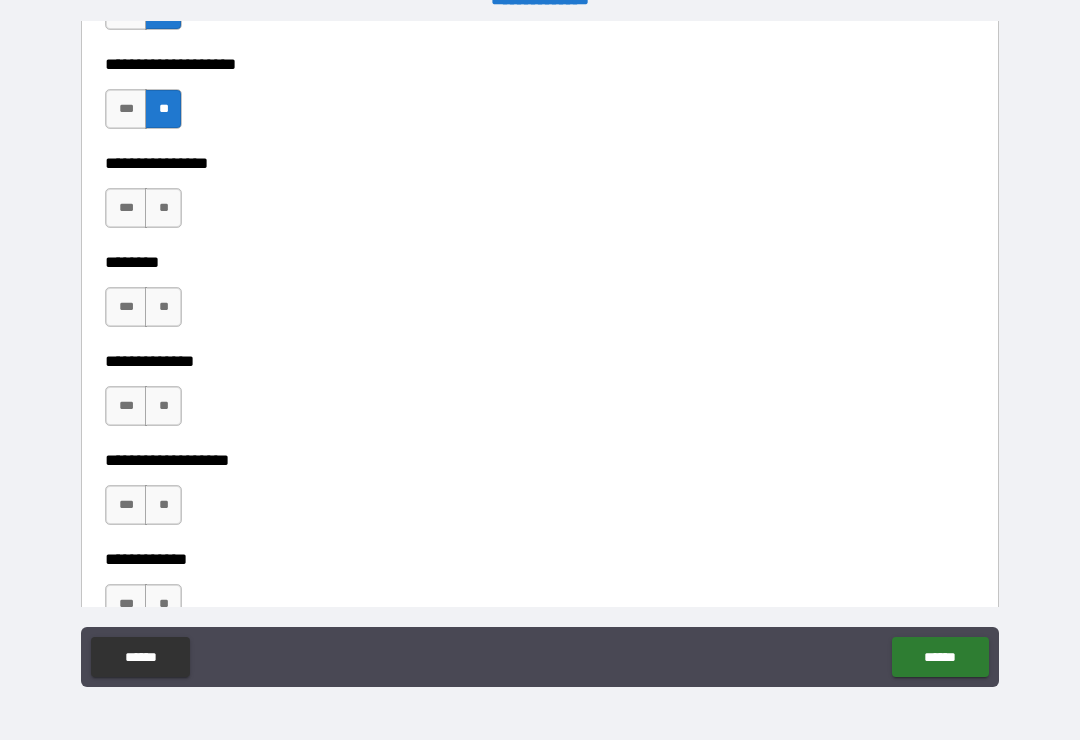 click on "**" at bounding box center (163, 307) 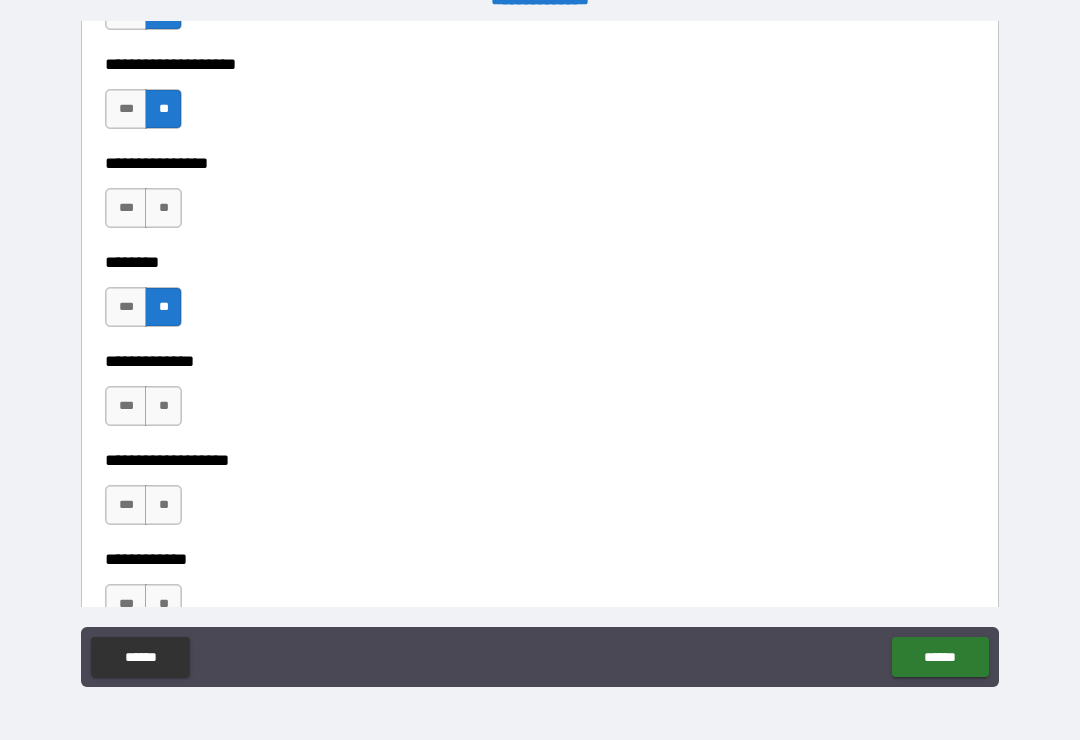 click on "**" at bounding box center [163, 208] 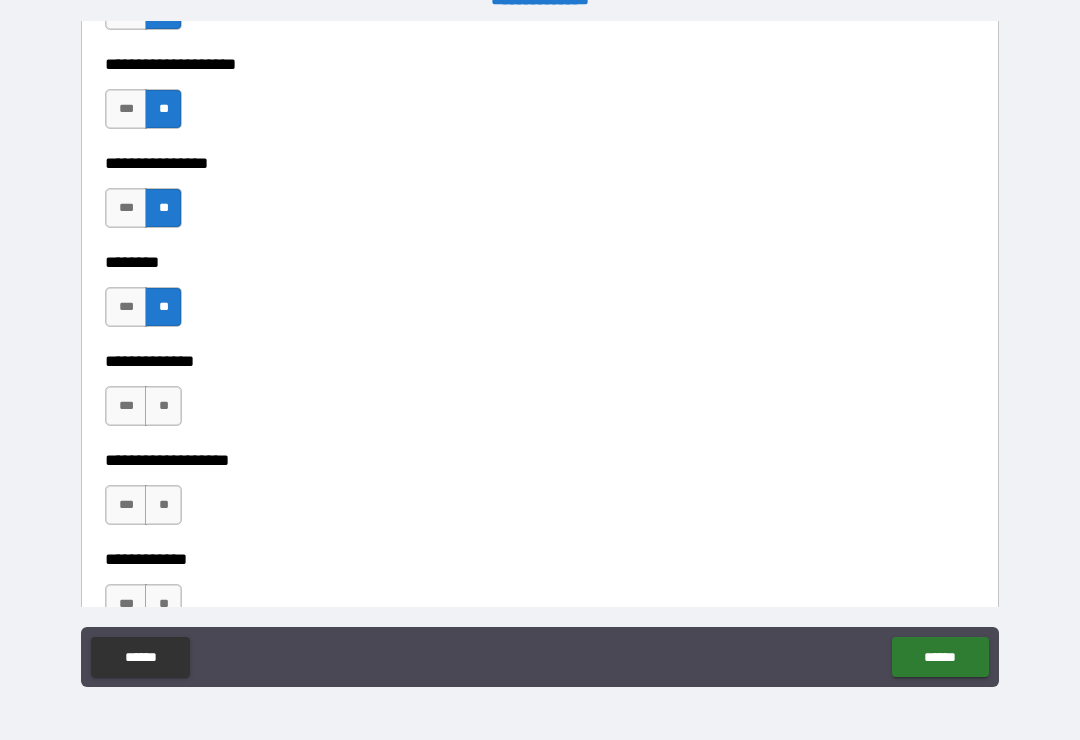 click on "**" at bounding box center (163, 406) 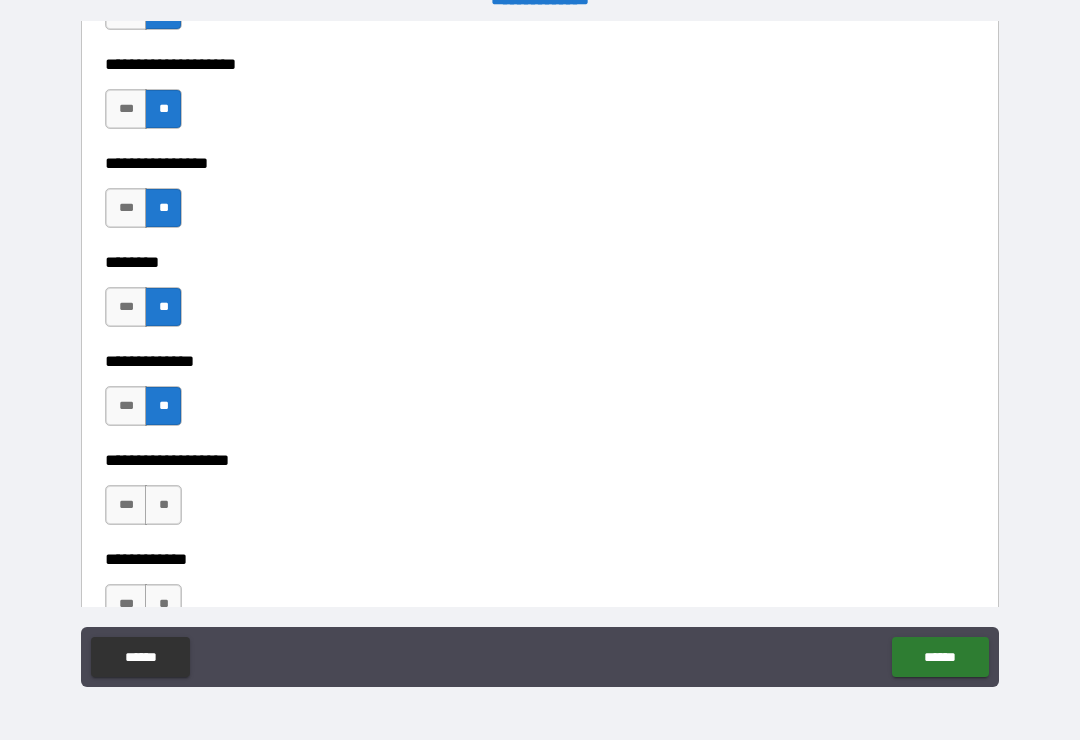 click on "**" at bounding box center (163, 505) 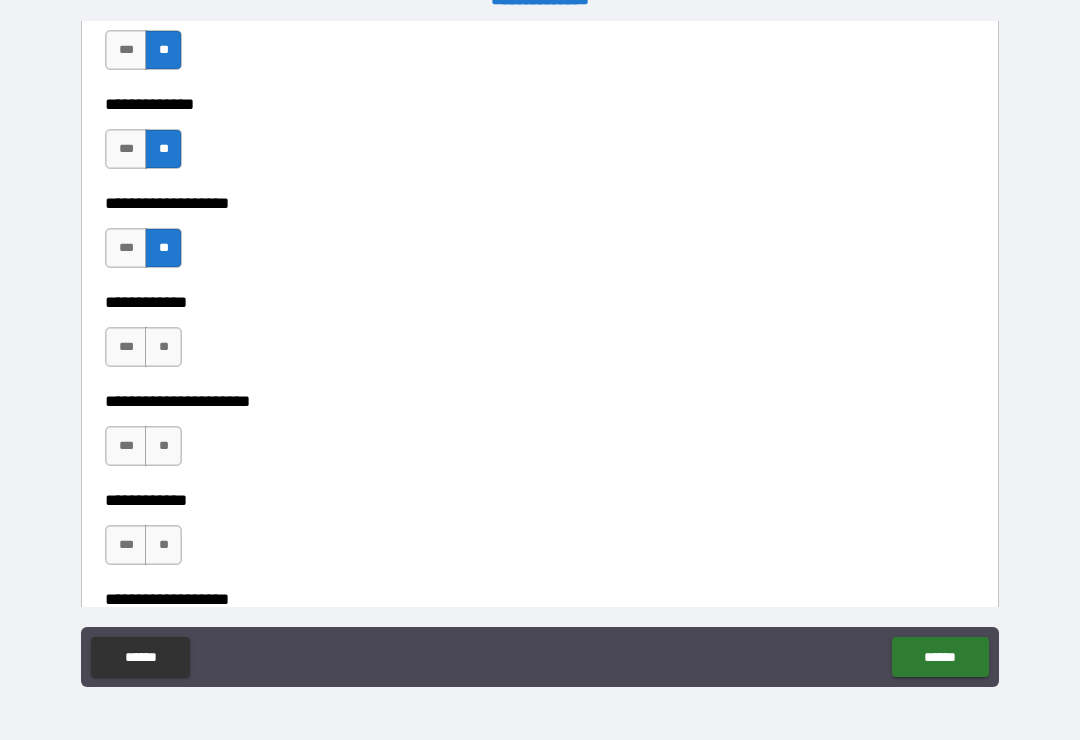 scroll, scrollTop: 7807, scrollLeft: 0, axis: vertical 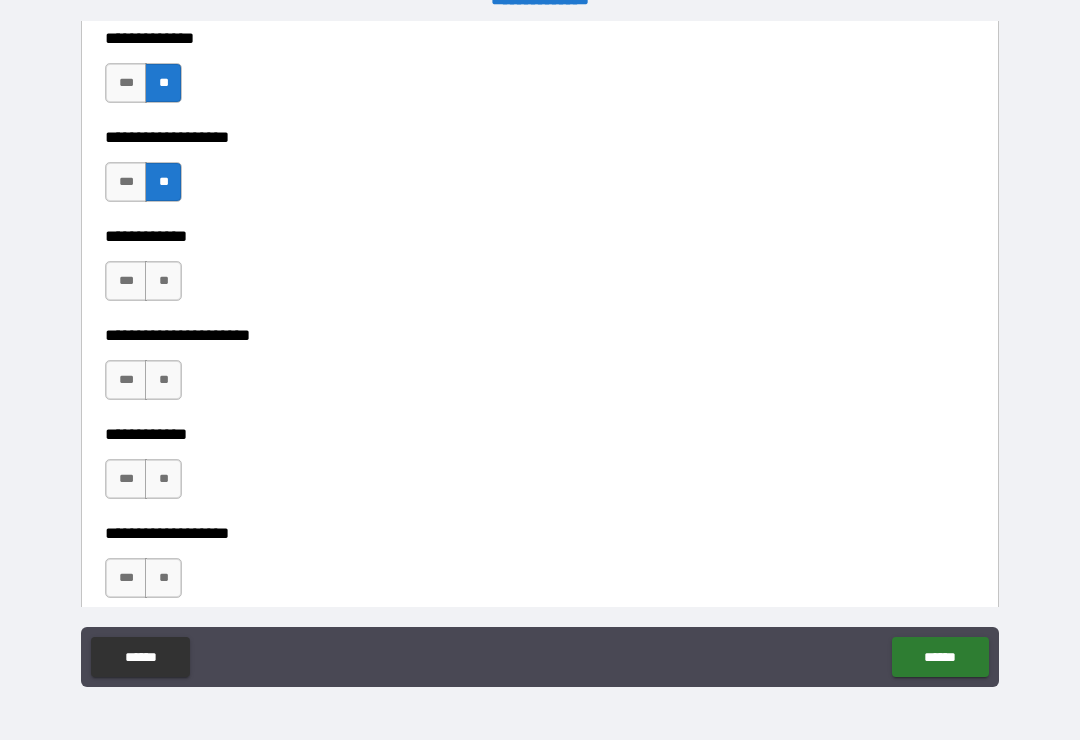 click on "**" at bounding box center (163, 281) 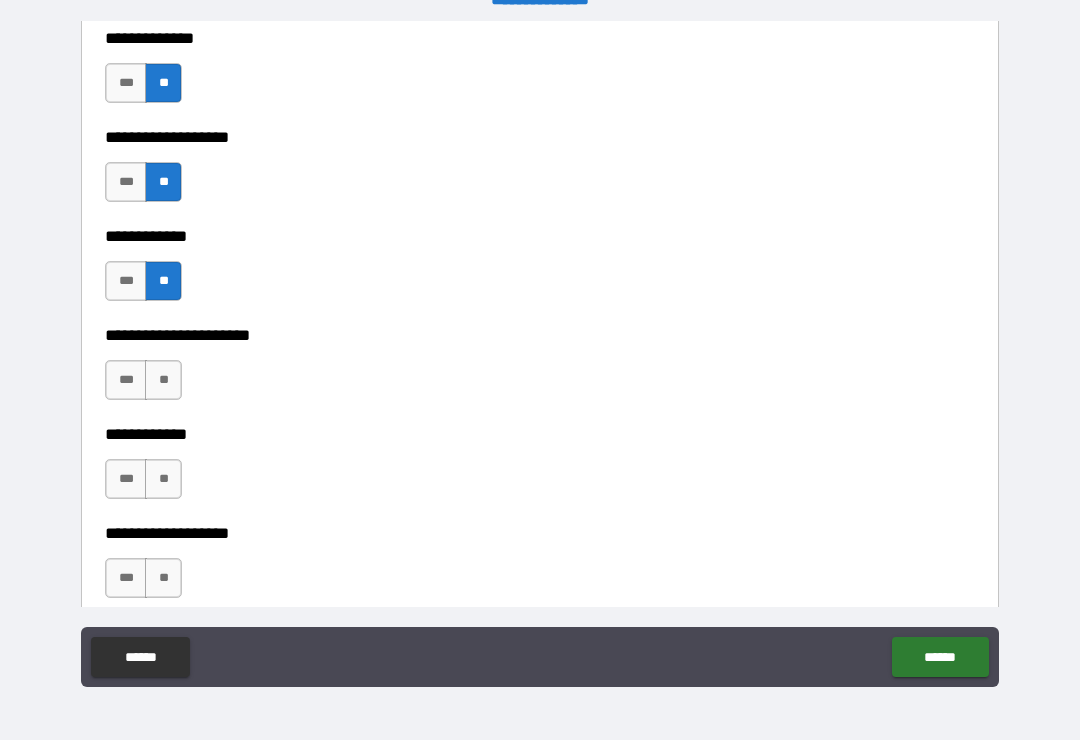 click on "**" at bounding box center (163, 380) 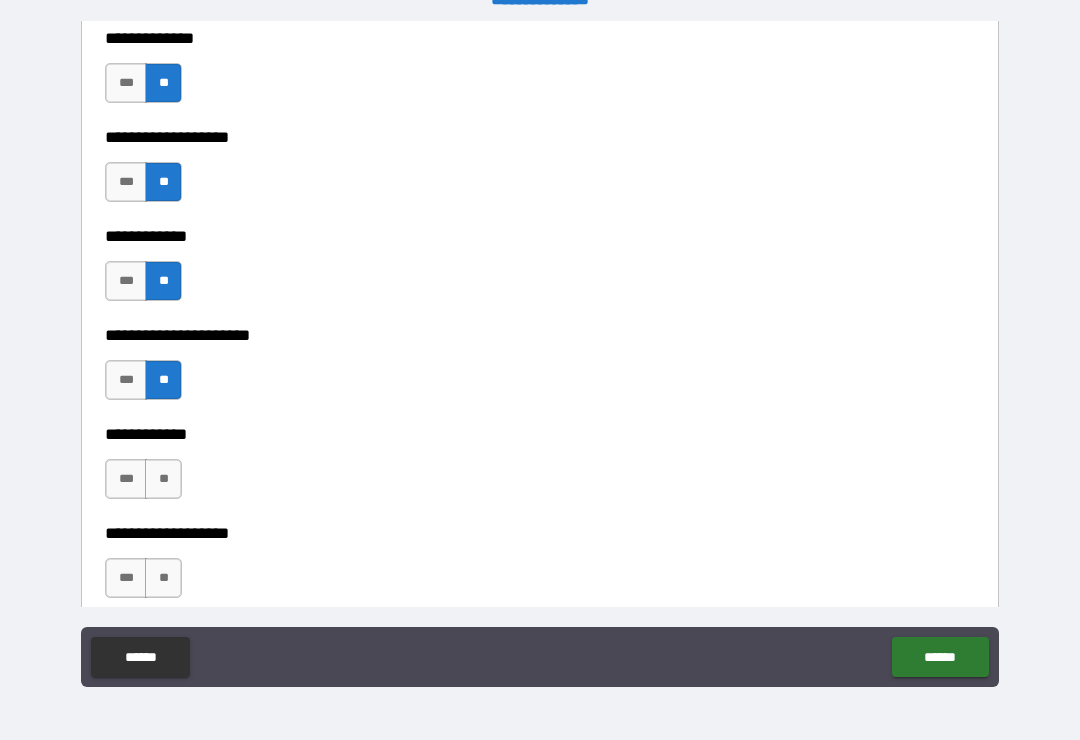 click on "**" at bounding box center [163, 479] 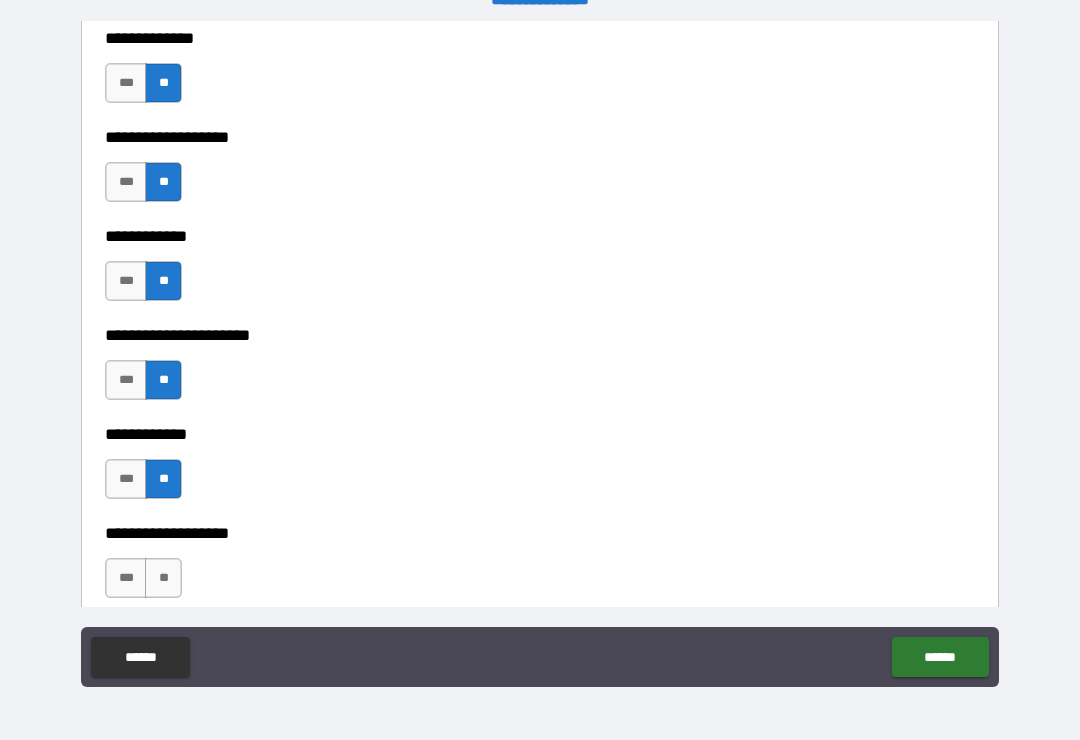 click on "**" at bounding box center (163, 578) 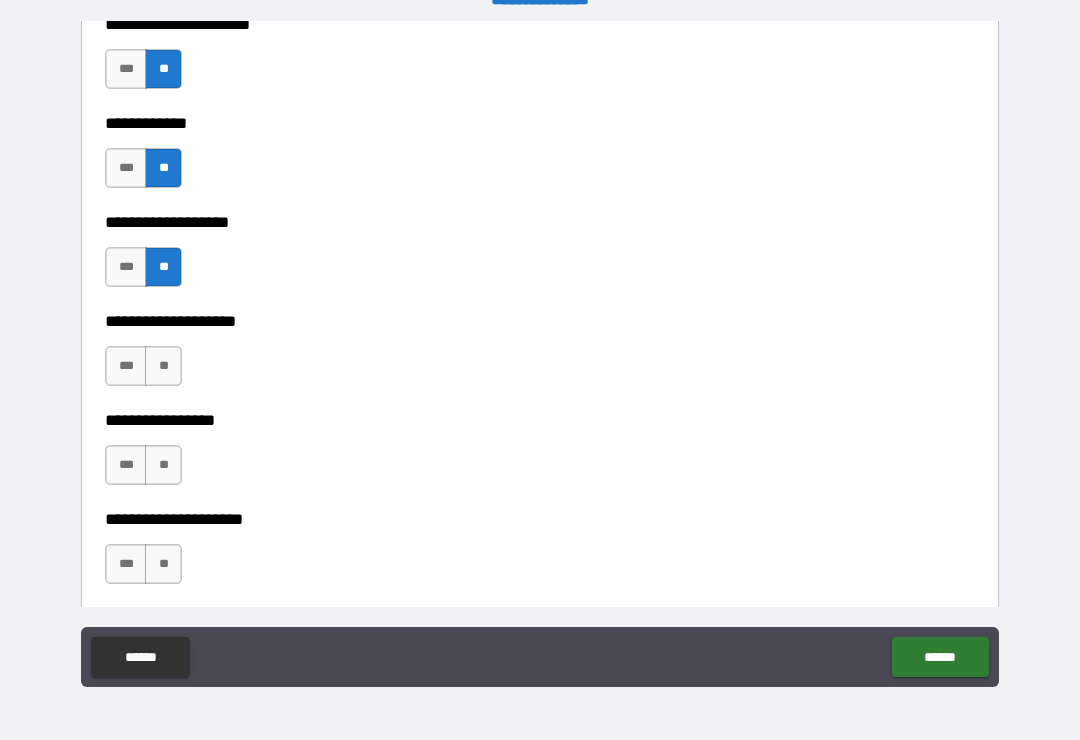 scroll, scrollTop: 8151, scrollLeft: 0, axis: vertical 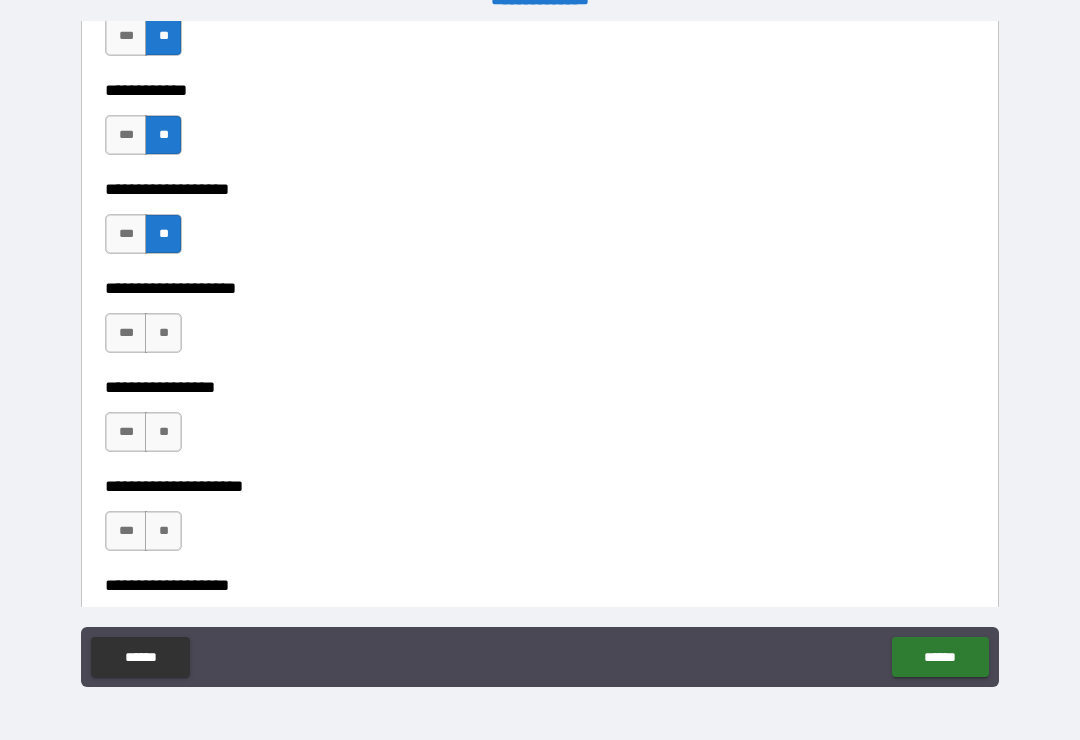 click on "**" at bounding box center (163, 333) 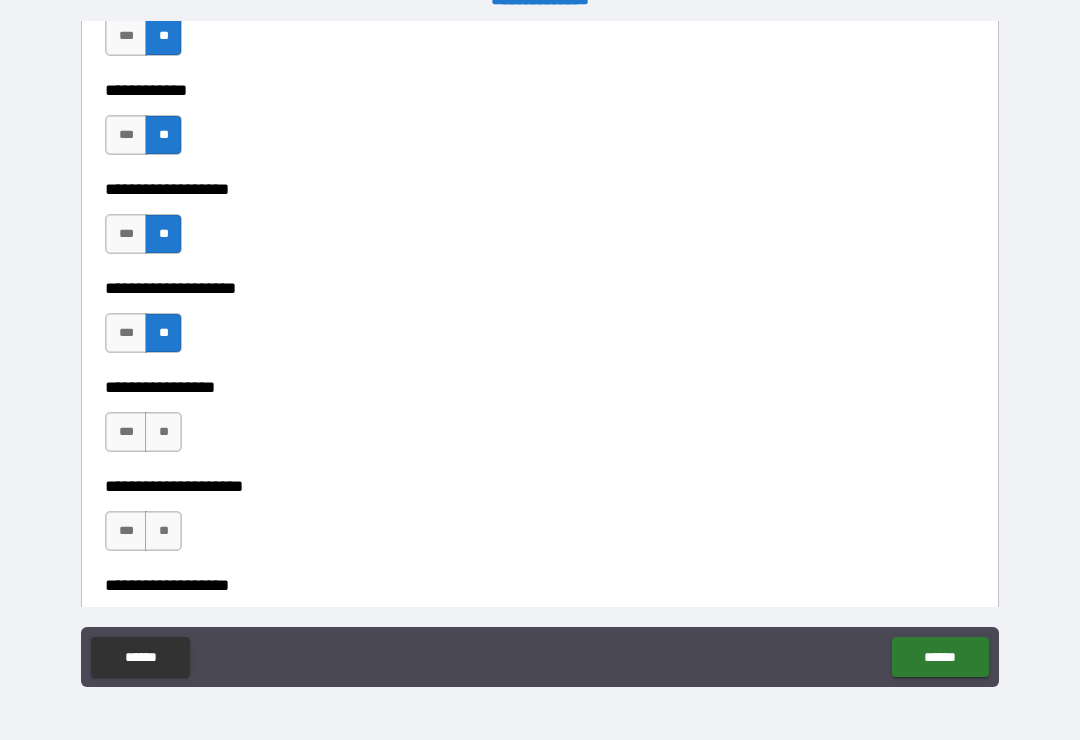 click on "**" at bounding box center [163, 432] 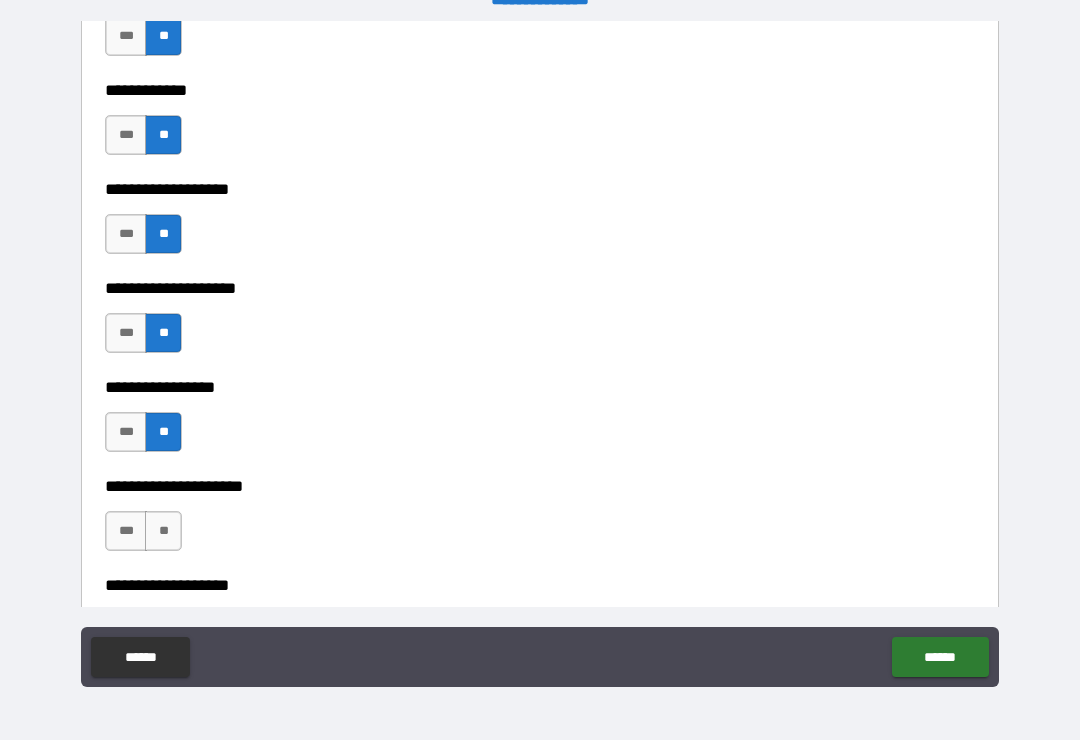 click on "**" at bounding box center [163, 531] 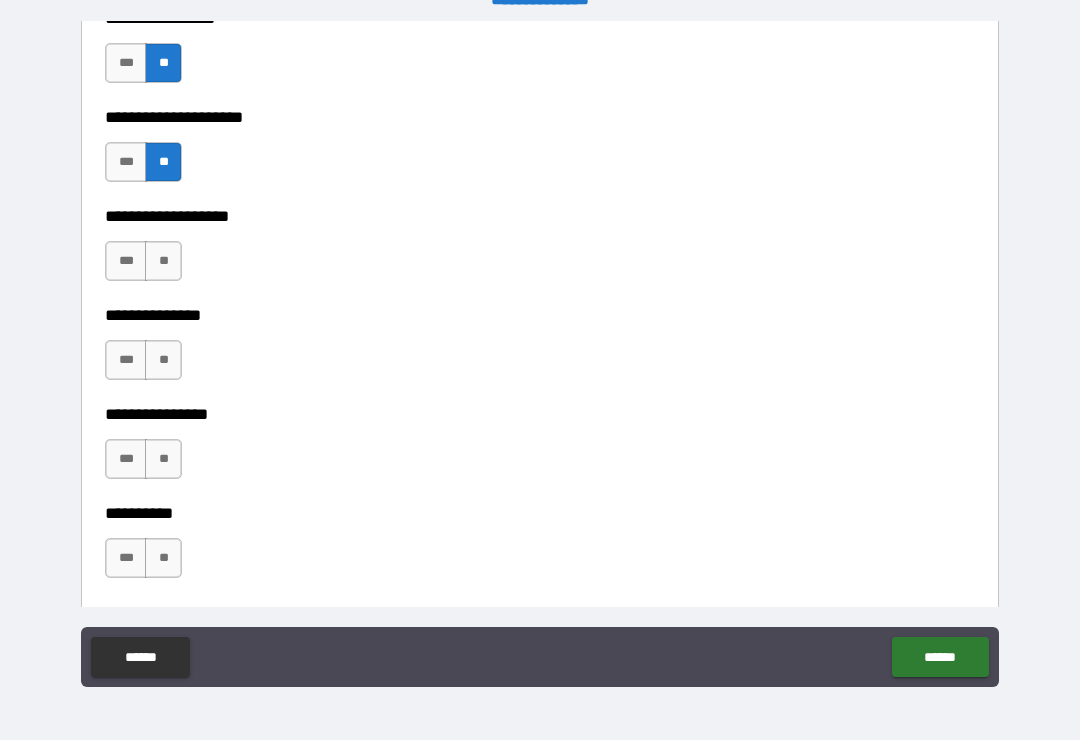 scroll, scrollTop: 8534, scrollLeft: 0, axis: vertical 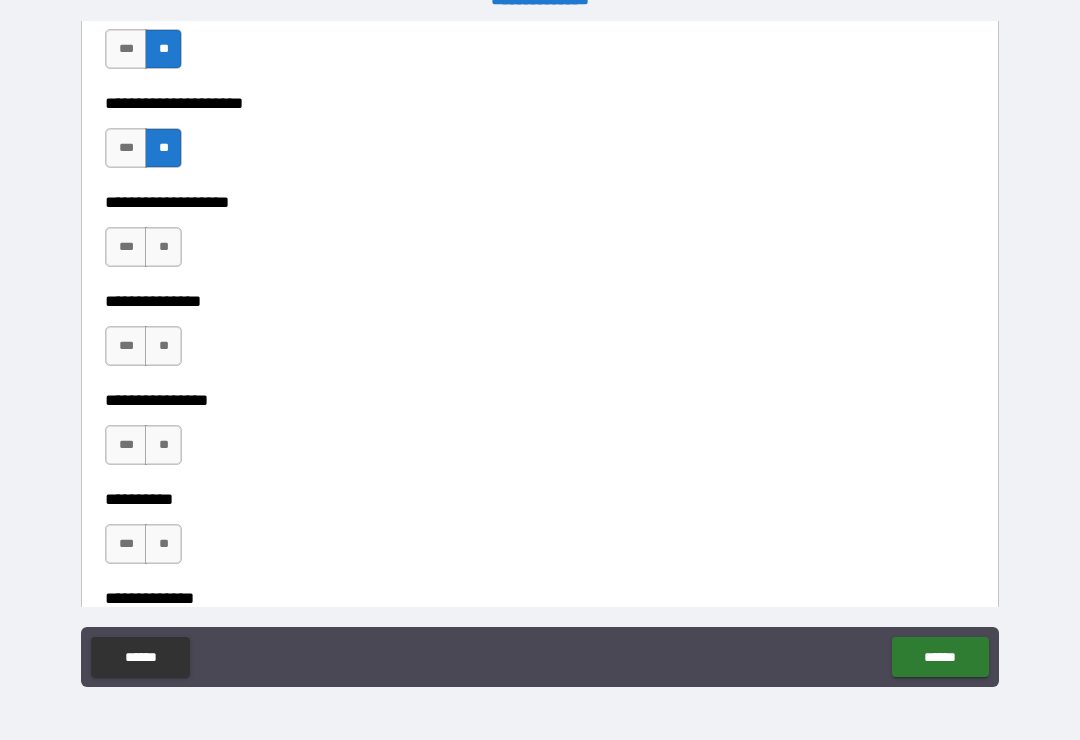 click on "**" at bounding box center [163, 346] 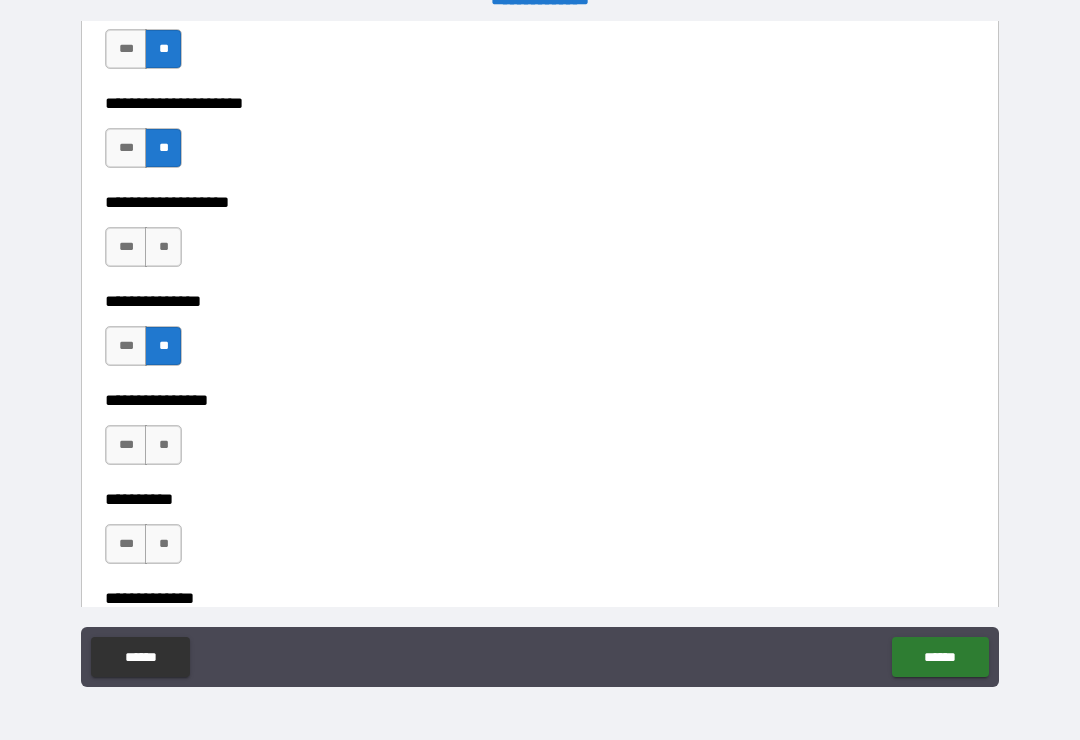 click on "**" at bounding box center [163, 247] 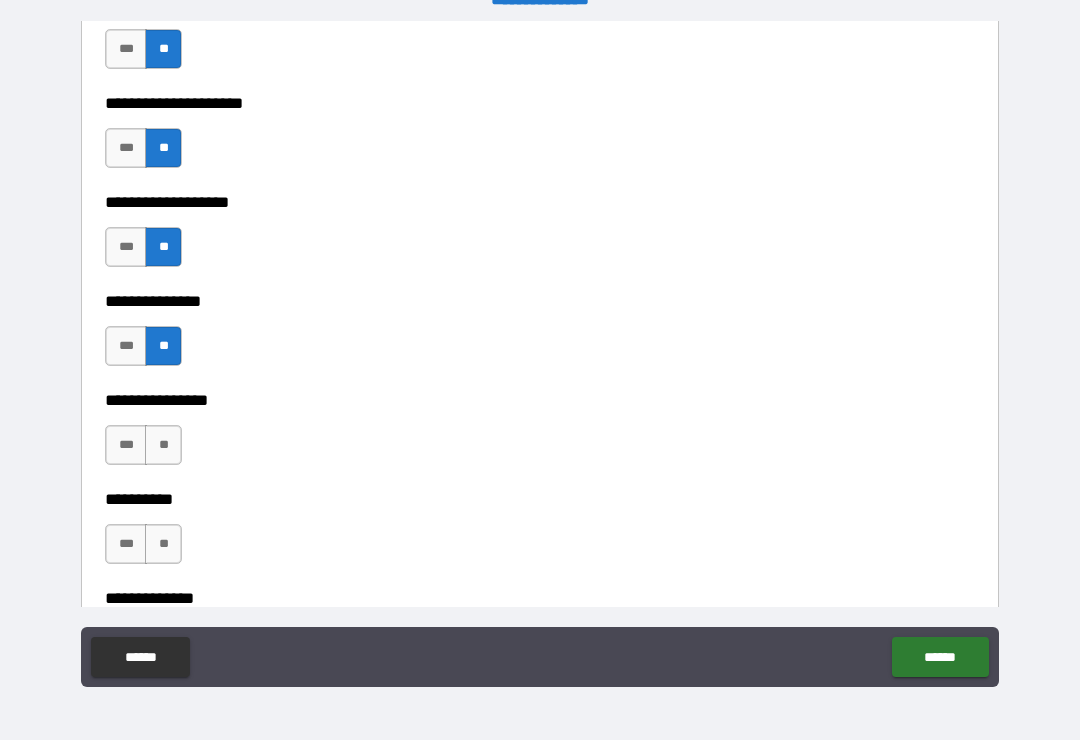 click on "**" at bounding box center [163, 445] 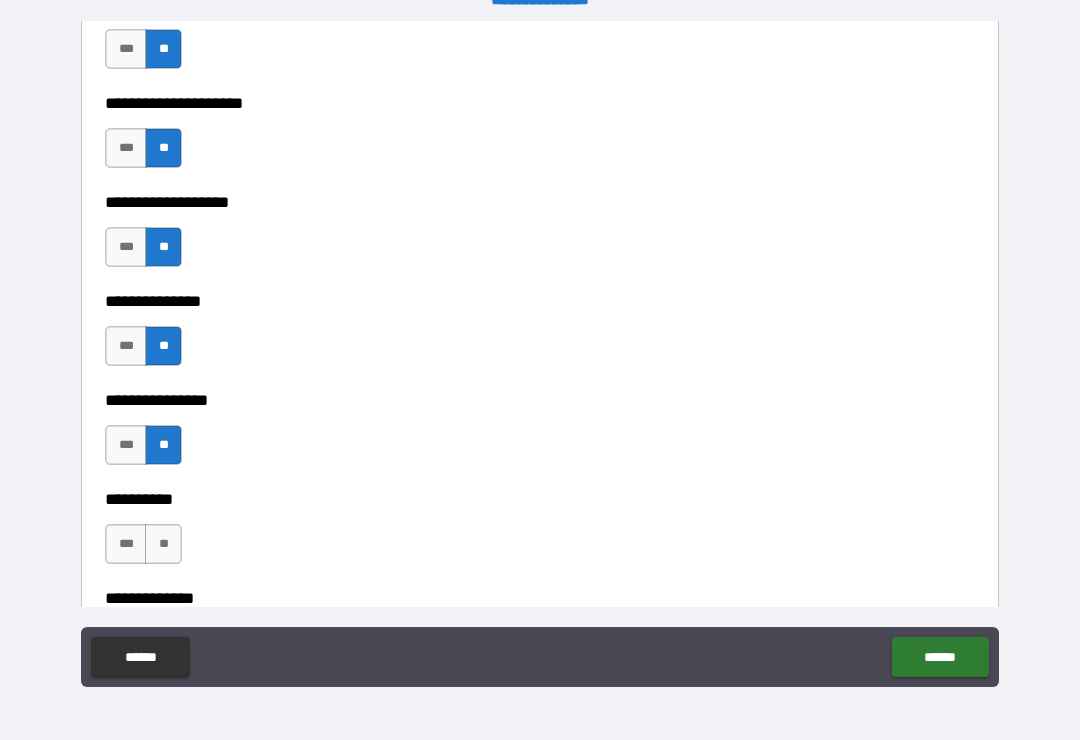 click on "**" at bounding box center [163, 544] 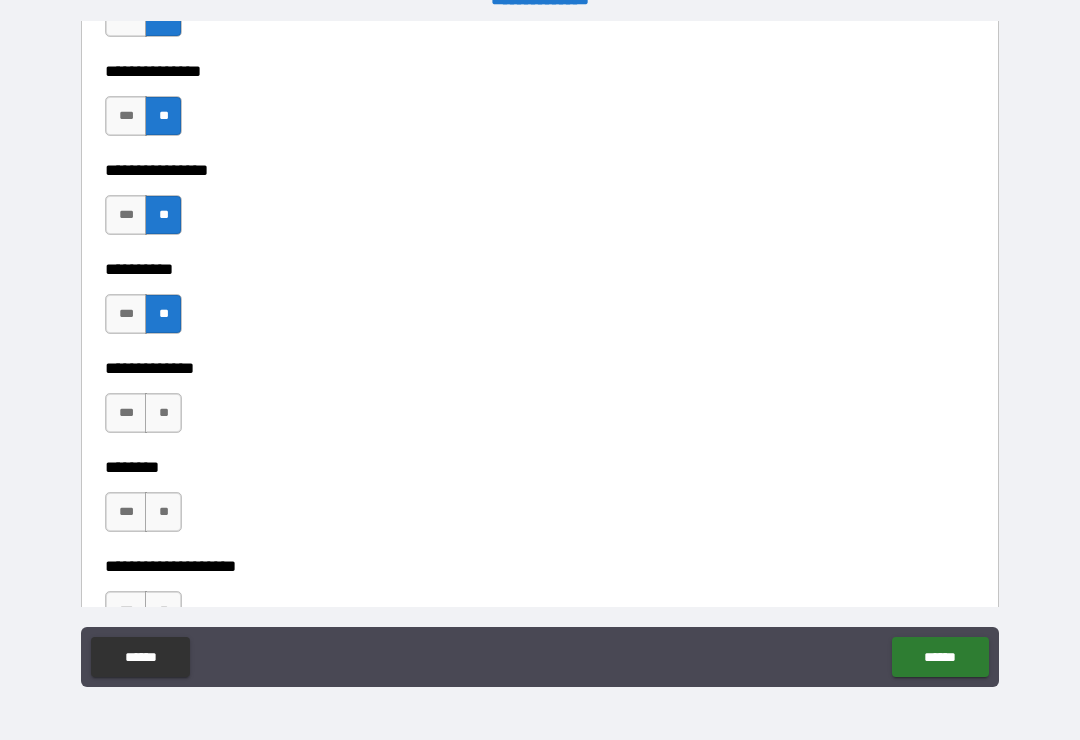 scroll, scrollTop: 8762, scrollLeft: 0, axis: vertical 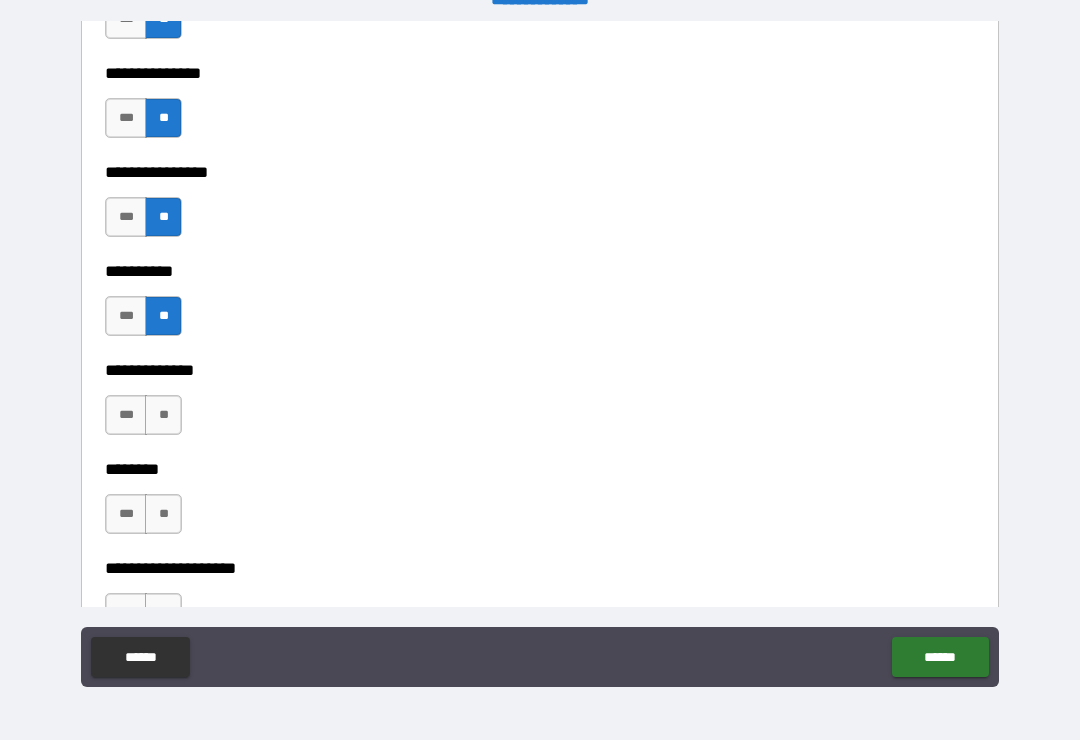 click on "**" at bounding box center (163, 415) 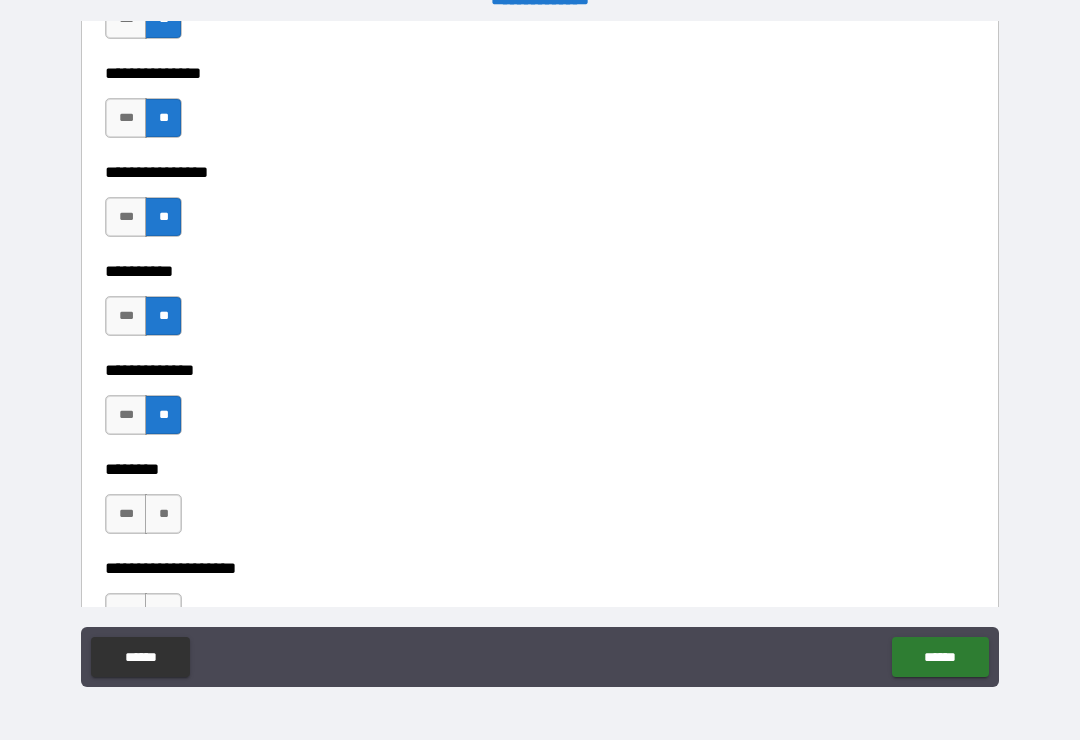 click on "**" at bounding box center [163, 514] 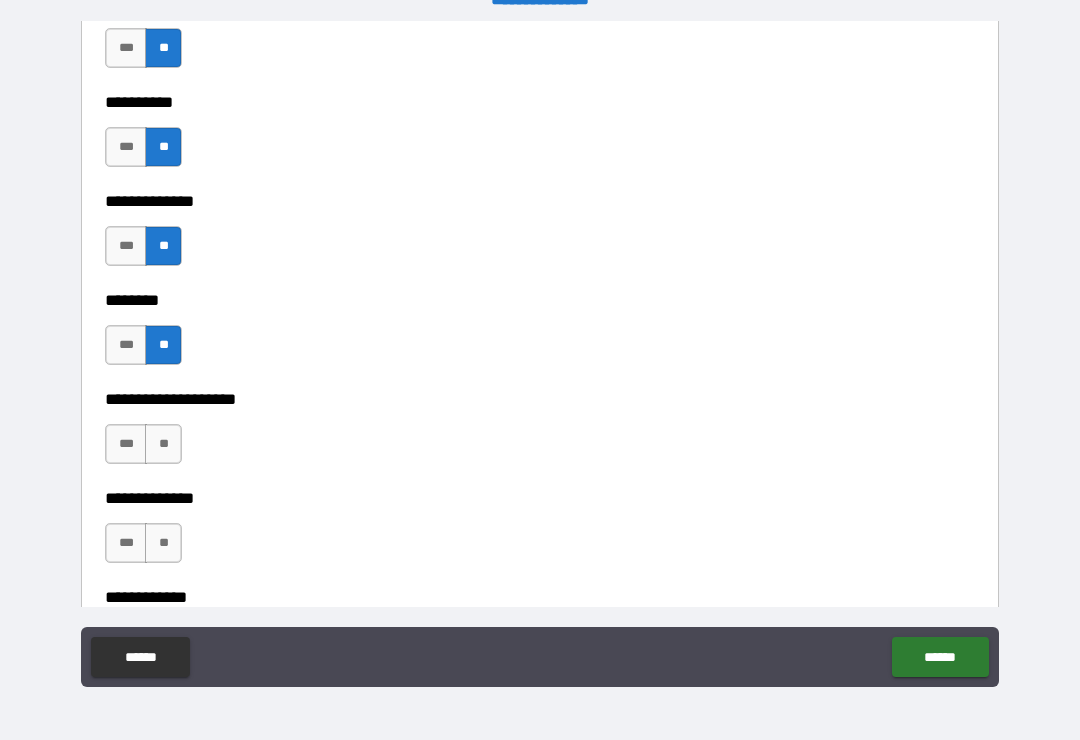 scroll, scrollTop: 8930, scrollLeft: 0, axis: vertical 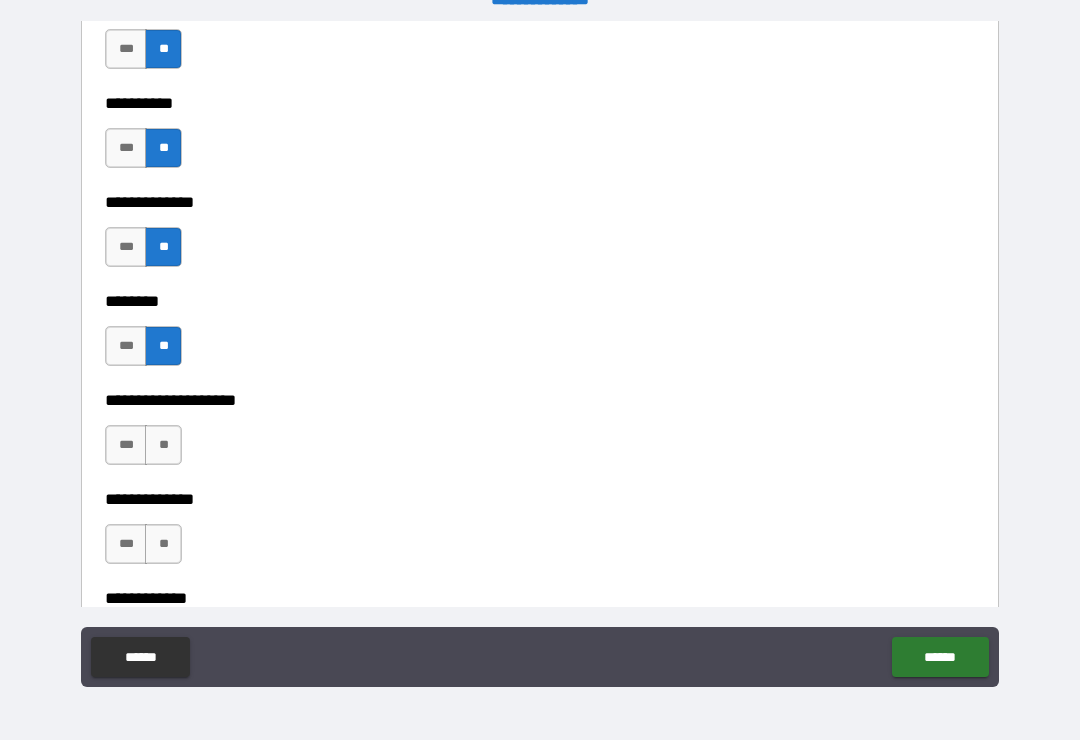 click on "**" at bounding box center [163, 445] 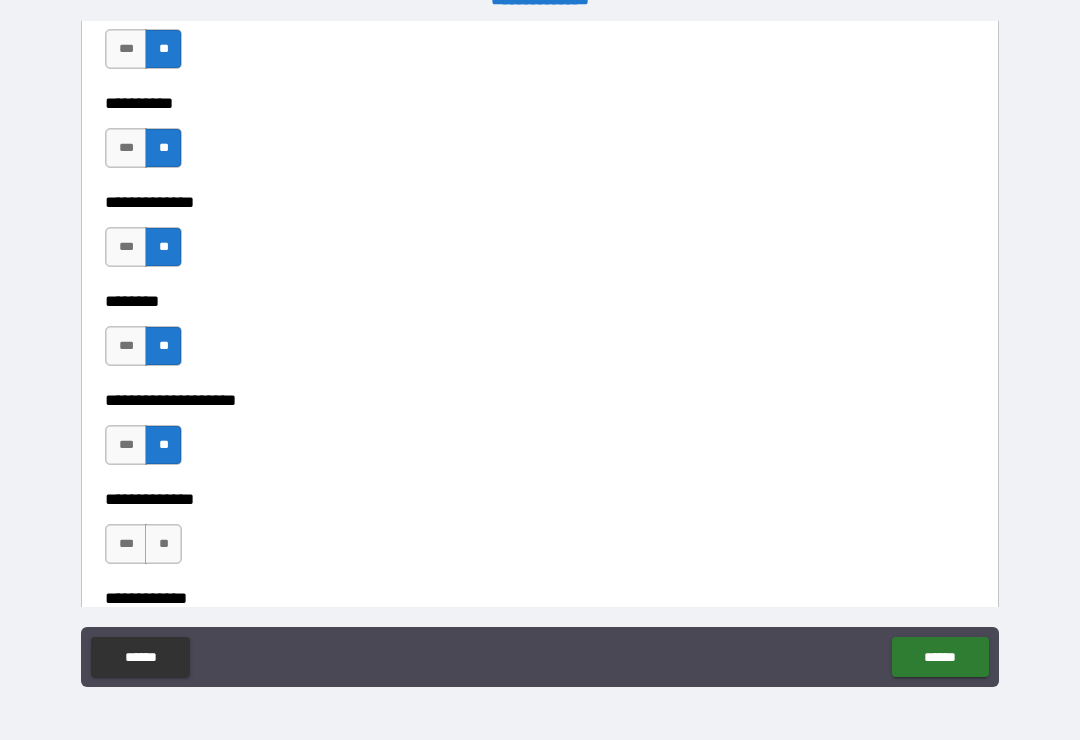 click on "**" at bounding box center [163, 544] 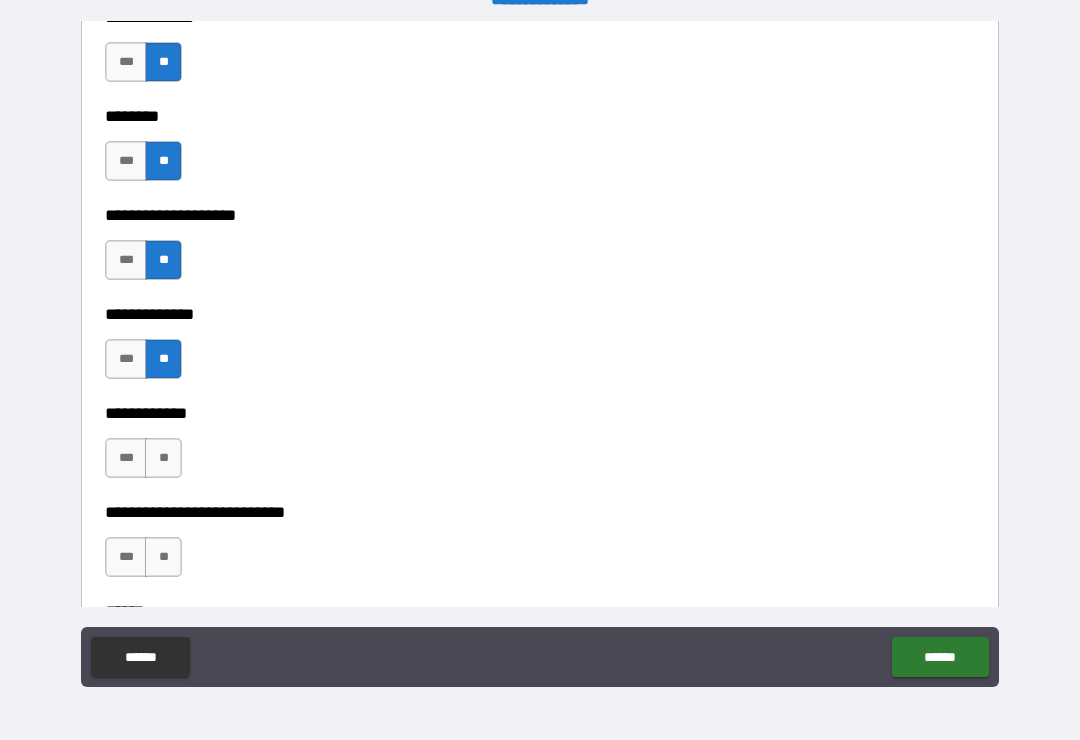 scroll, scrollTop: 9196, scrollLeft: 0, axis: vertical 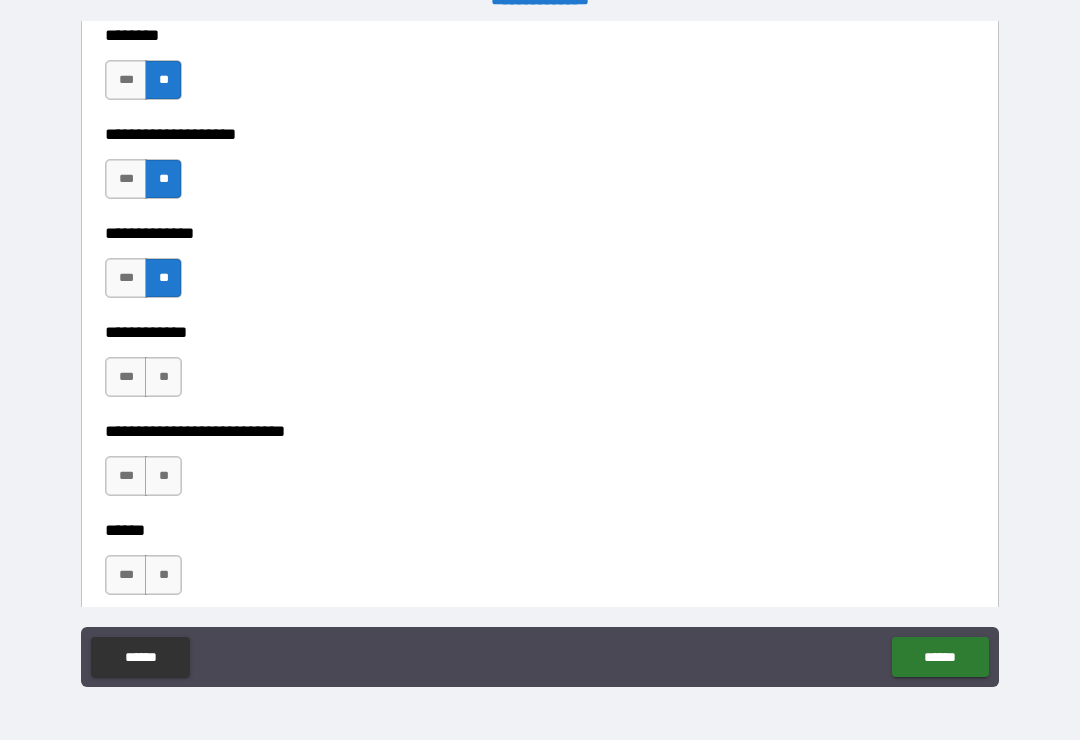 click on "**" at bounding box center [163, 377] 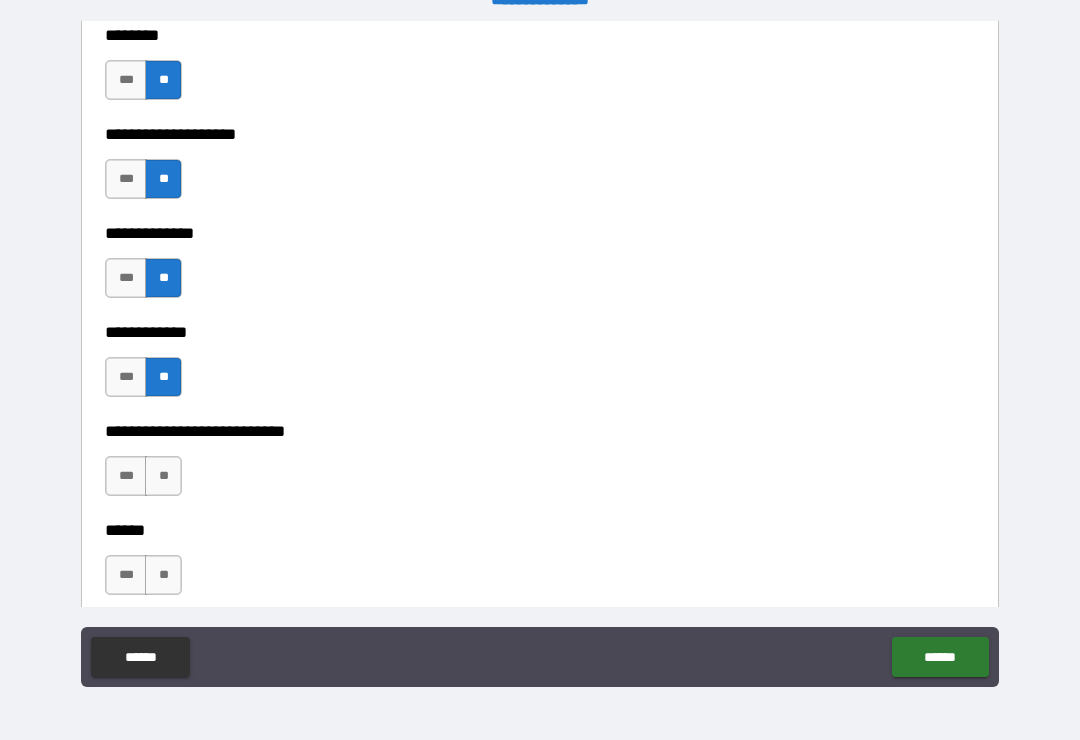 click on "**" at bounding box center (163, 476) 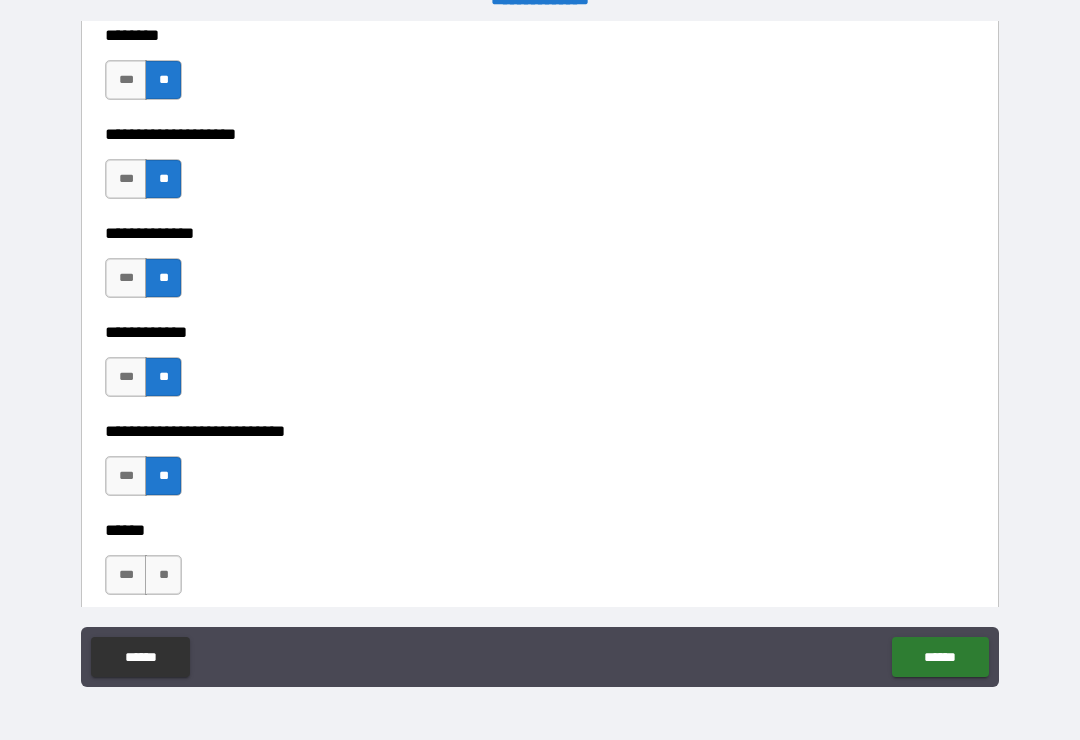 click on "**" at bounding box center [163, 575] 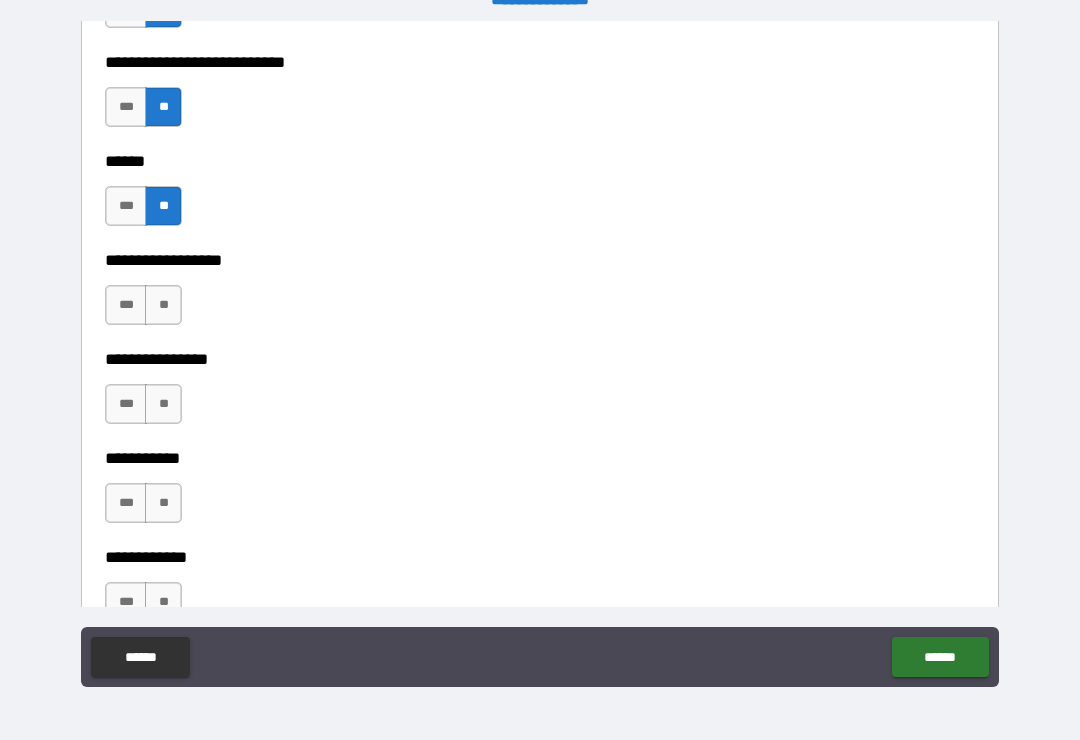 scroll, scrollTop: 9572, scrollLeft: 0, axis: vertical 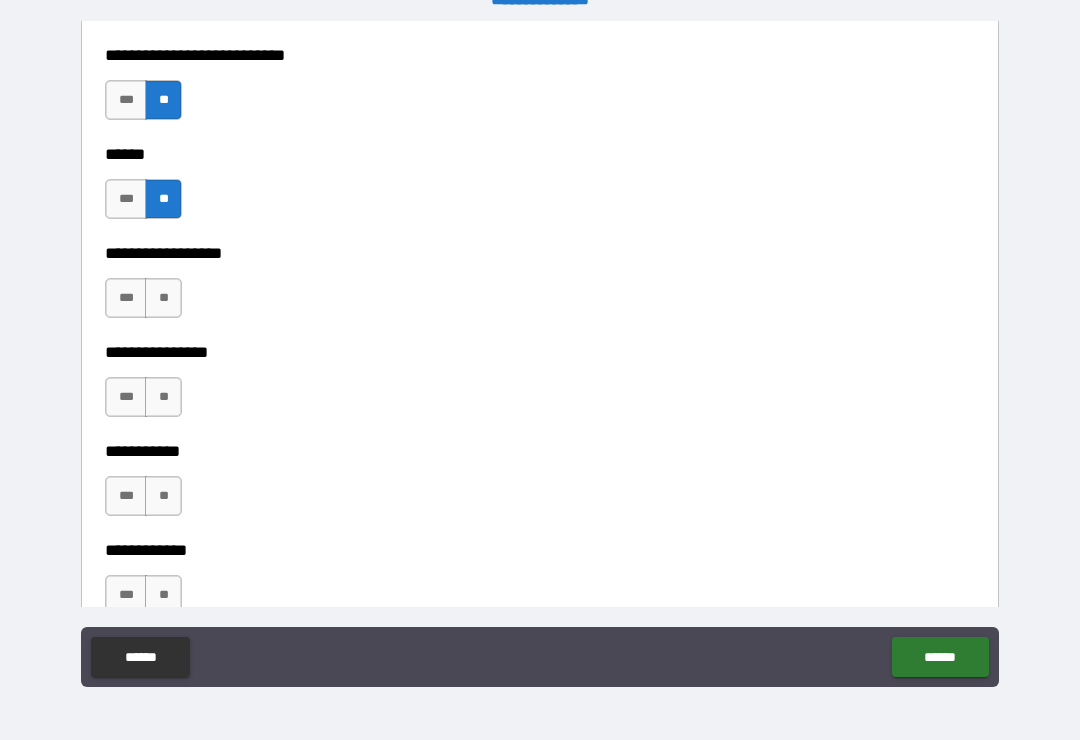 click on "**" at bounding box center [163, 298] 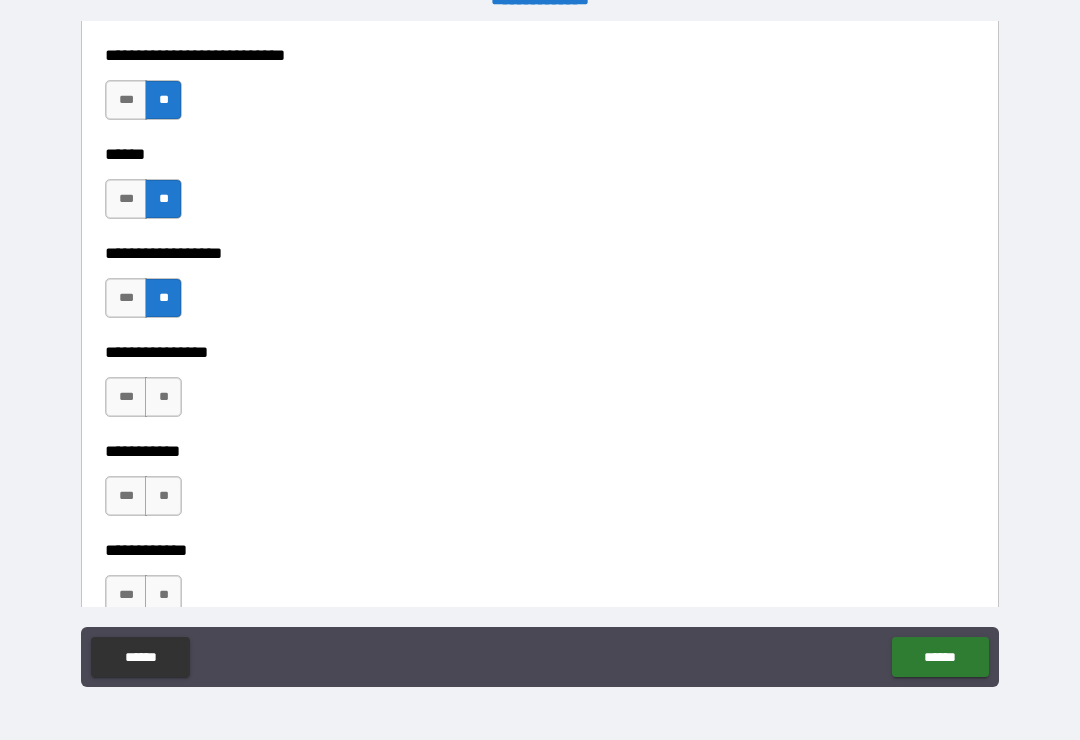 click on "**" at bounding box center (163, 397) 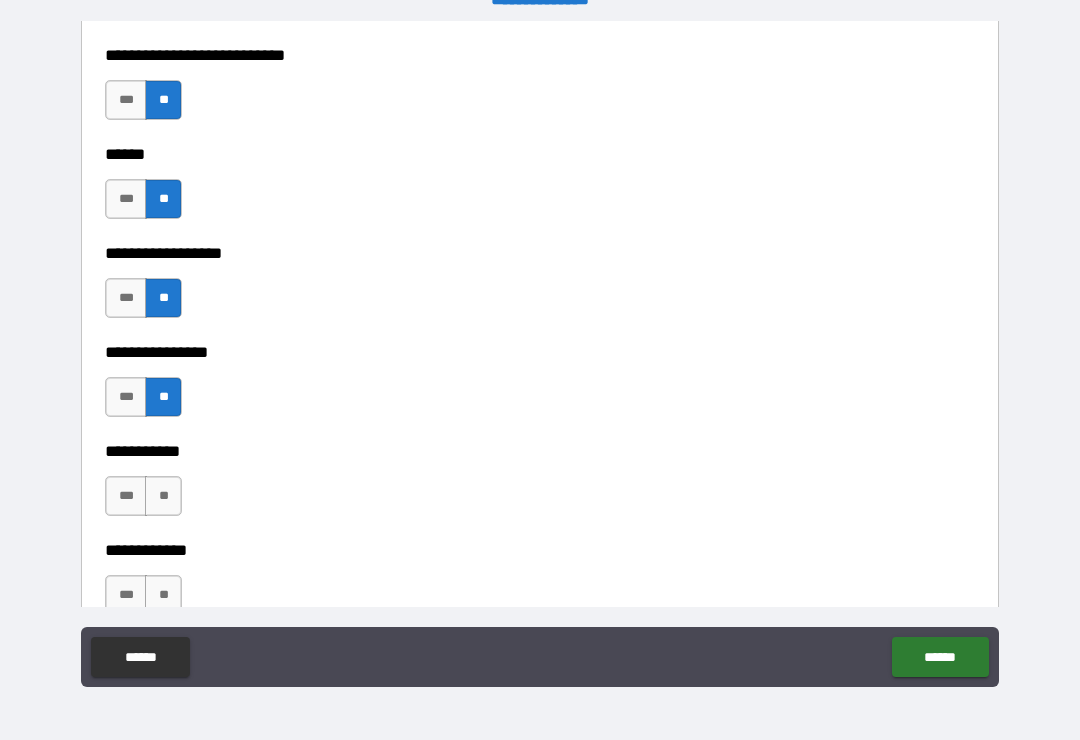 click on "**" at bounding box center (163, 496) 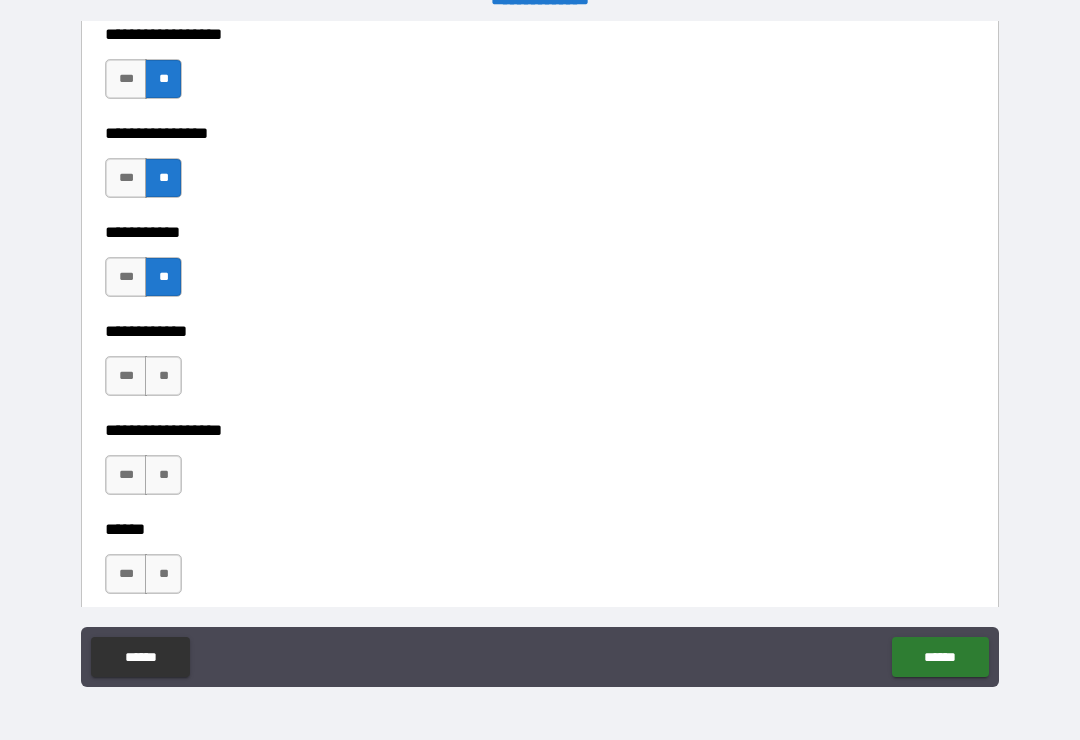 scroll, scrollTop: 9848, scrollLeft: 0, axis: vertical 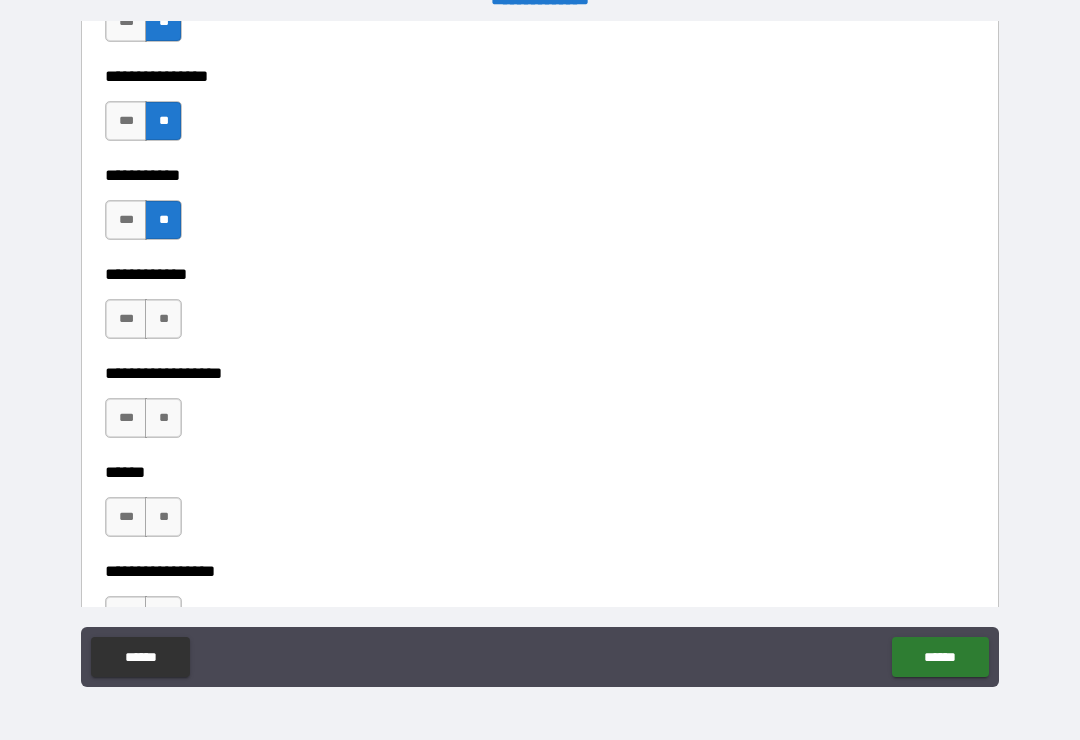 click on "**" at bounding box center [163, 319] 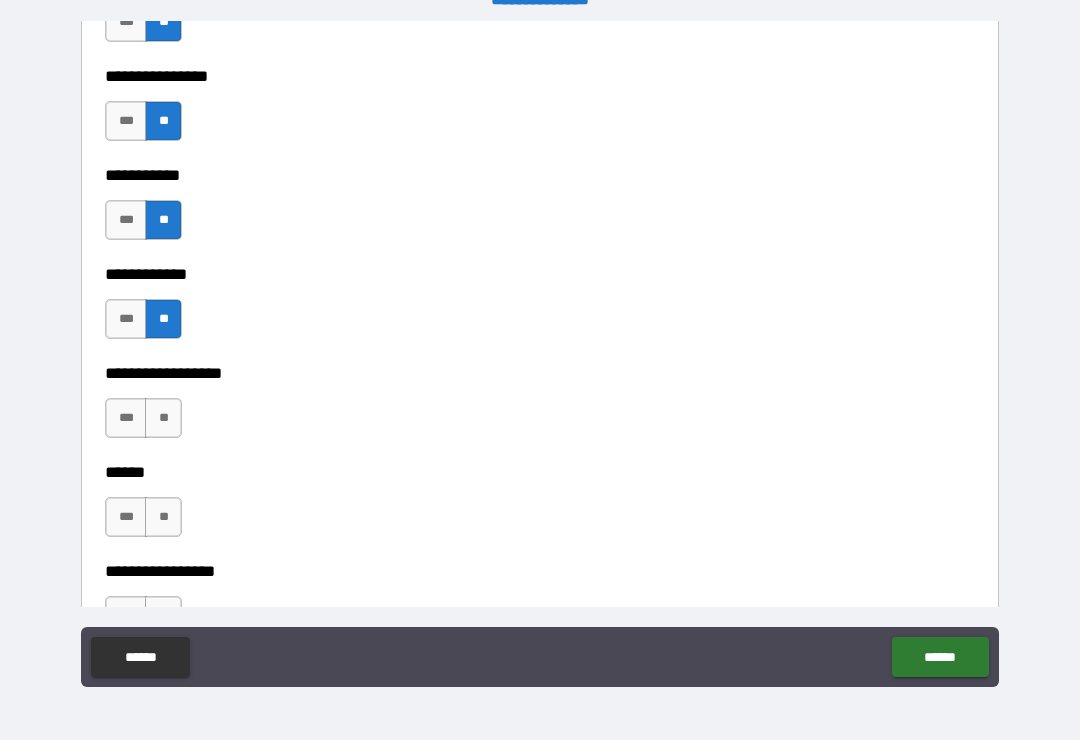 click on "**" at bounding box center [163, 418] 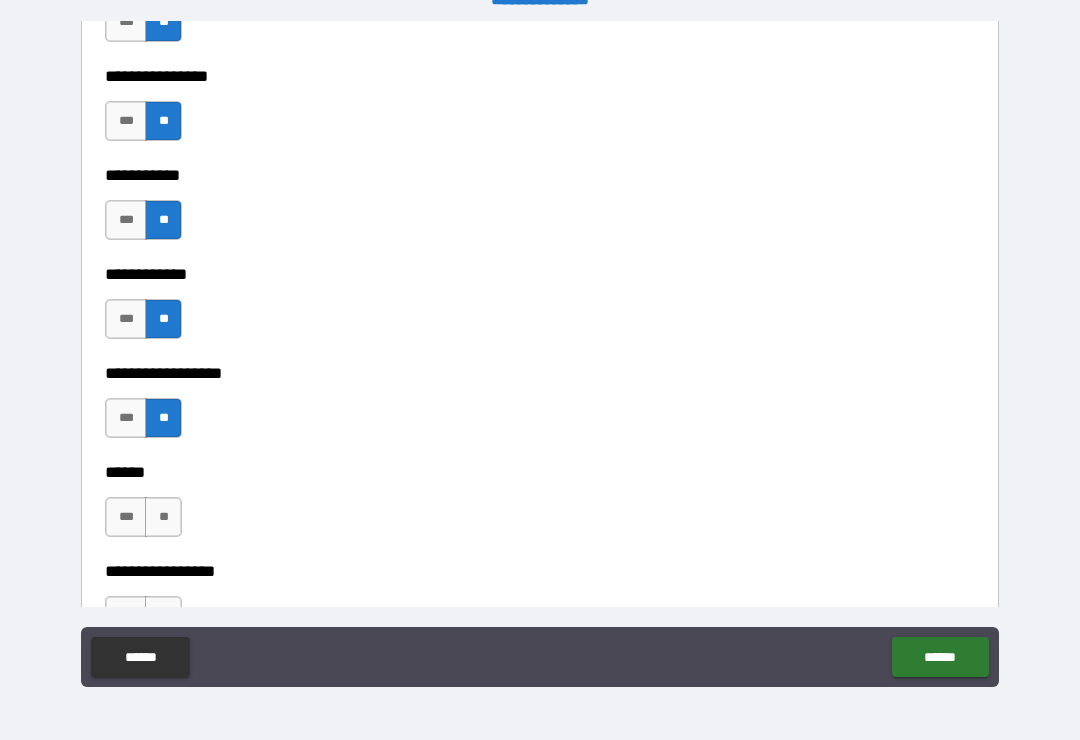click on "**" at bounding box center (163, 517) 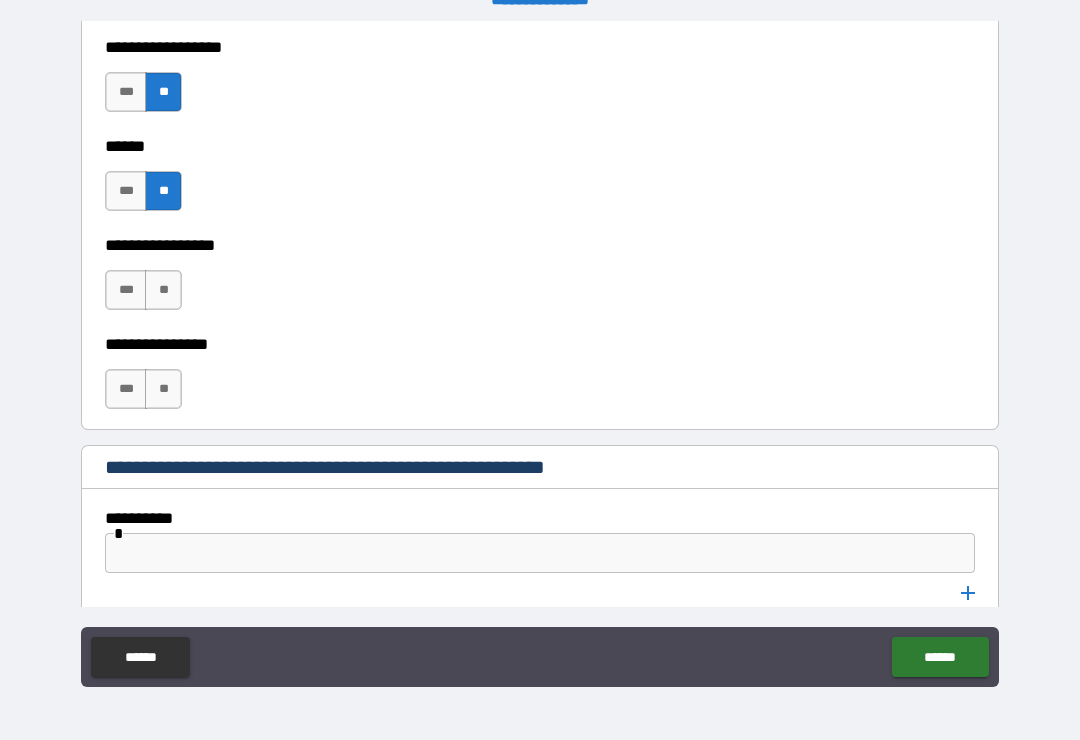 scroll, scrollTop: 10206, scrollLeft: 0, axis: vertical 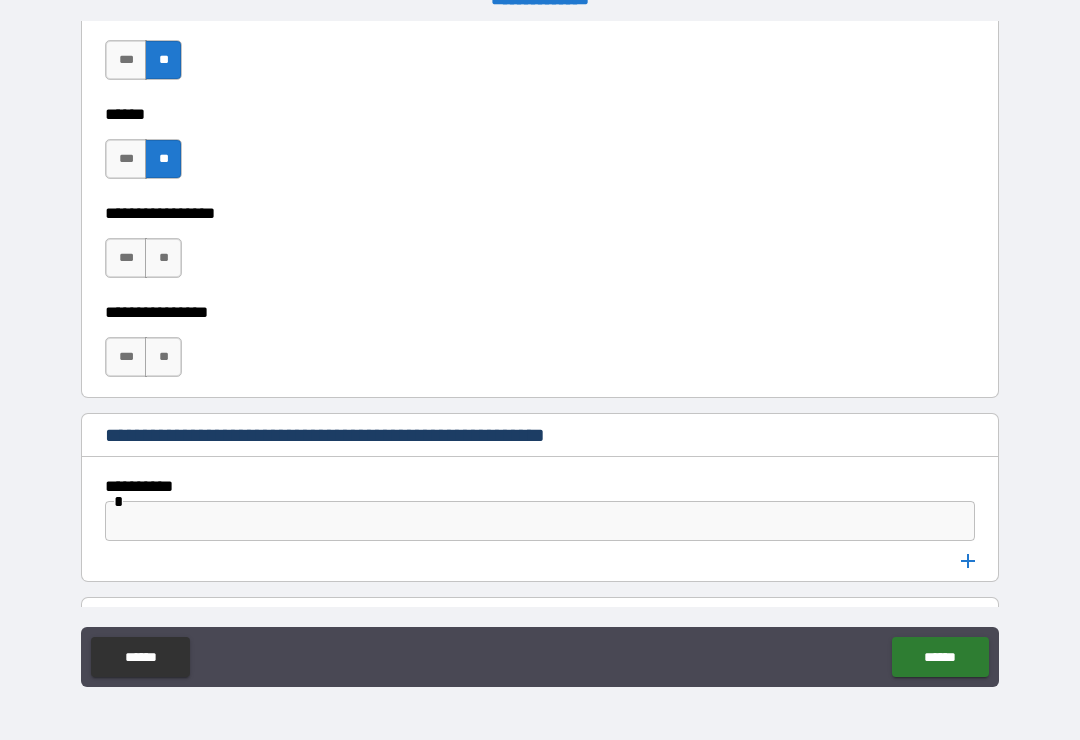 click on "**" at bounding box center [163, 258] 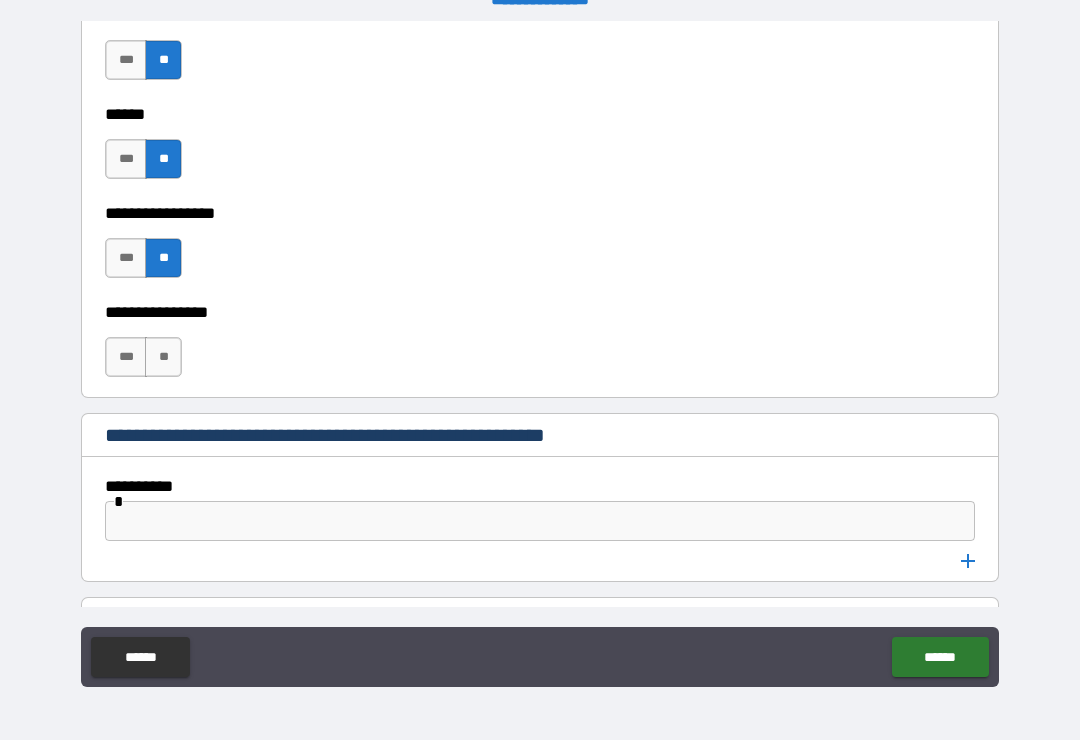 click on "**" at bounding box center [163, 357] 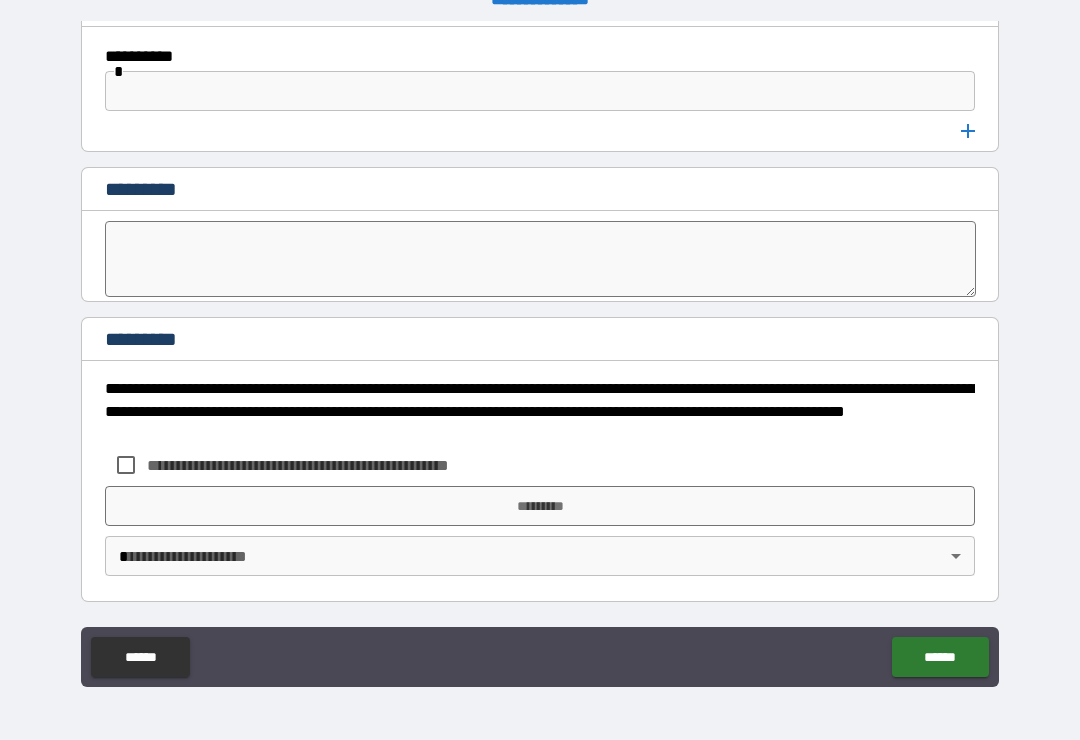 scroll, scrollTop: 10636, scrollLeft: 0, axis: vertical 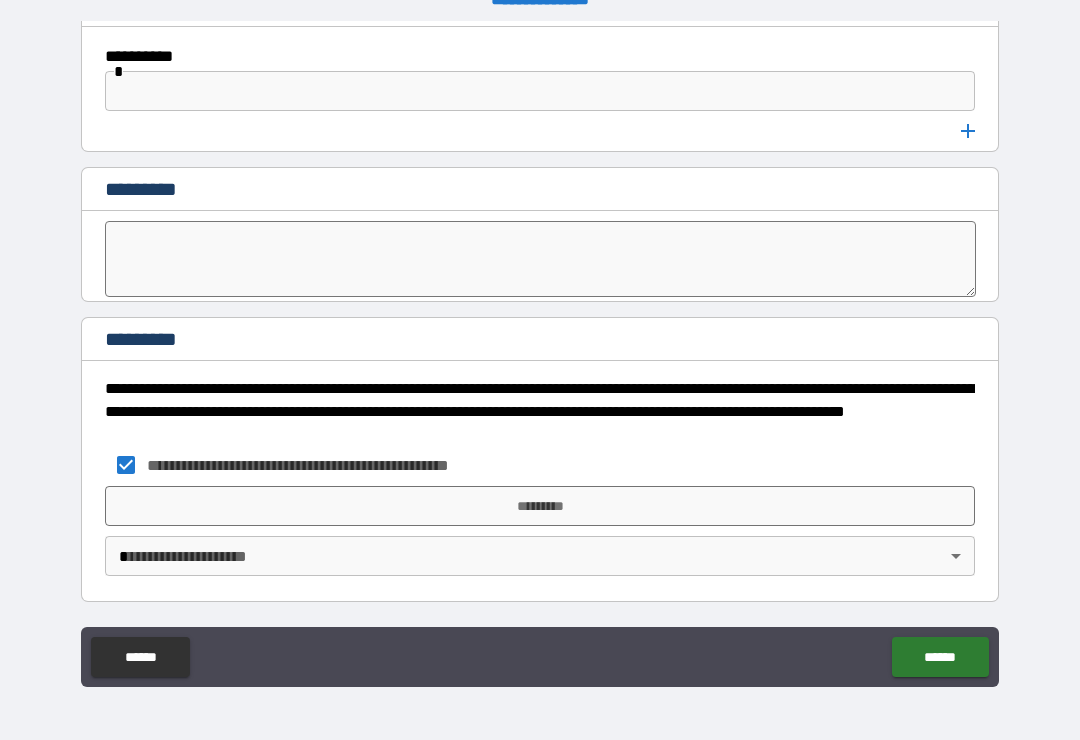 click on "*********" at bounding box center [540, 506] 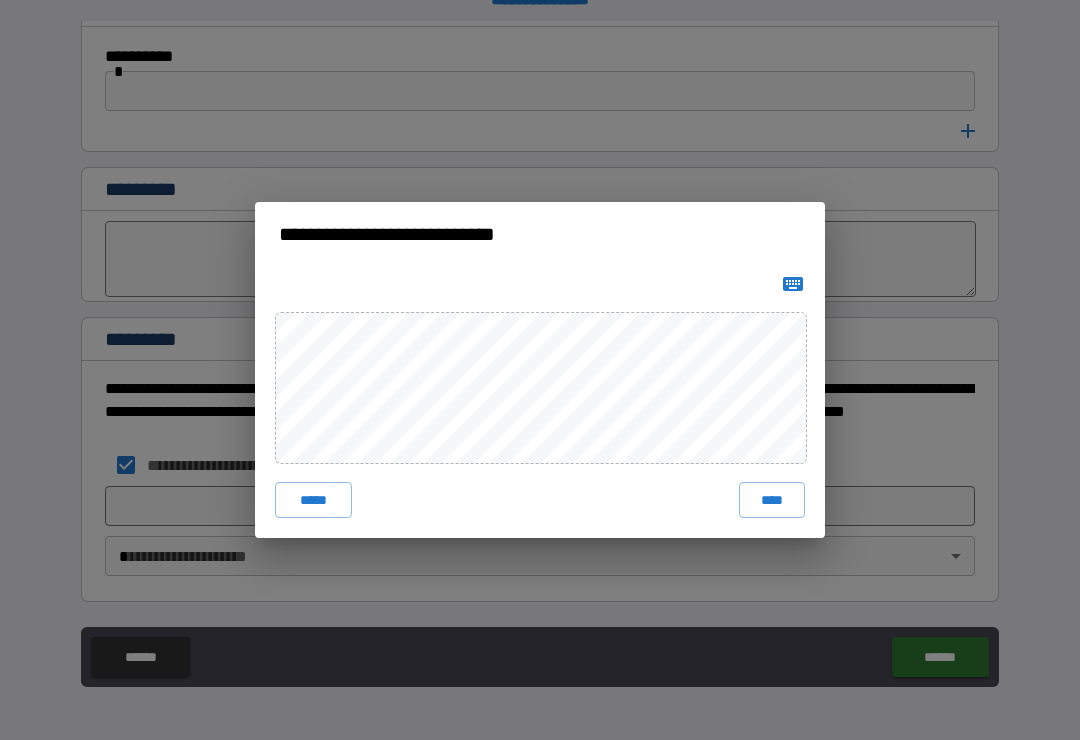 click on "****" at bounding box center [772, 500] 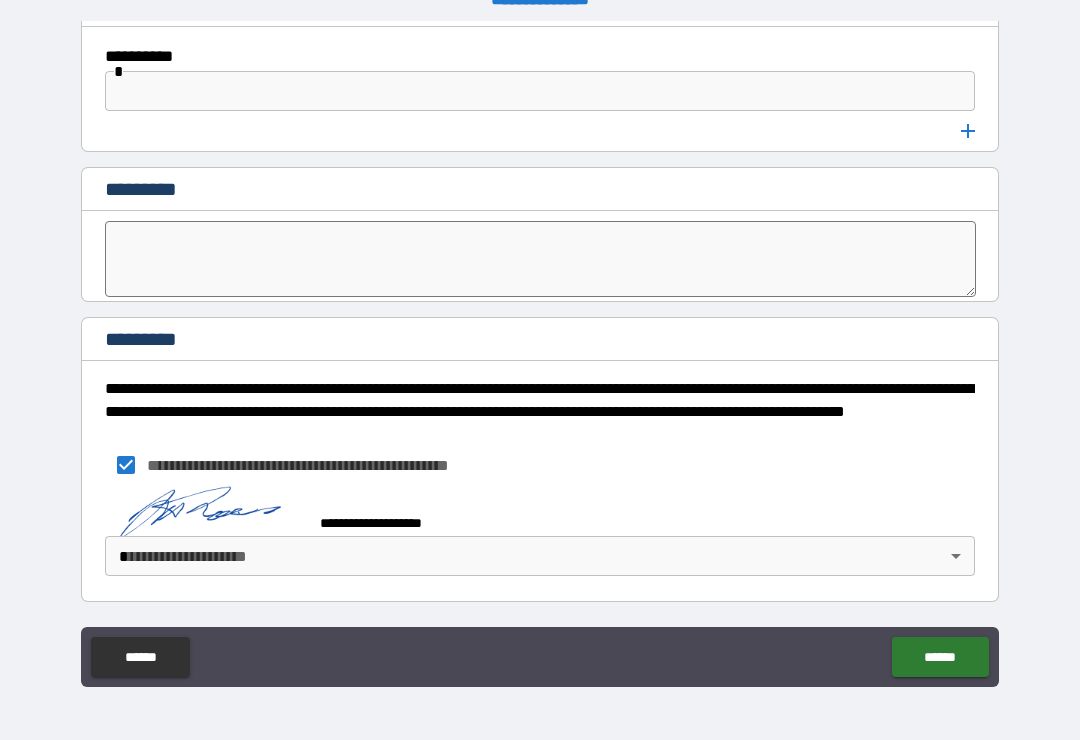 scroll, scrollTop: 10626, scrollLeft: 0, axis: vertical 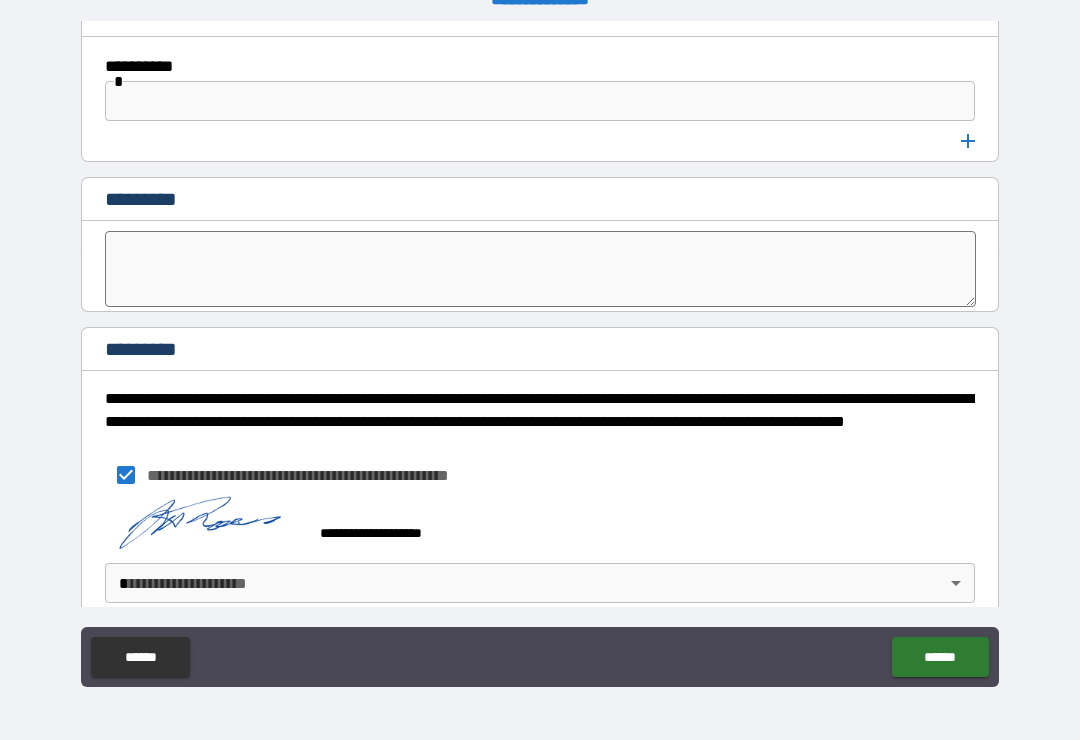 click on "**********" at bounding box center (540, 354) 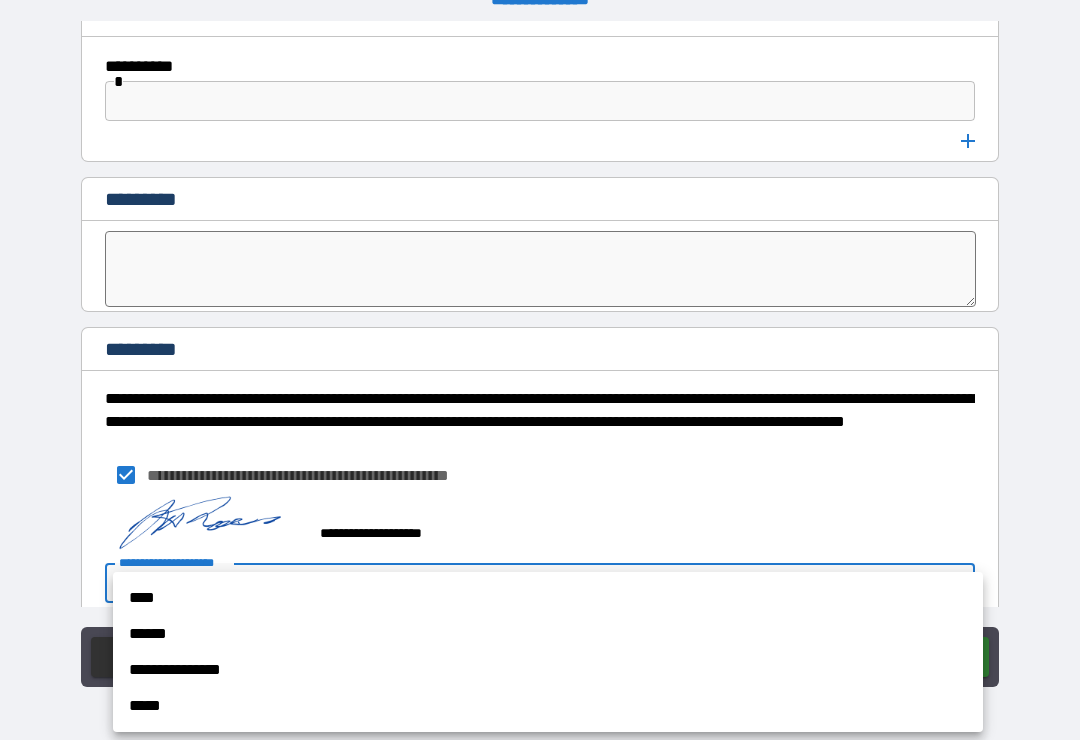 click on "****" at bounding box center [548, 598] 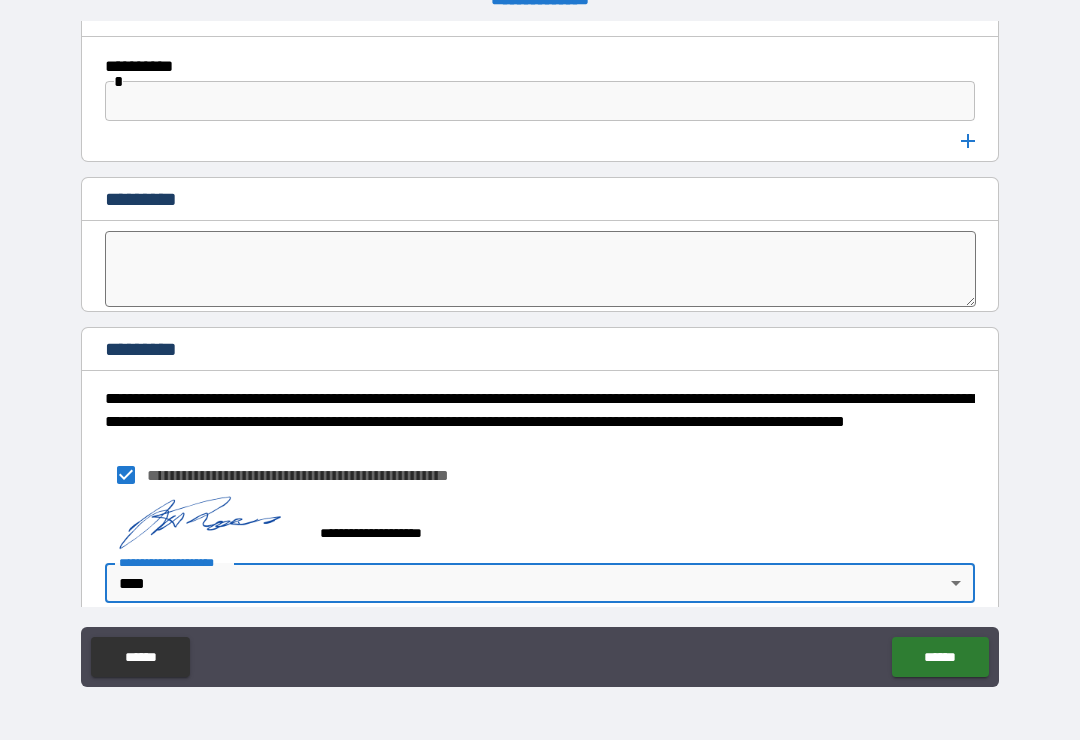 click on "******" at bounding box center [940, 657] 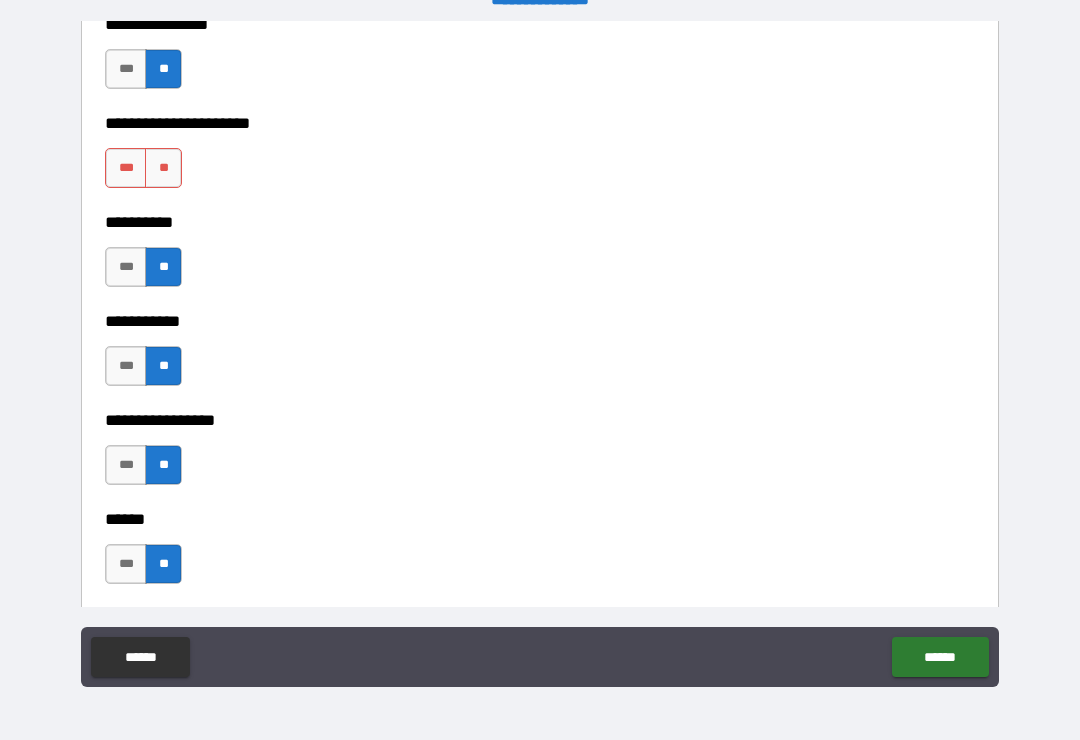 scroll, scrollTop: 6506, scrollLeft: 0, axis: vertical 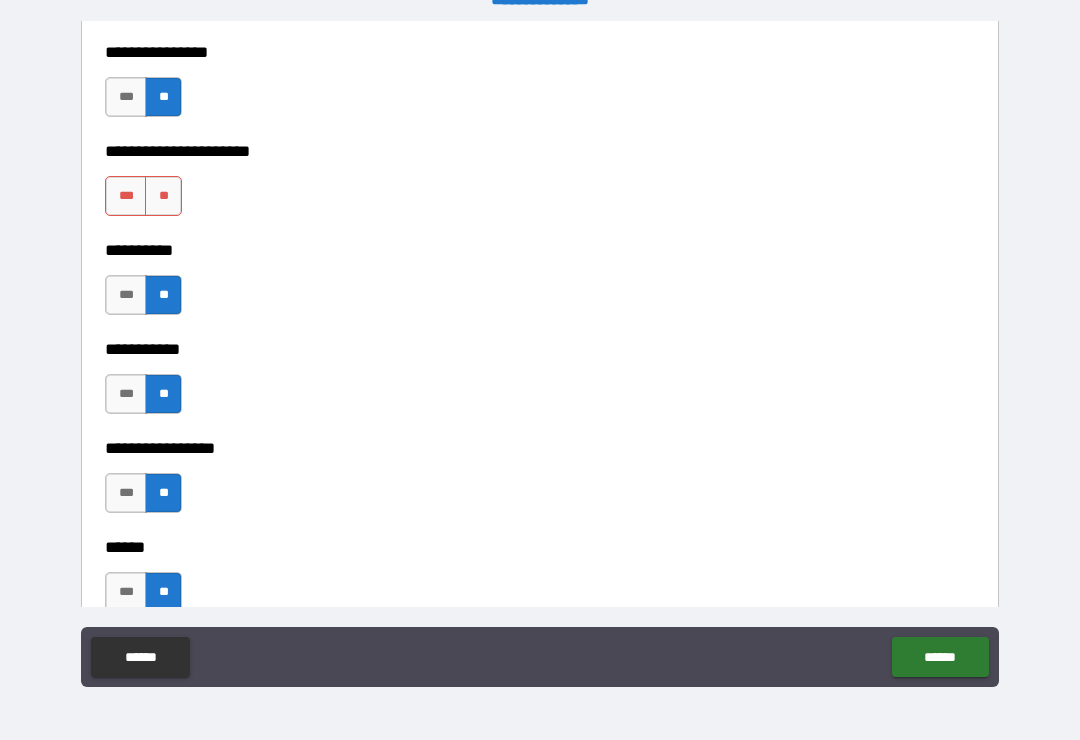 click on "**" at bounding box center (163, 196) 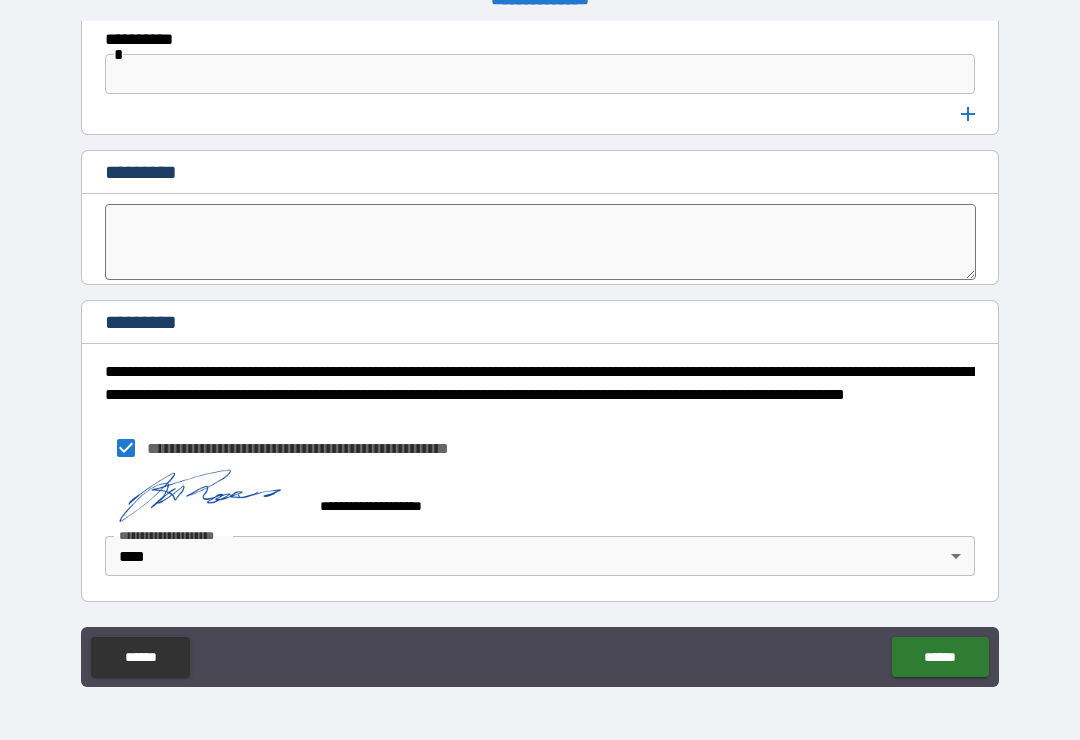 scroll, scrollTop: 10653, scrollLeft: 0, axis: vertical 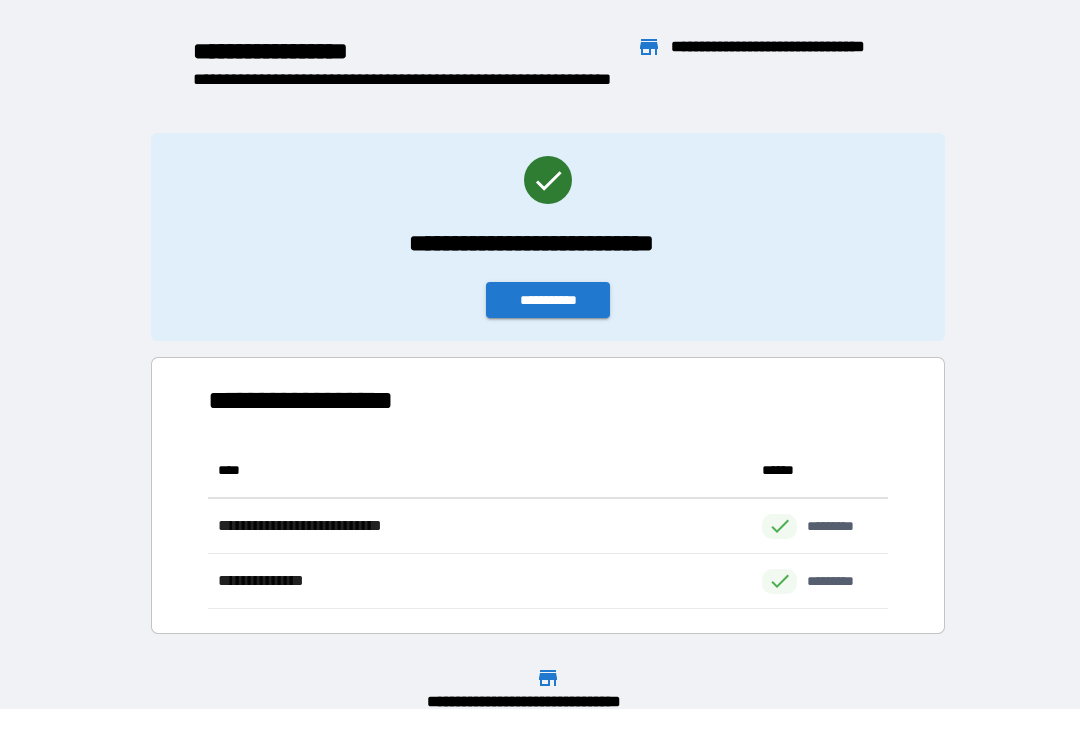 click on "**********" at bounding box center (548, 300) 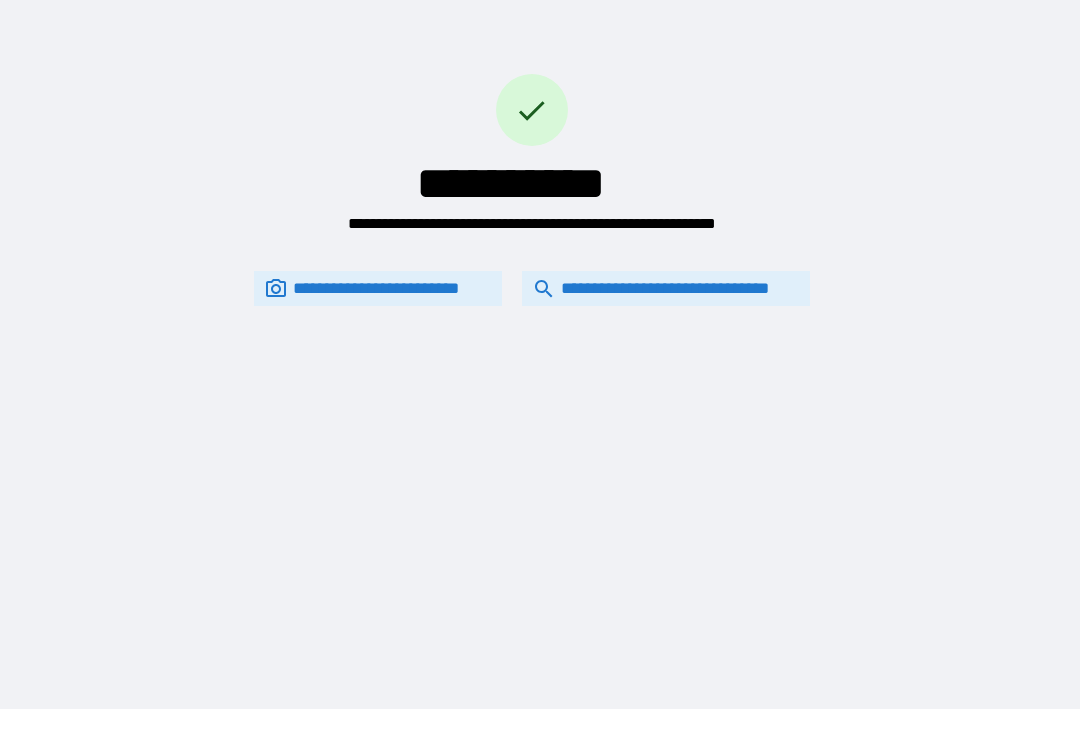 click on "**********" at bounding box center (532, 288) 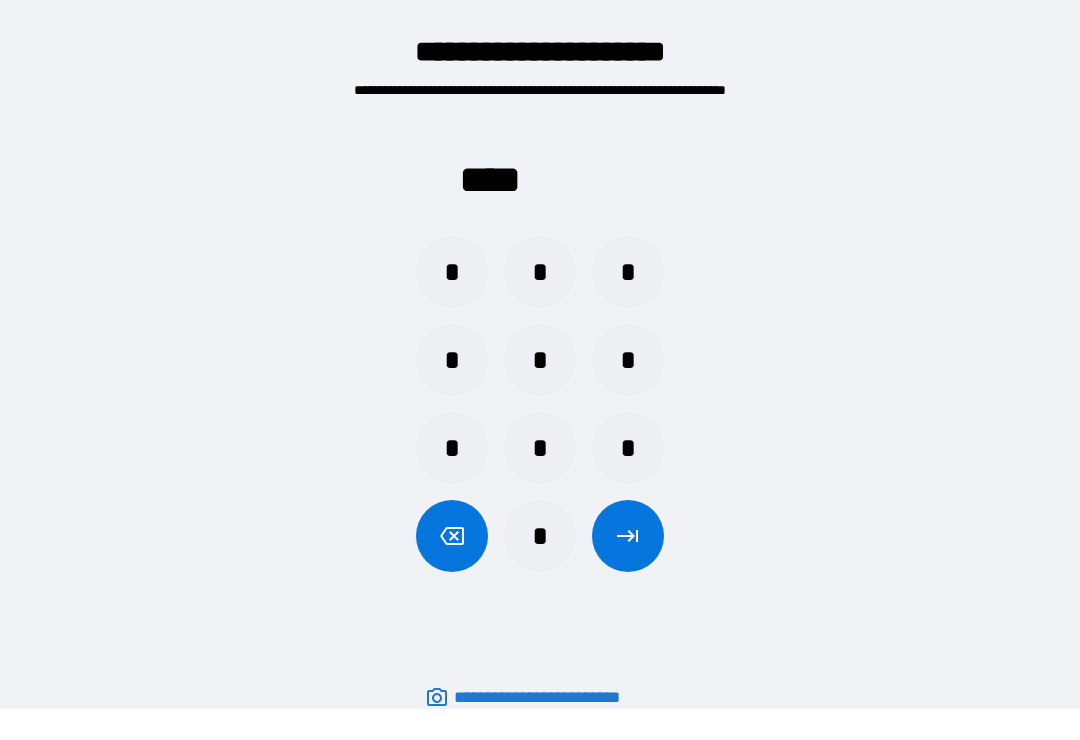 click on "*" at bounding box center (540, 272) 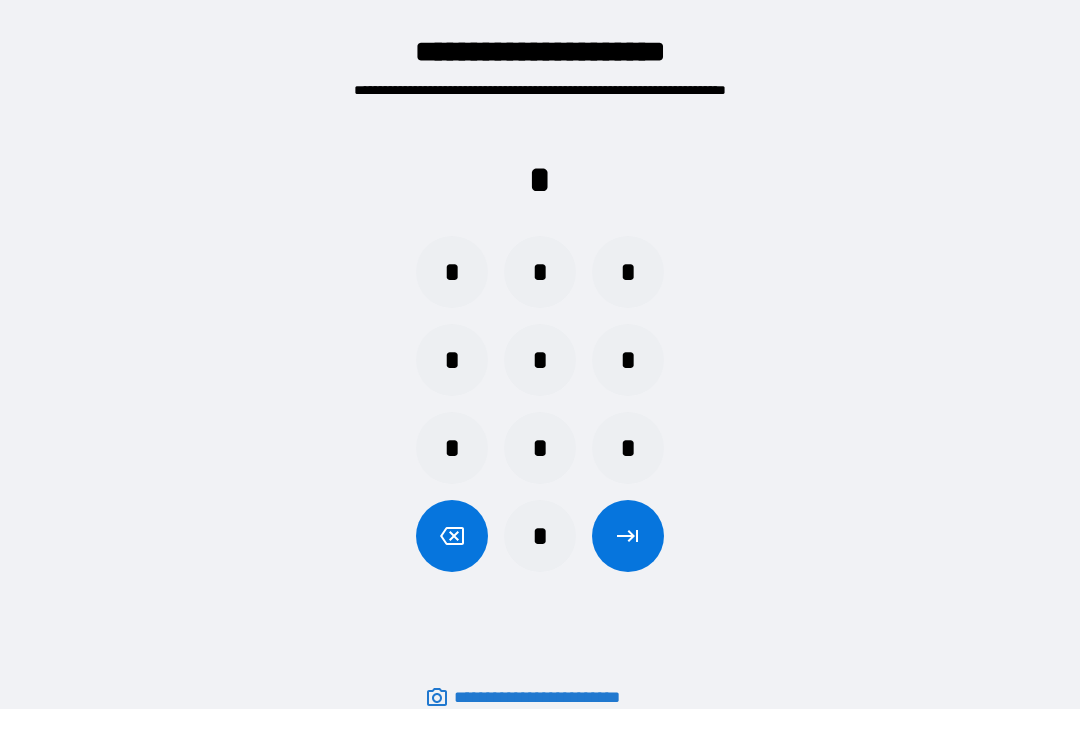 click on "*" at bounding box center [540, 536] 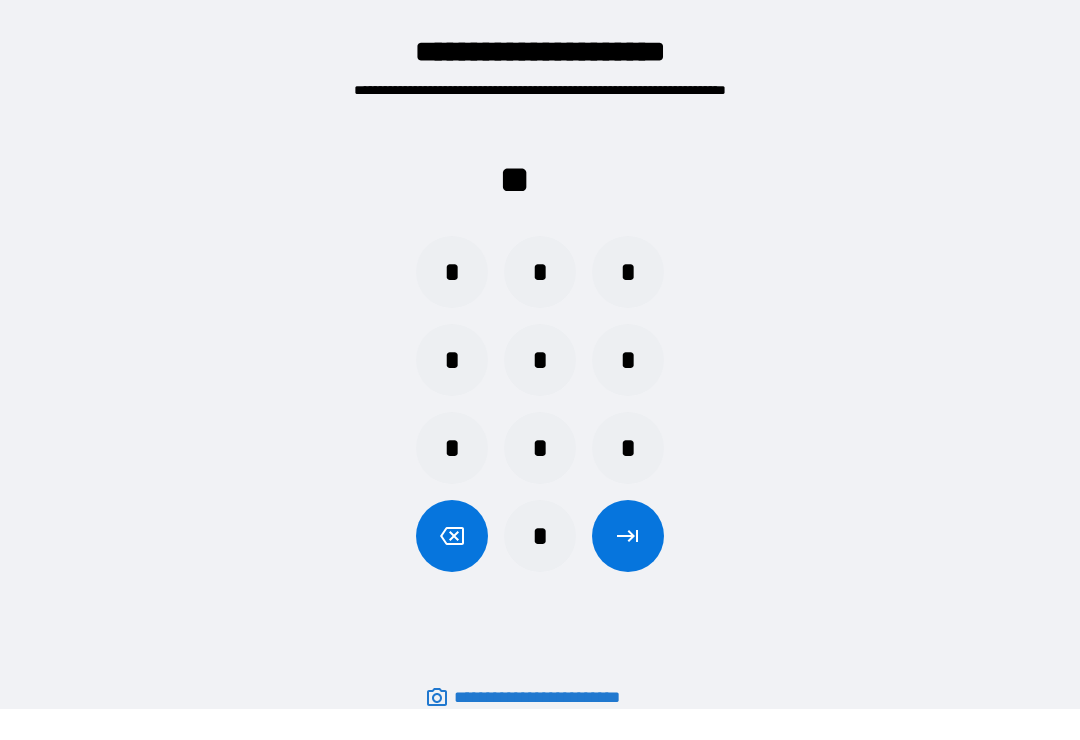 click on "*" at bounding box center [452, 272] 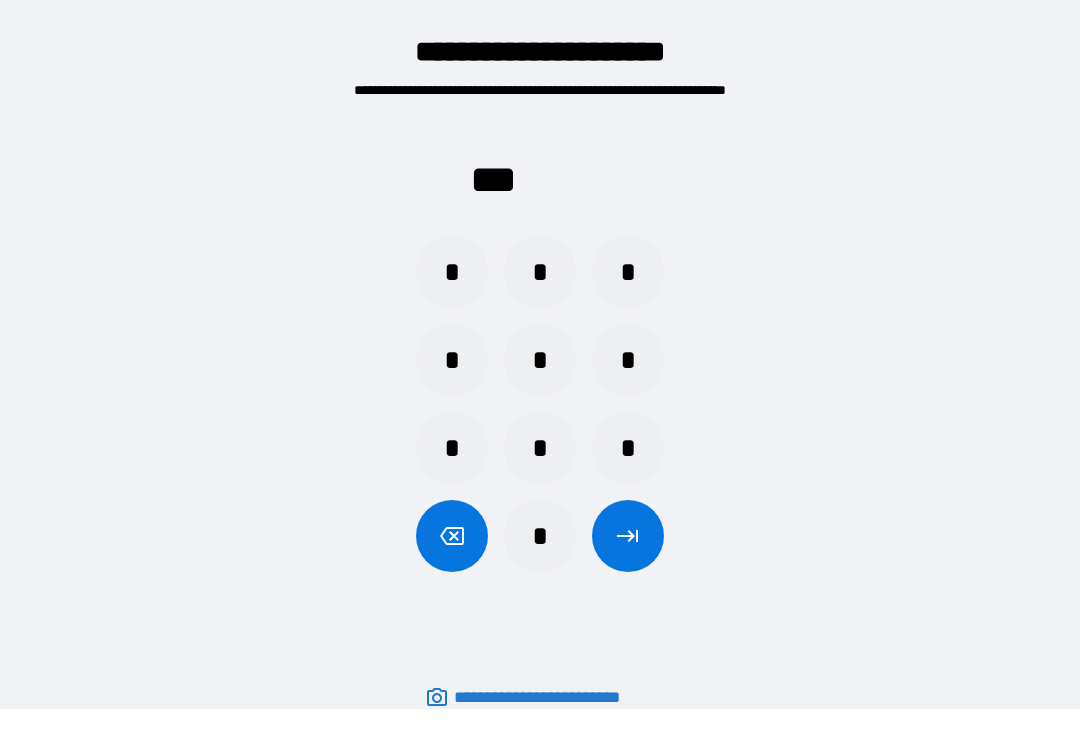 click on "*" at bounding box center (628, 360) 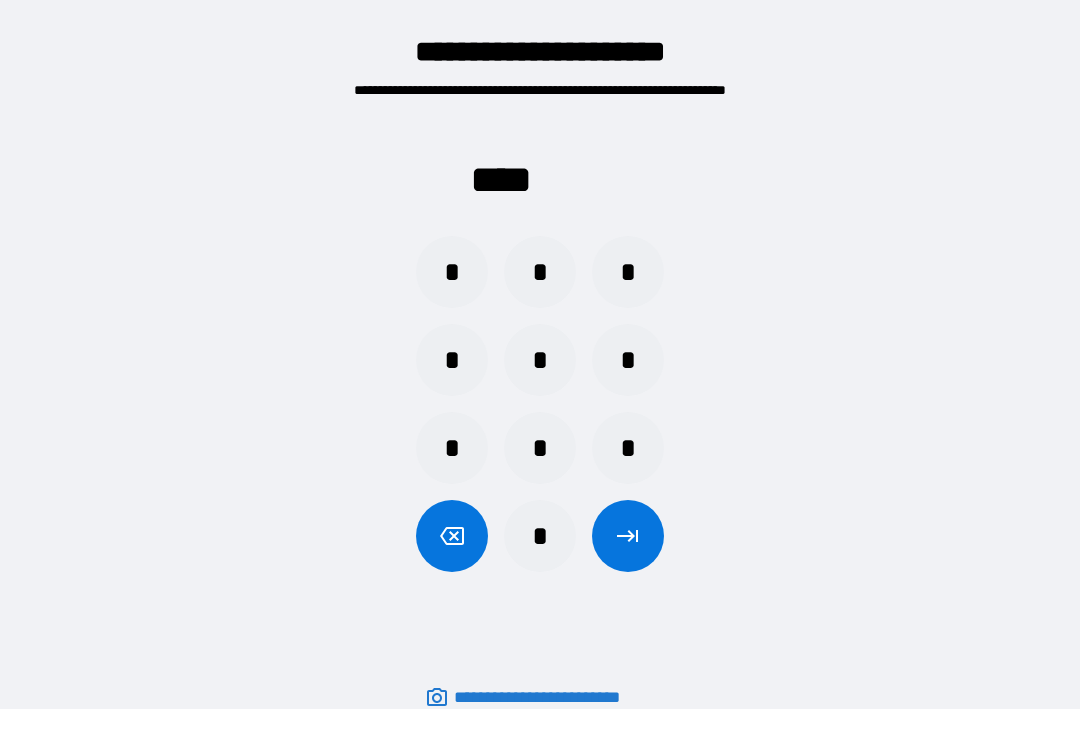 click 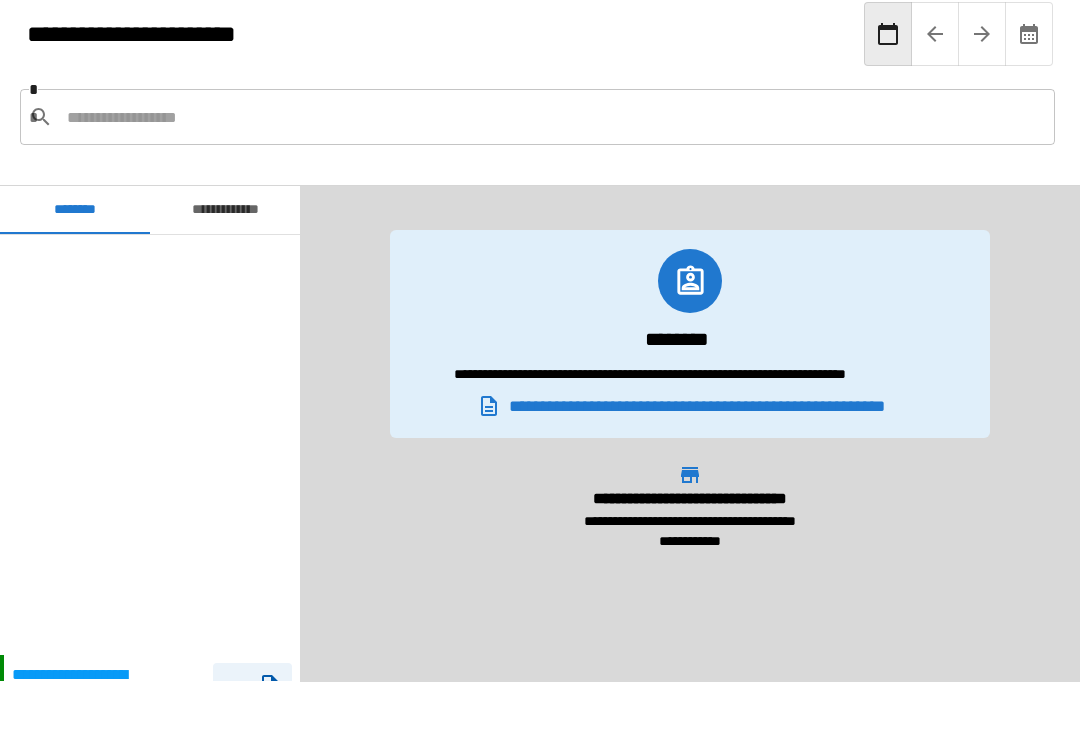 scroll, scrollTop: 451, scrollLeft: 0, axis: vertical 